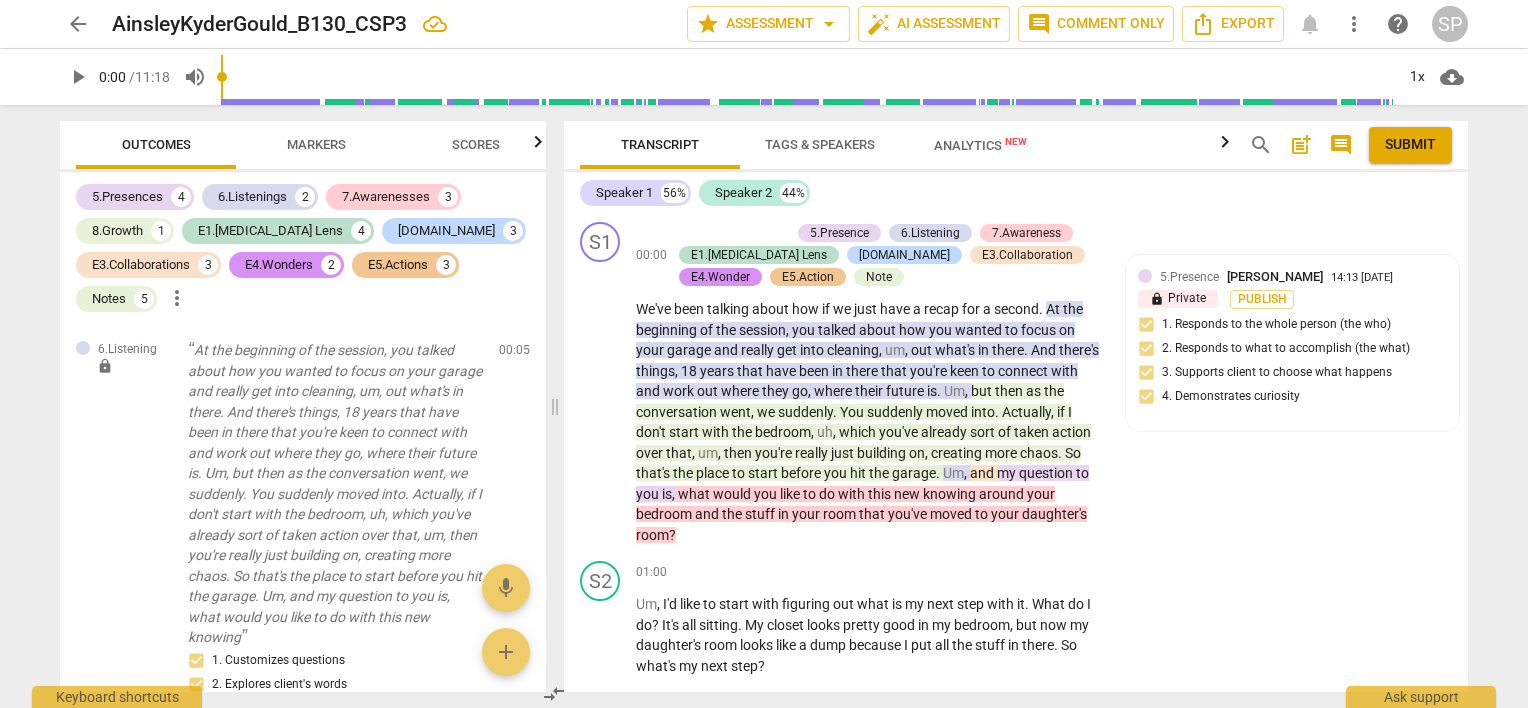 scroll, scrollTop: 0, scrollLeft: 0, axis: both 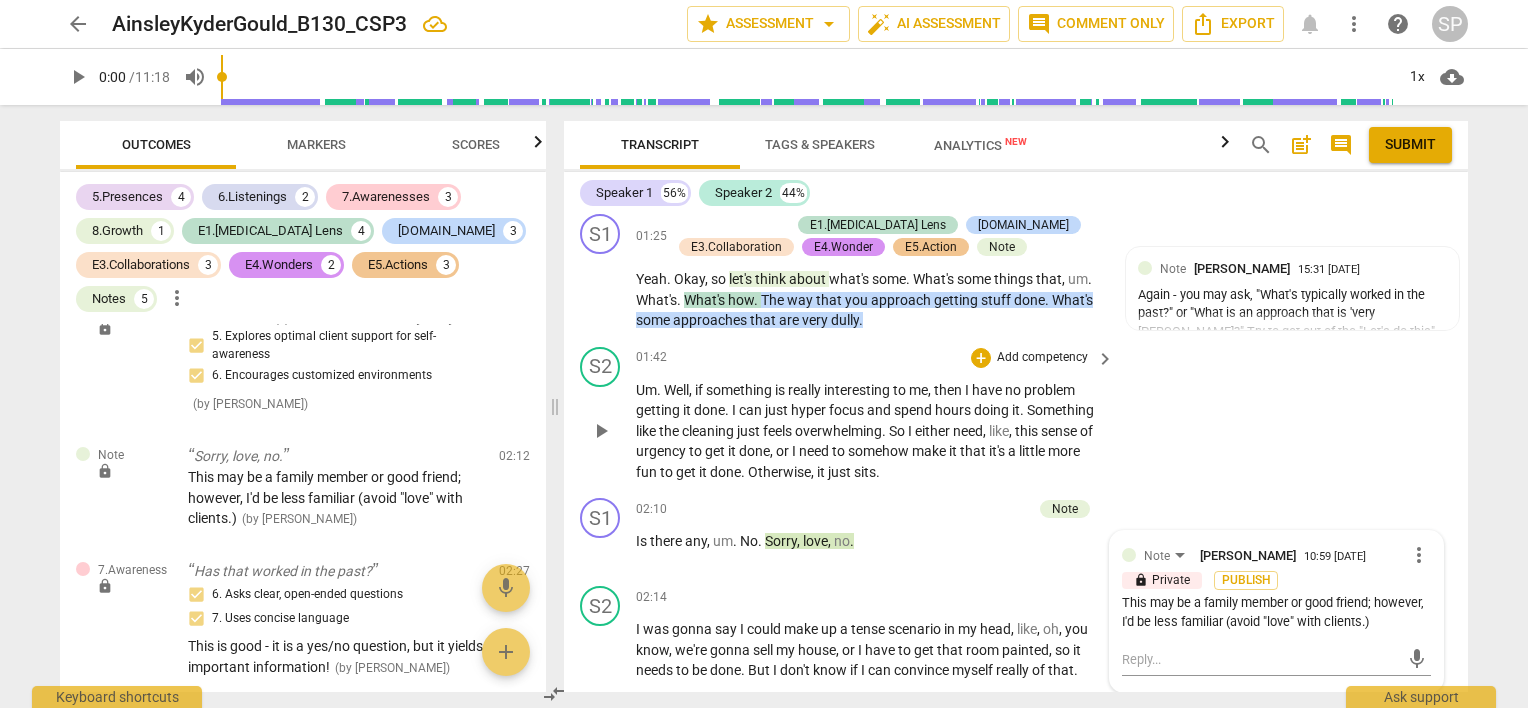 click on "play_arrow" at bounding box center (601, 431) 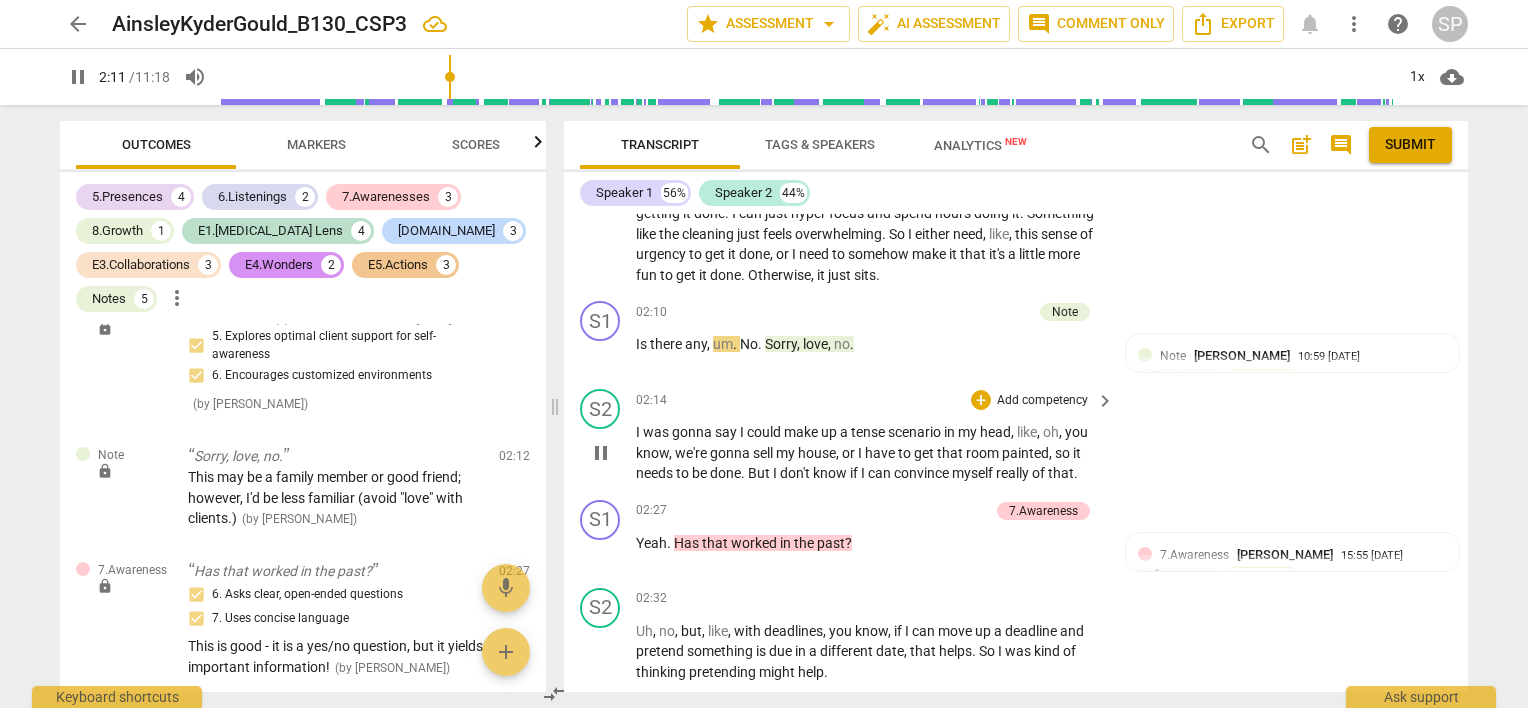 scroll, scrollTop: 900, scrollLeft: 0, axis: vertical 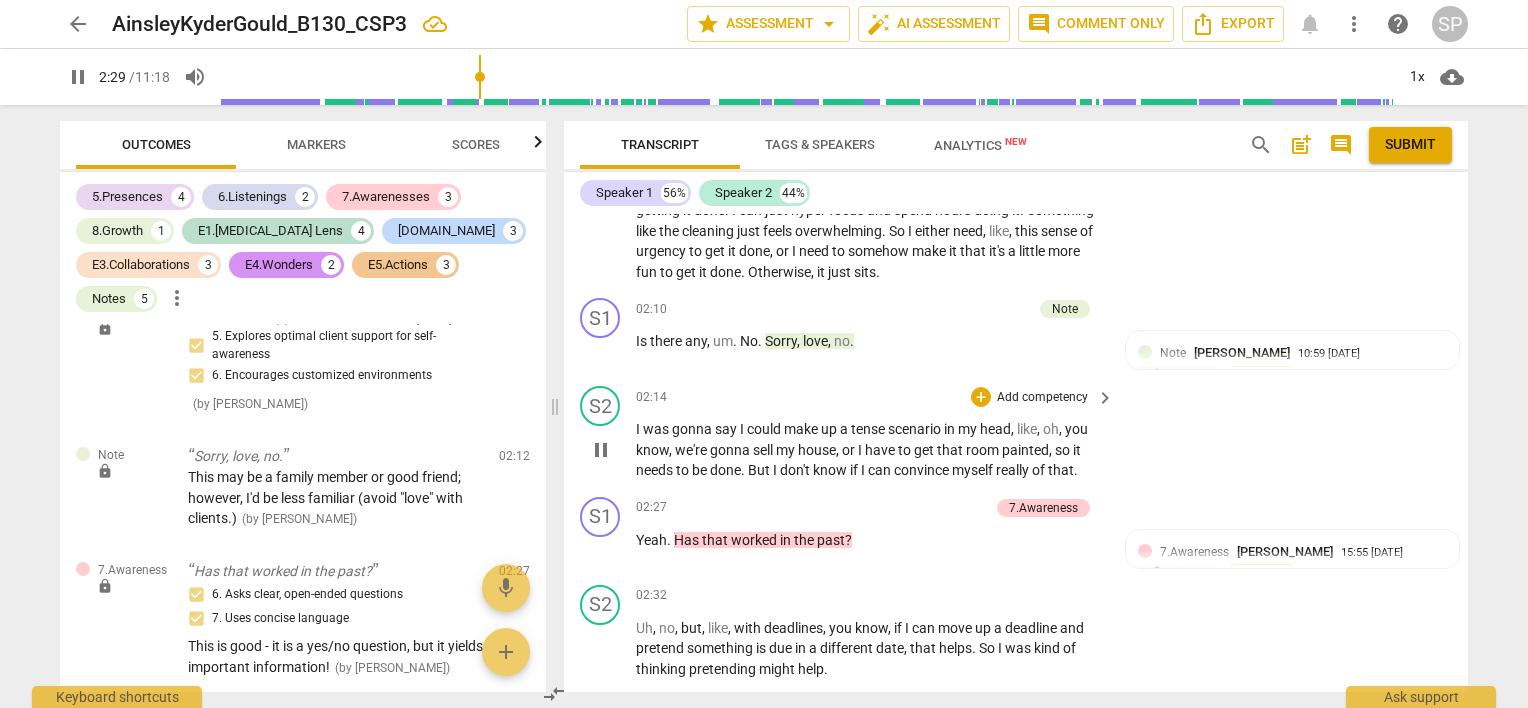 click on "pause" at bounding box center [601, 450] 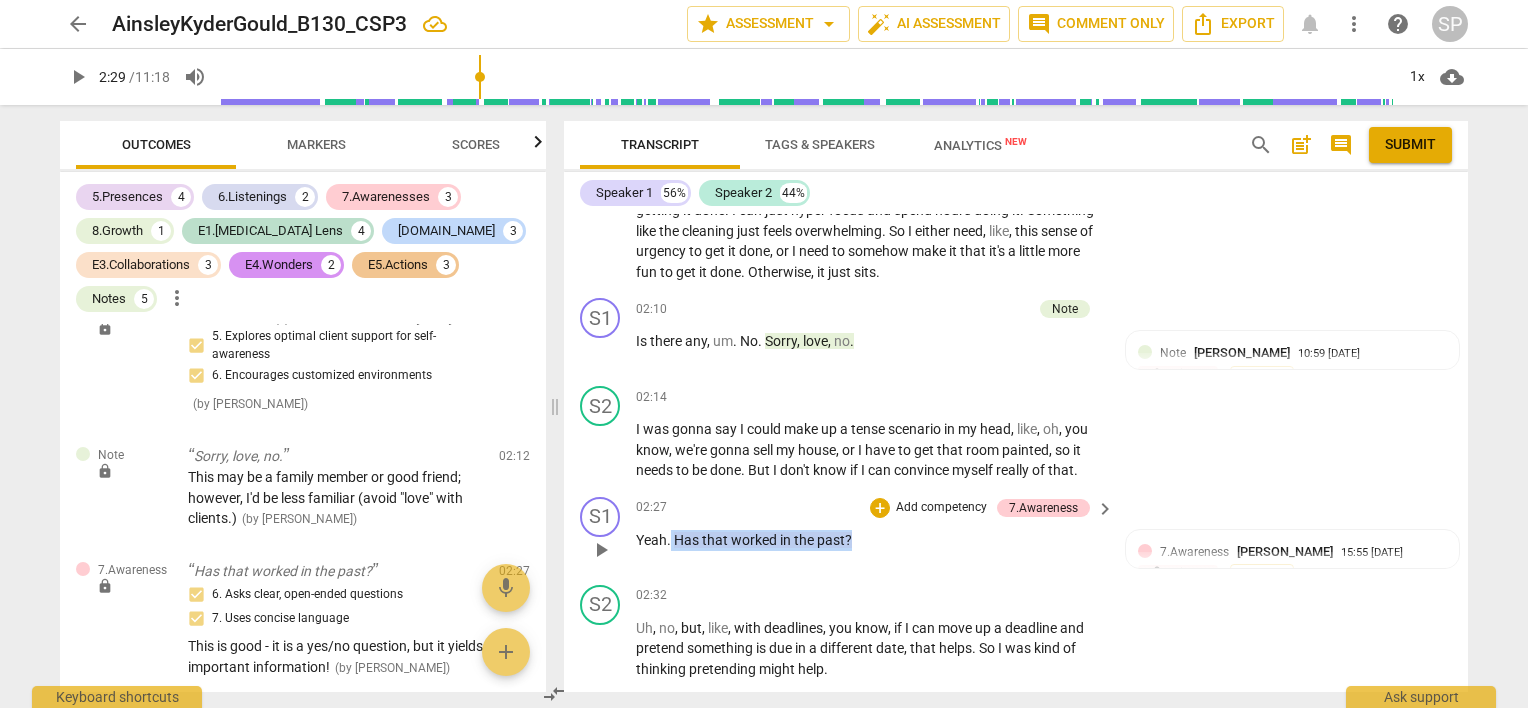 drag, startPoint x: 671, startPoint y: 534, endPoint x: 871, endPoint y: 543, distance: 200.2024 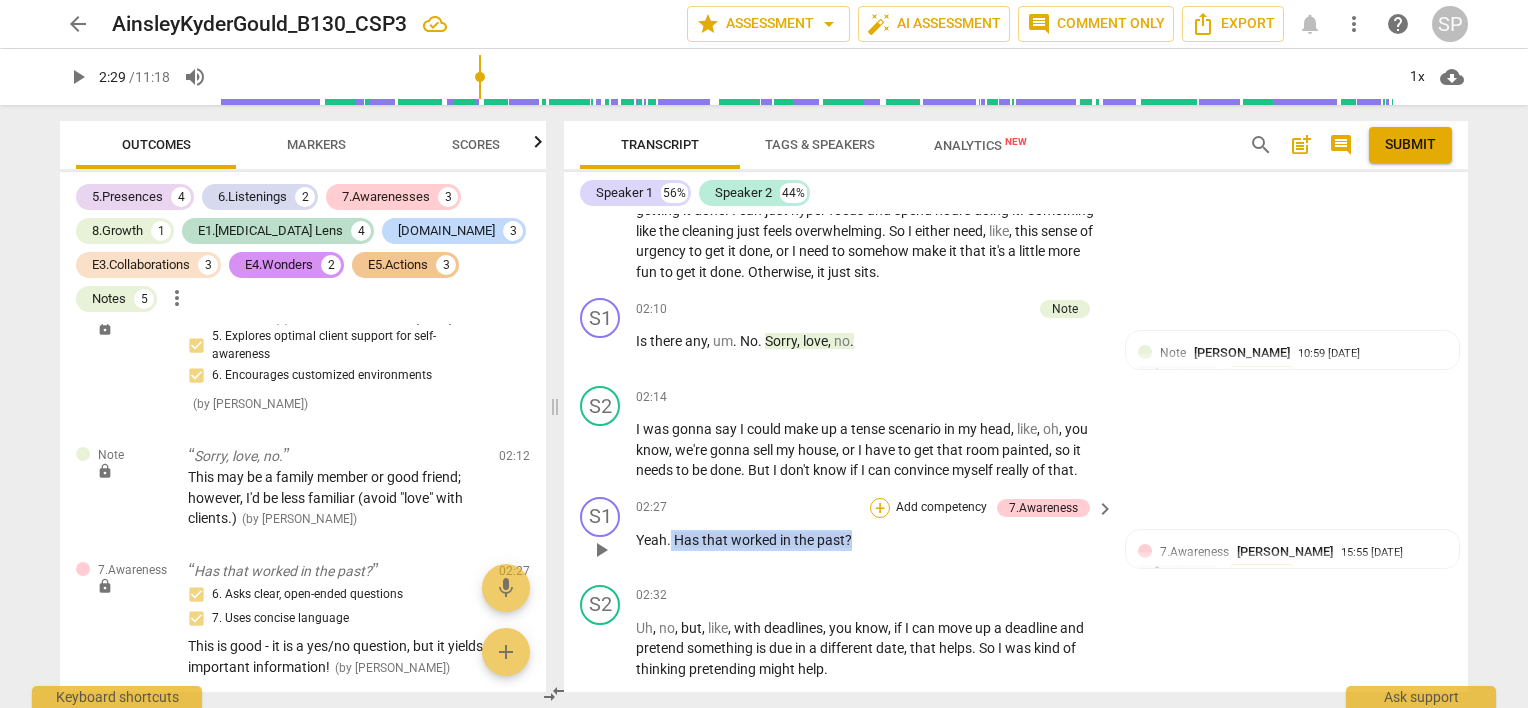 click on "+" at bounding box center (880, 508) 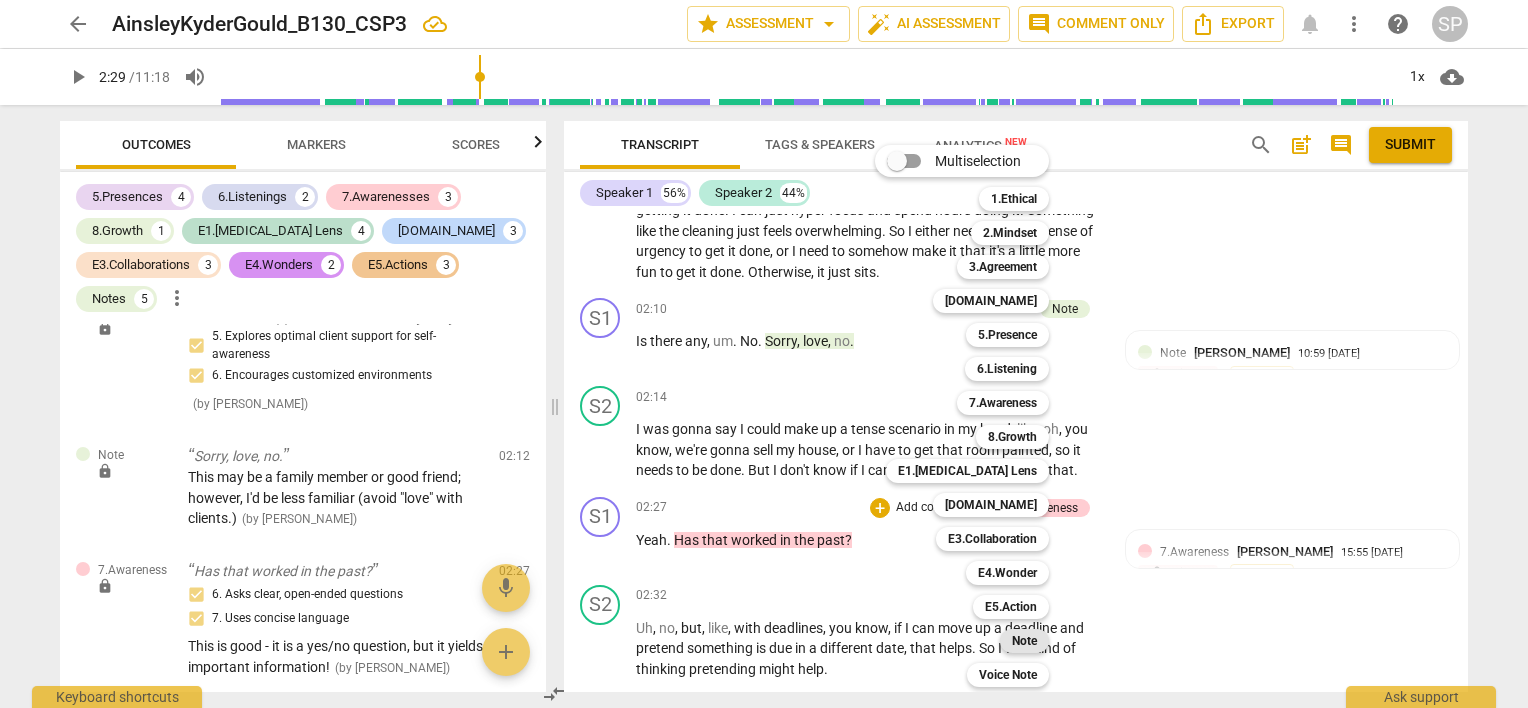 click on "Note" at bounding box center [1024, 641] 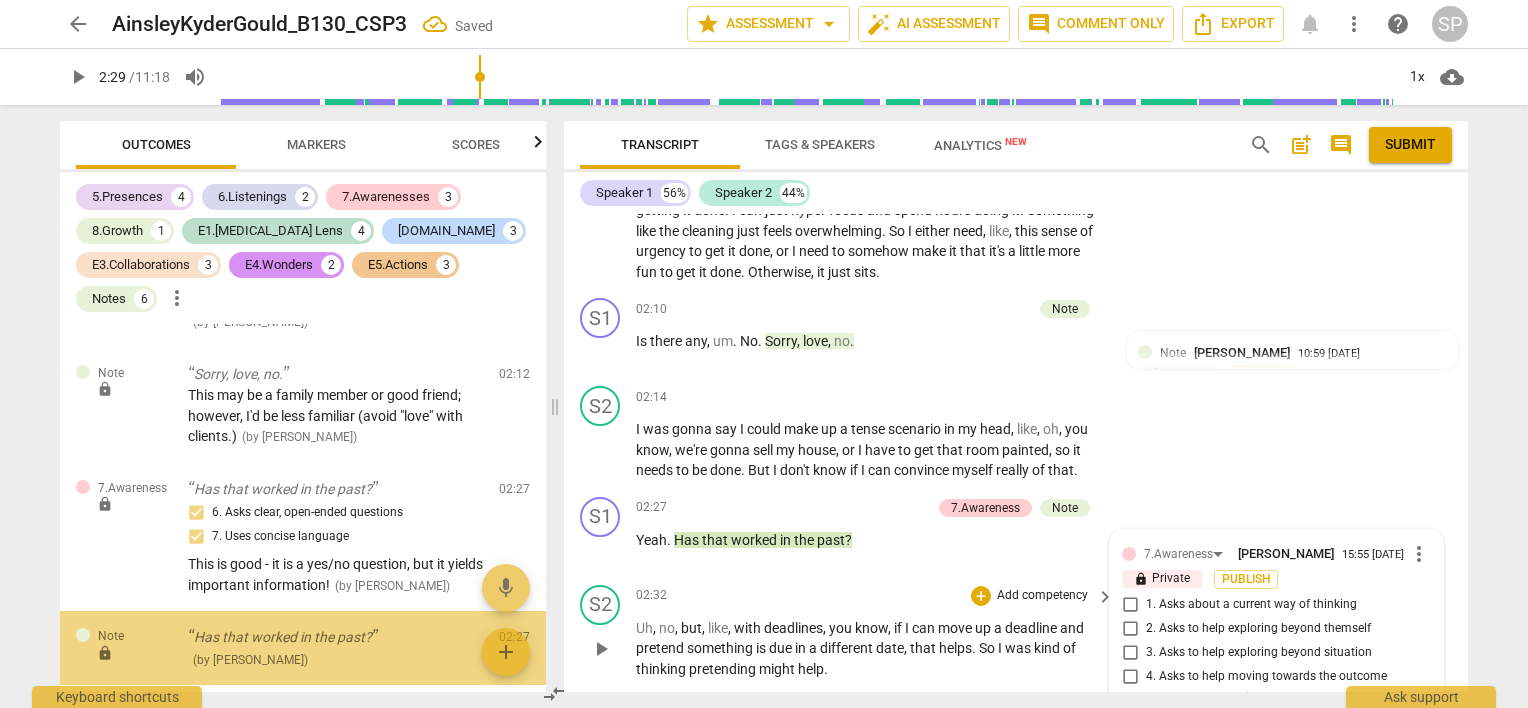 scroll, scrollTop: 5065, scrollLeft: 0, axis: vertical 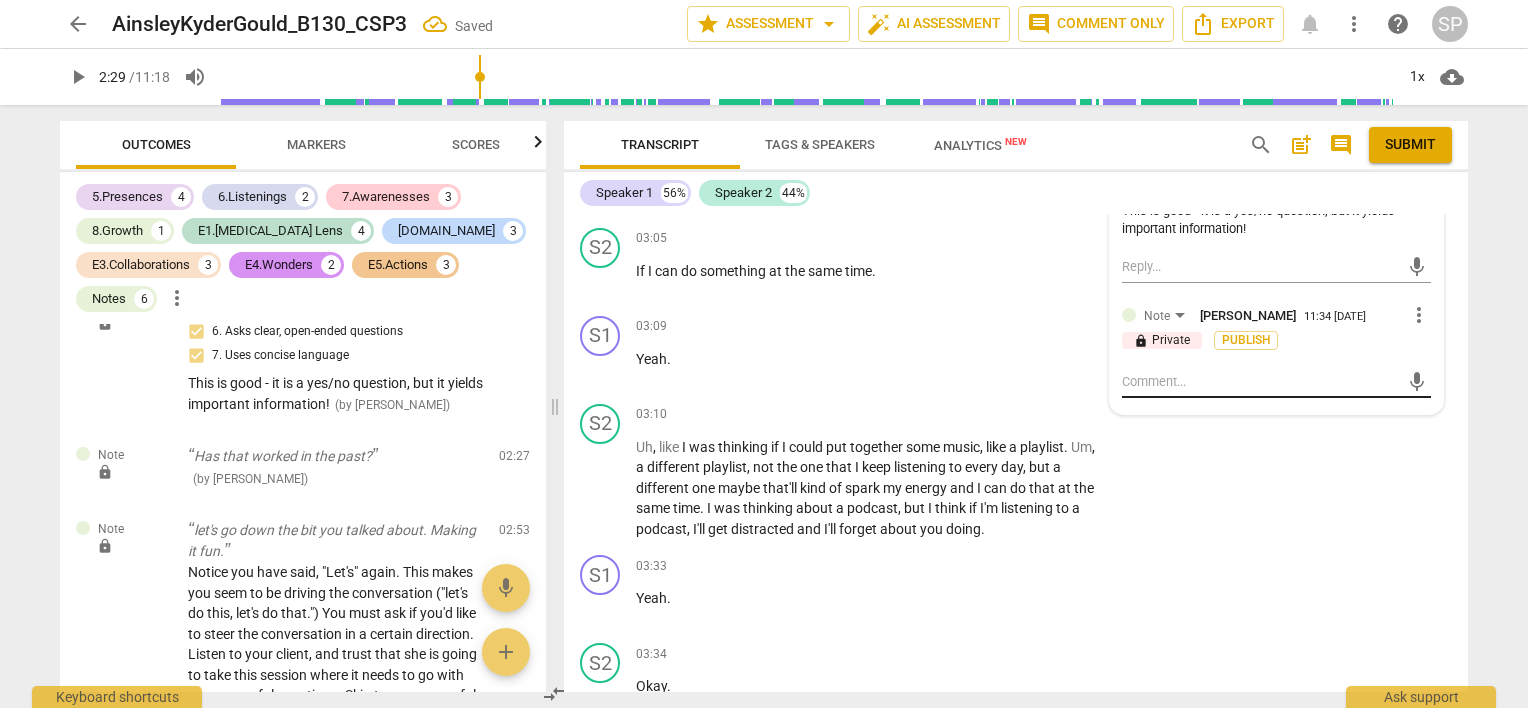 click at bounding box center [1260, 381] 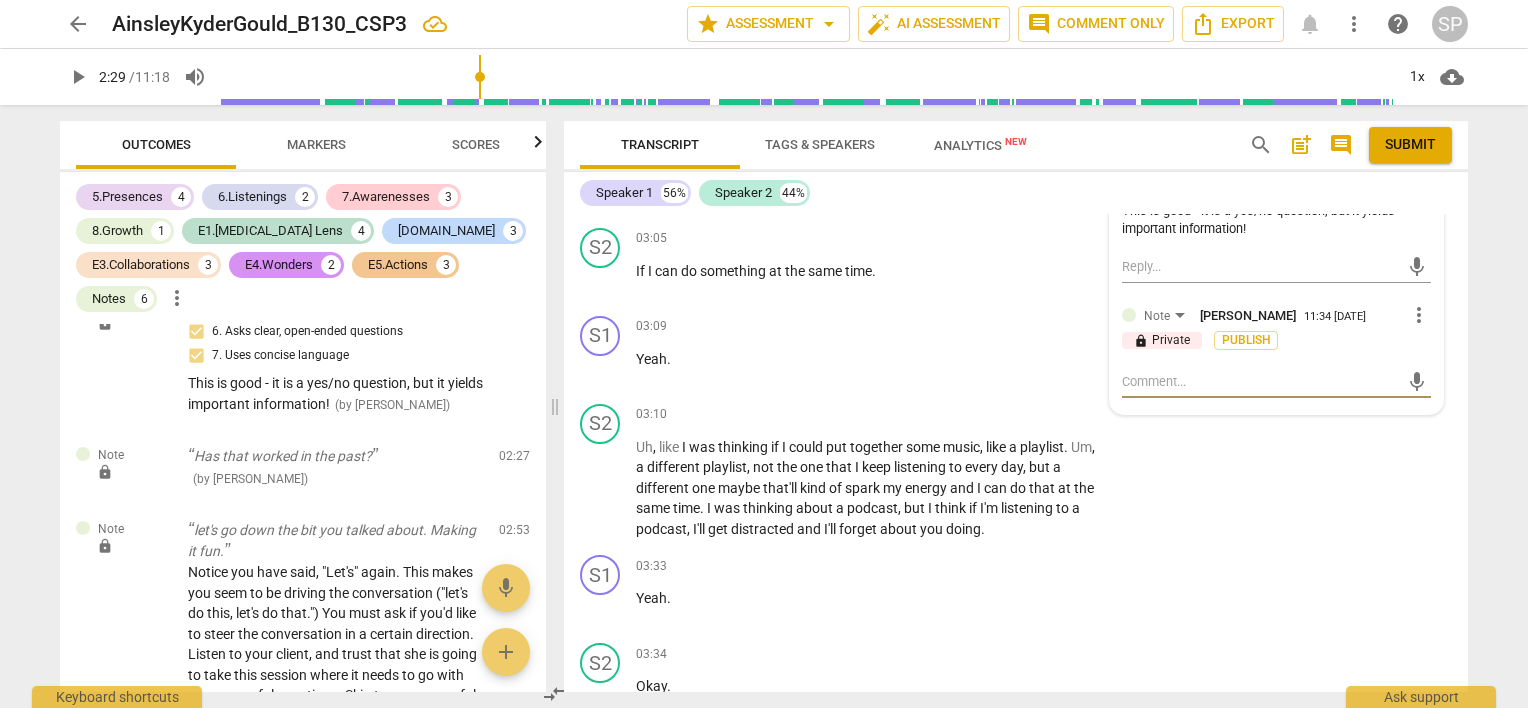 type on "R" 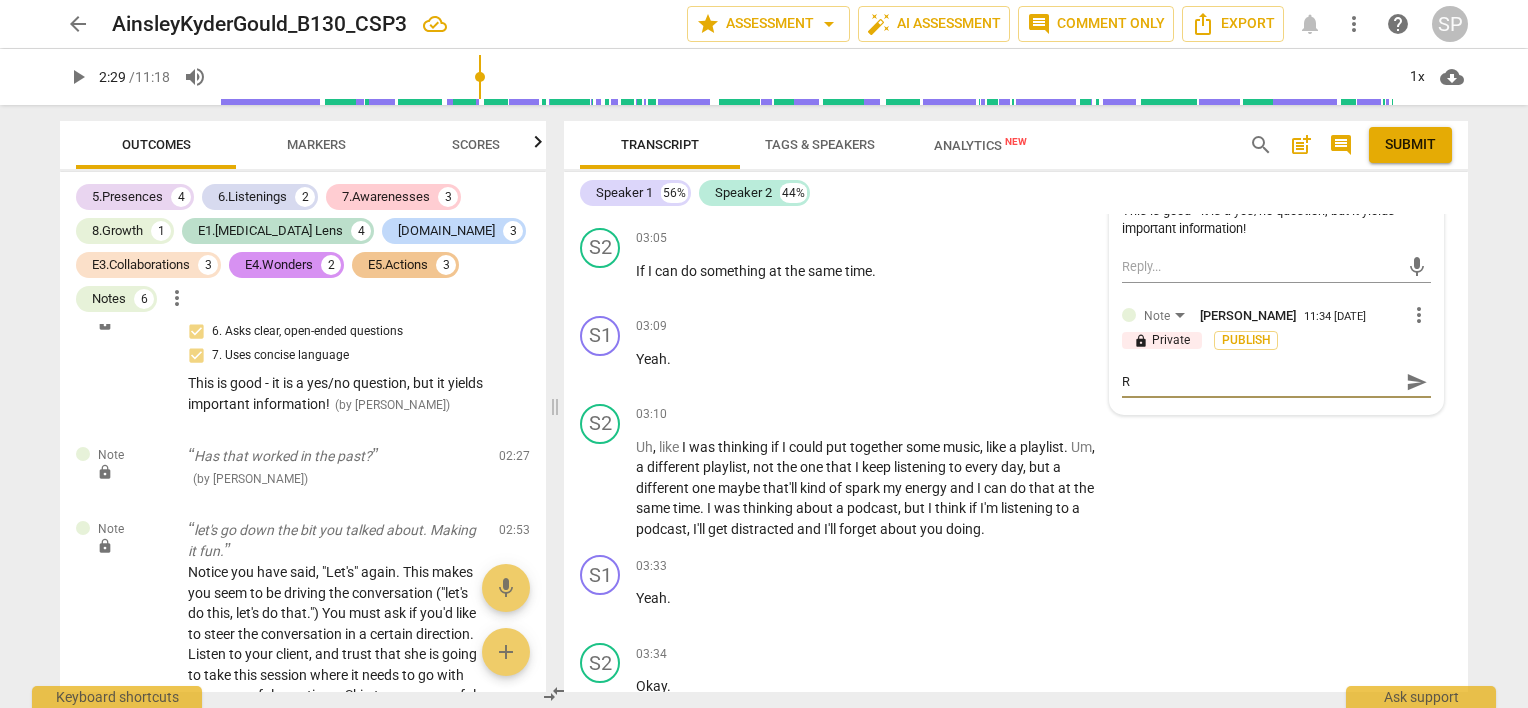 type on "Re" 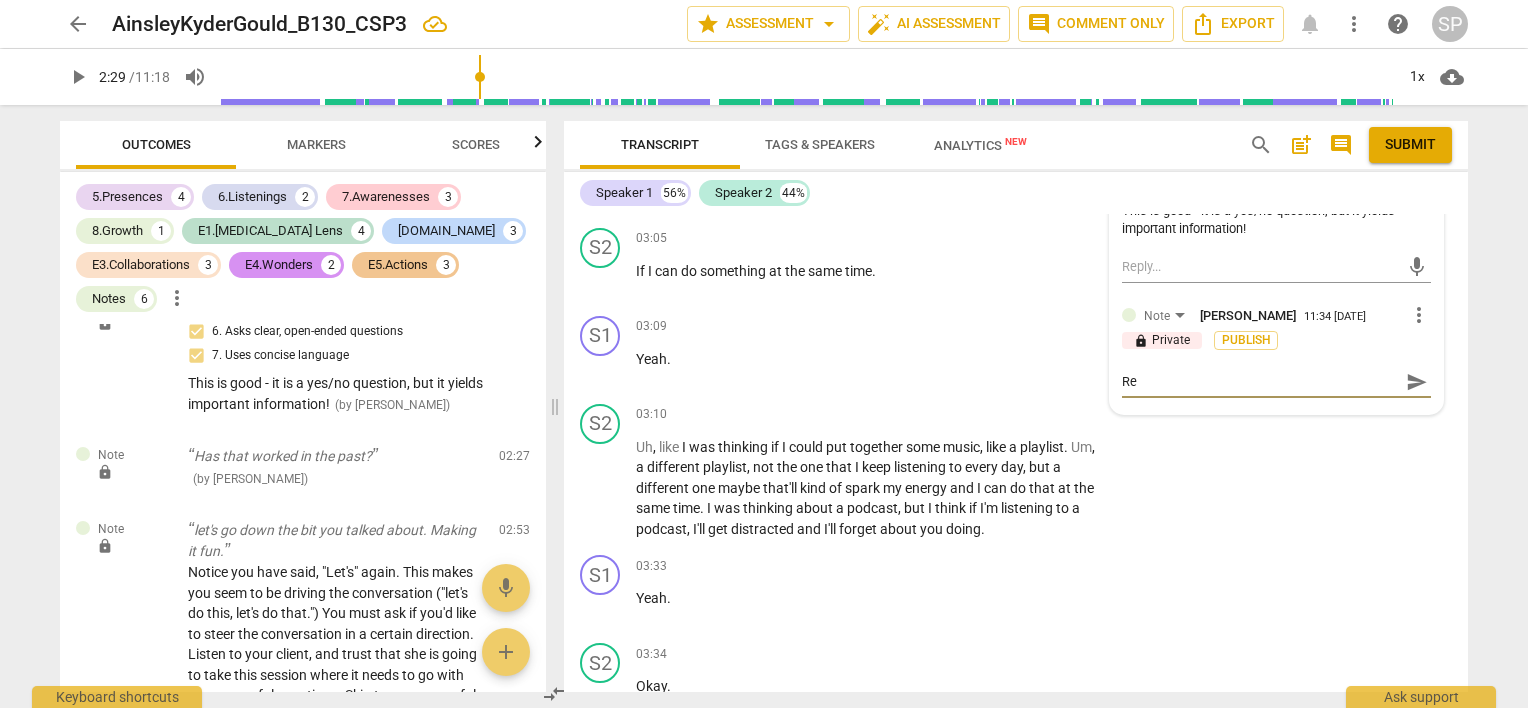 type on "Rem" 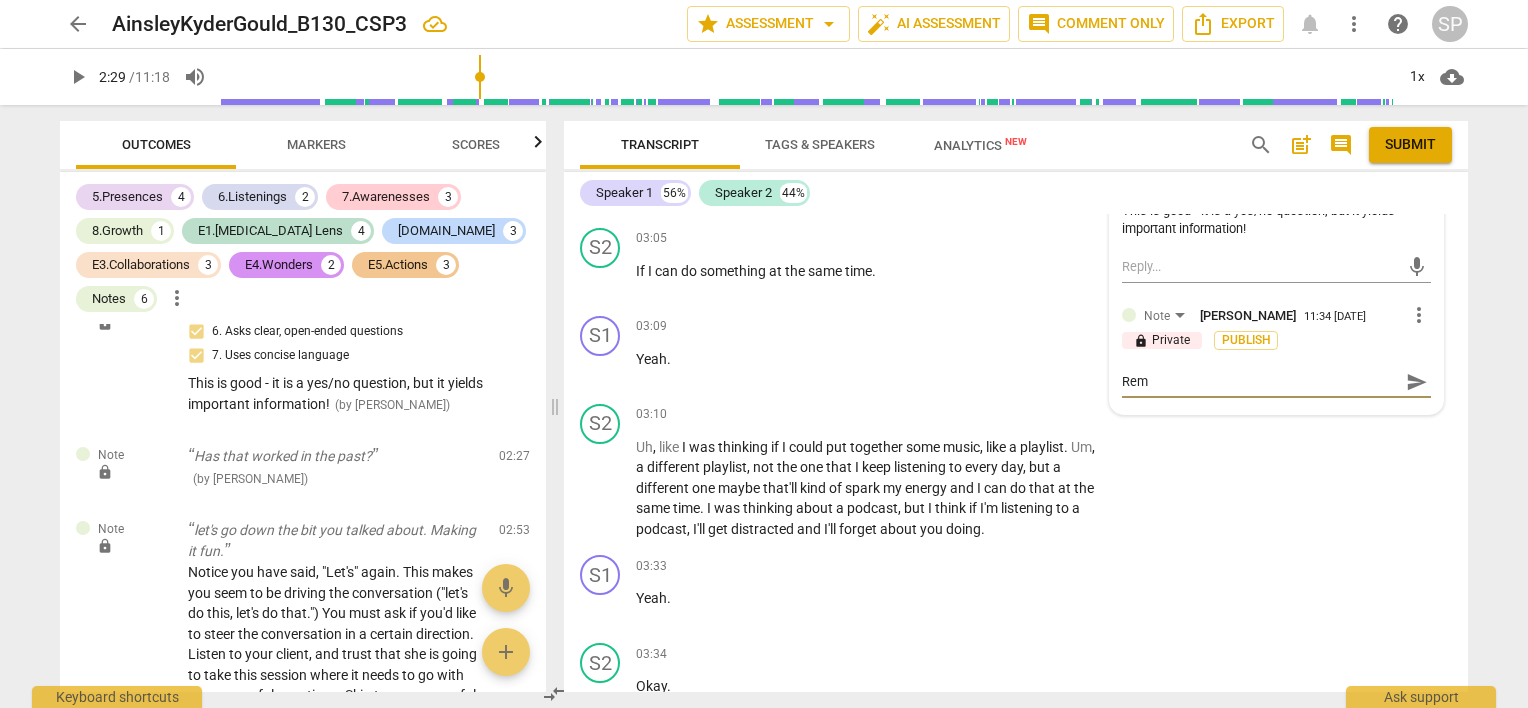 type on "Reme" 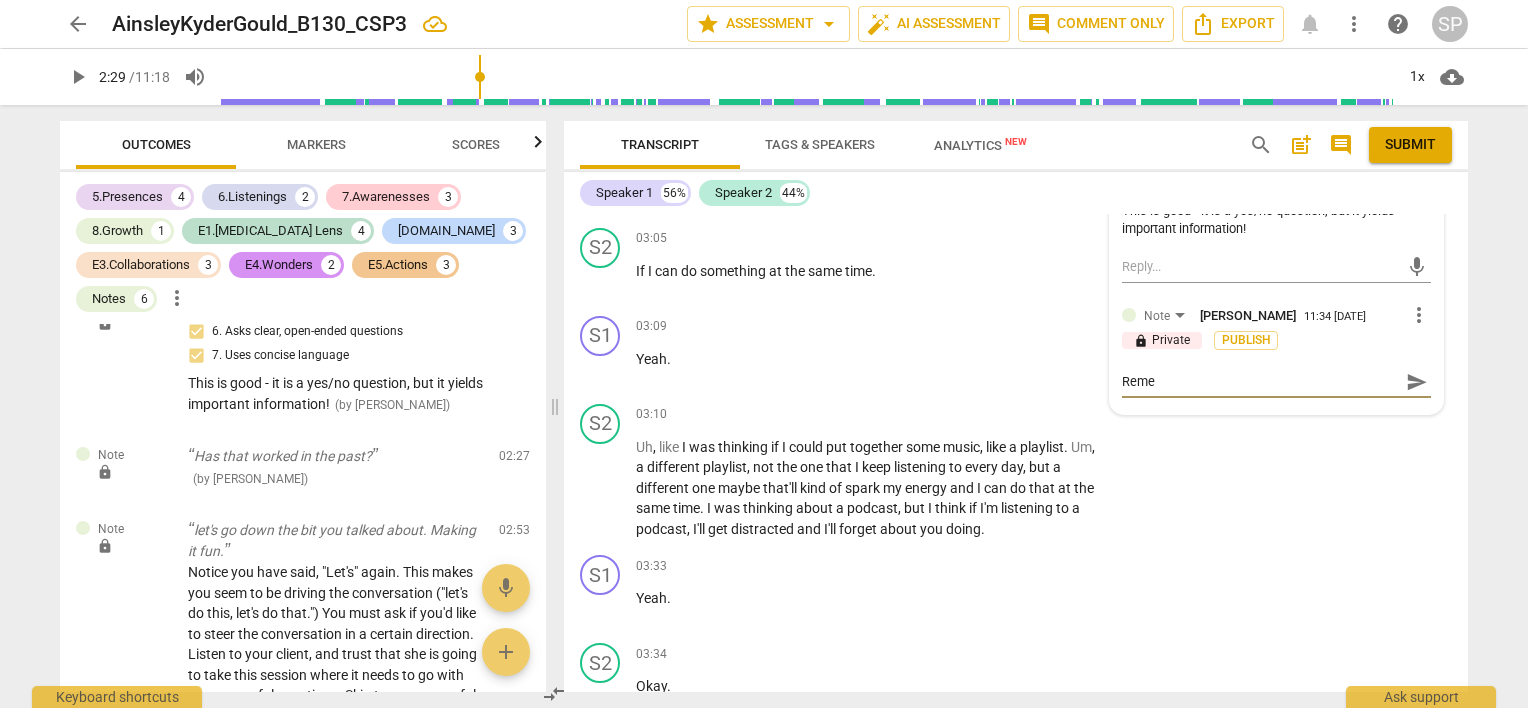 type on "Remem" 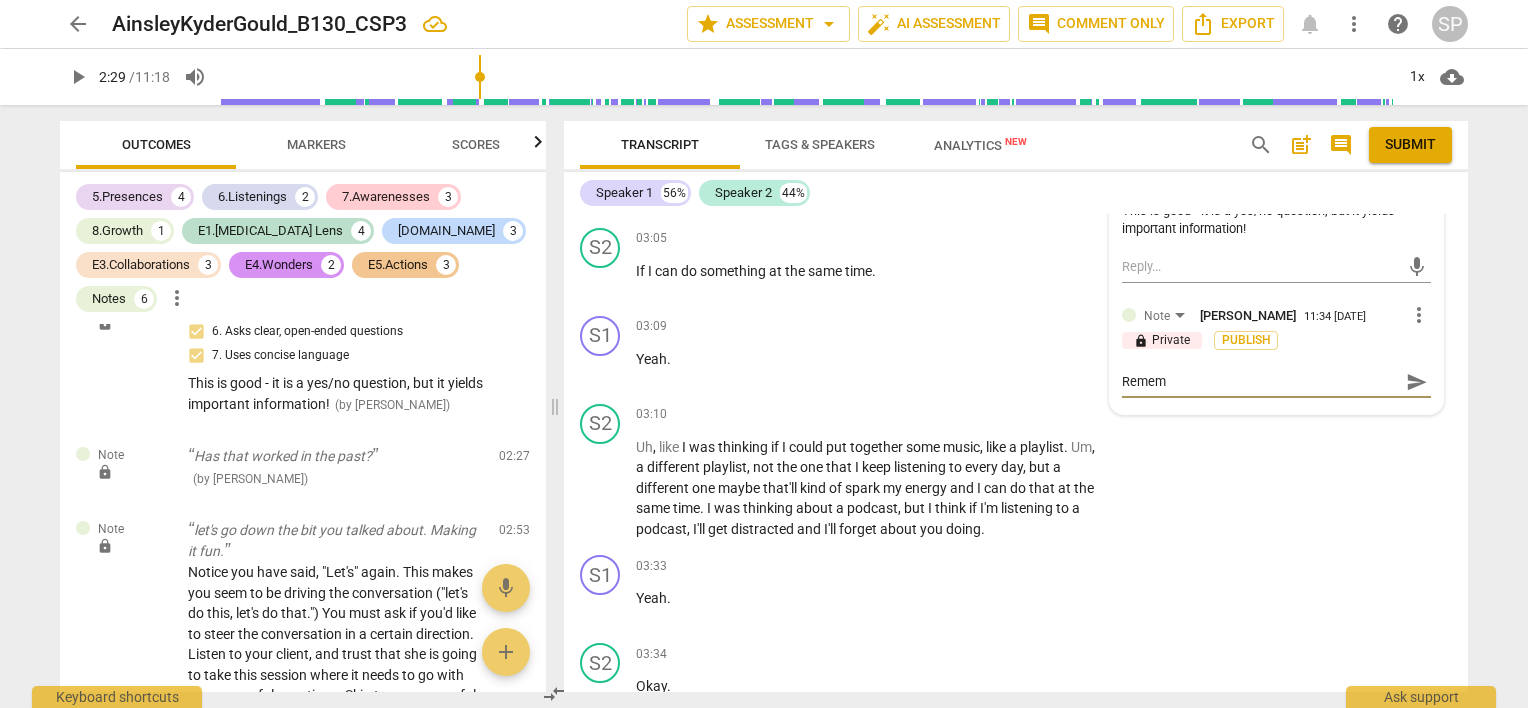 type on "Rememb" 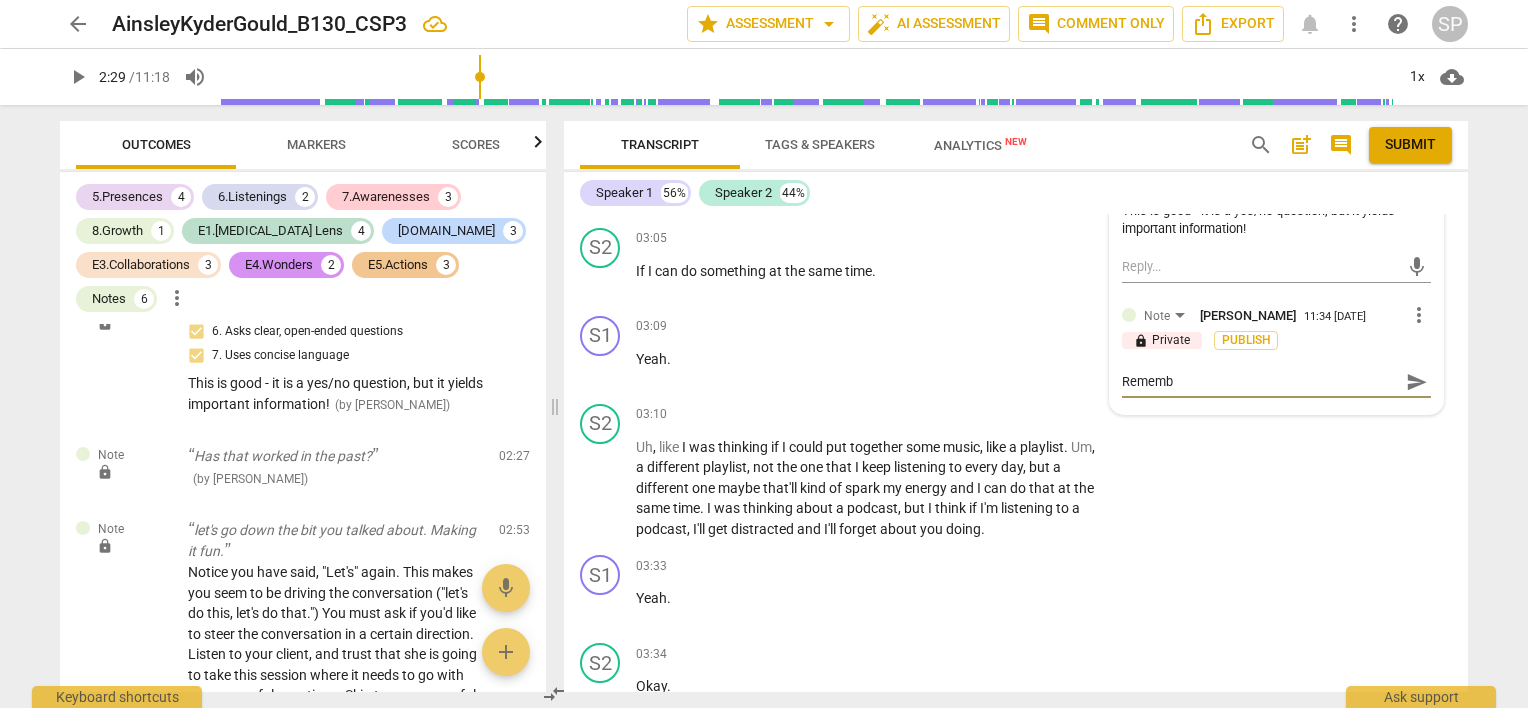 type on "Remembe" 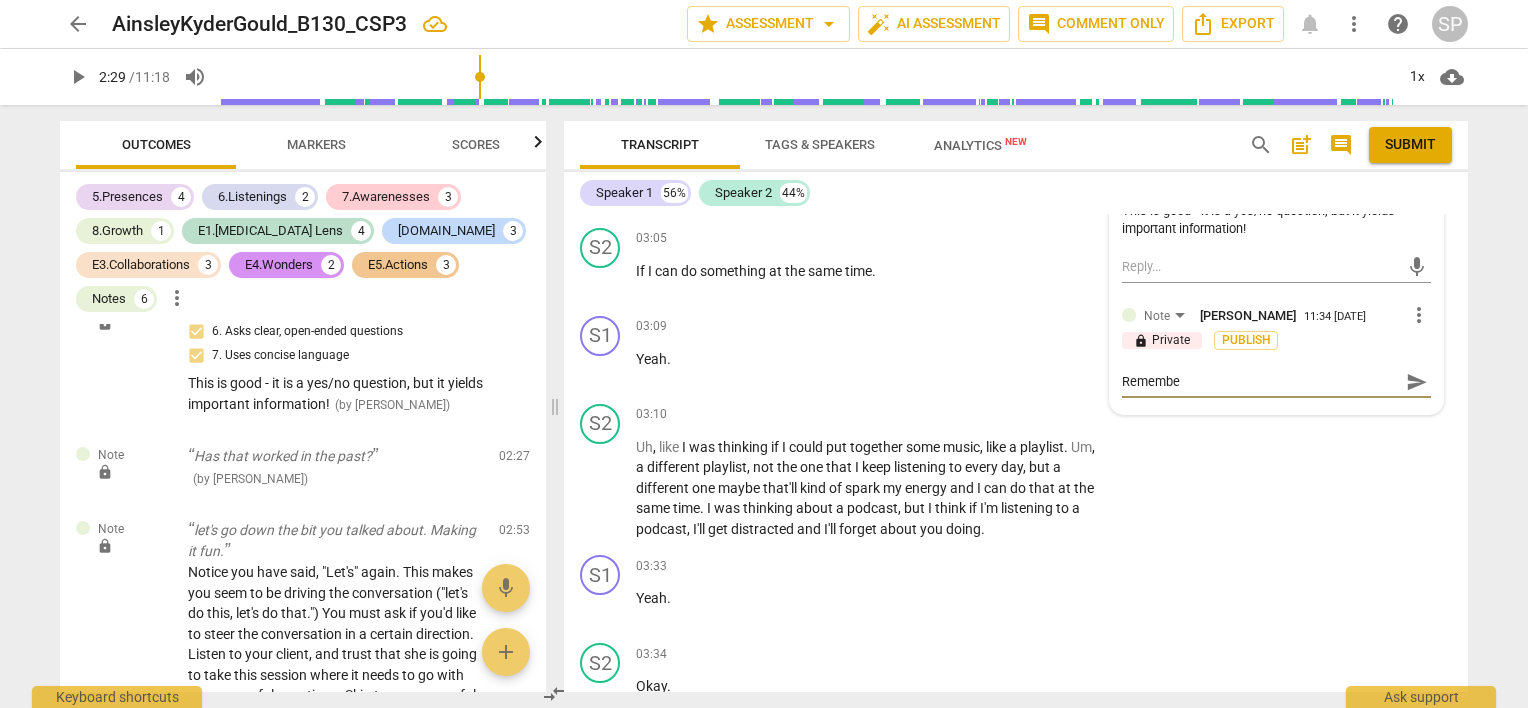 type on "Remember" 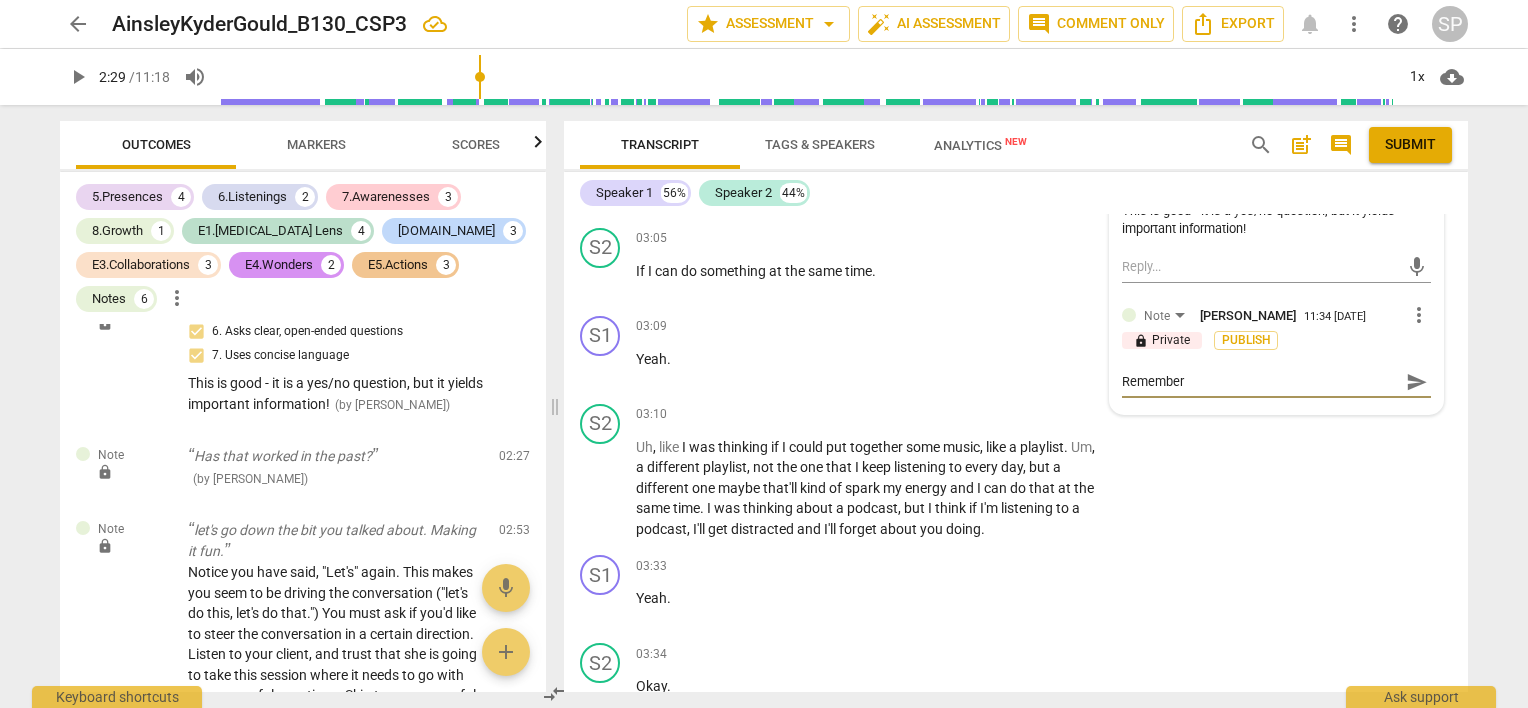 type on "Remember" 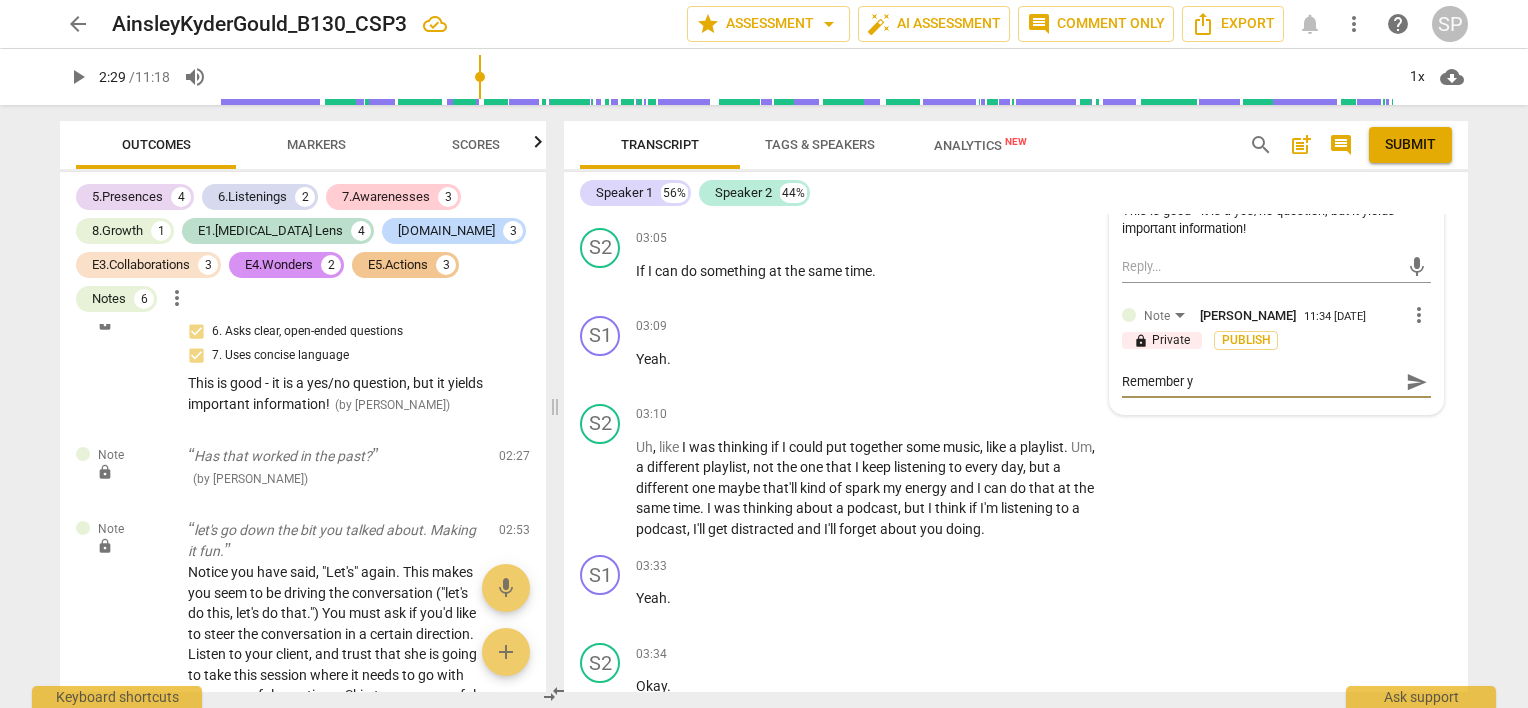 type on "Remember yo" 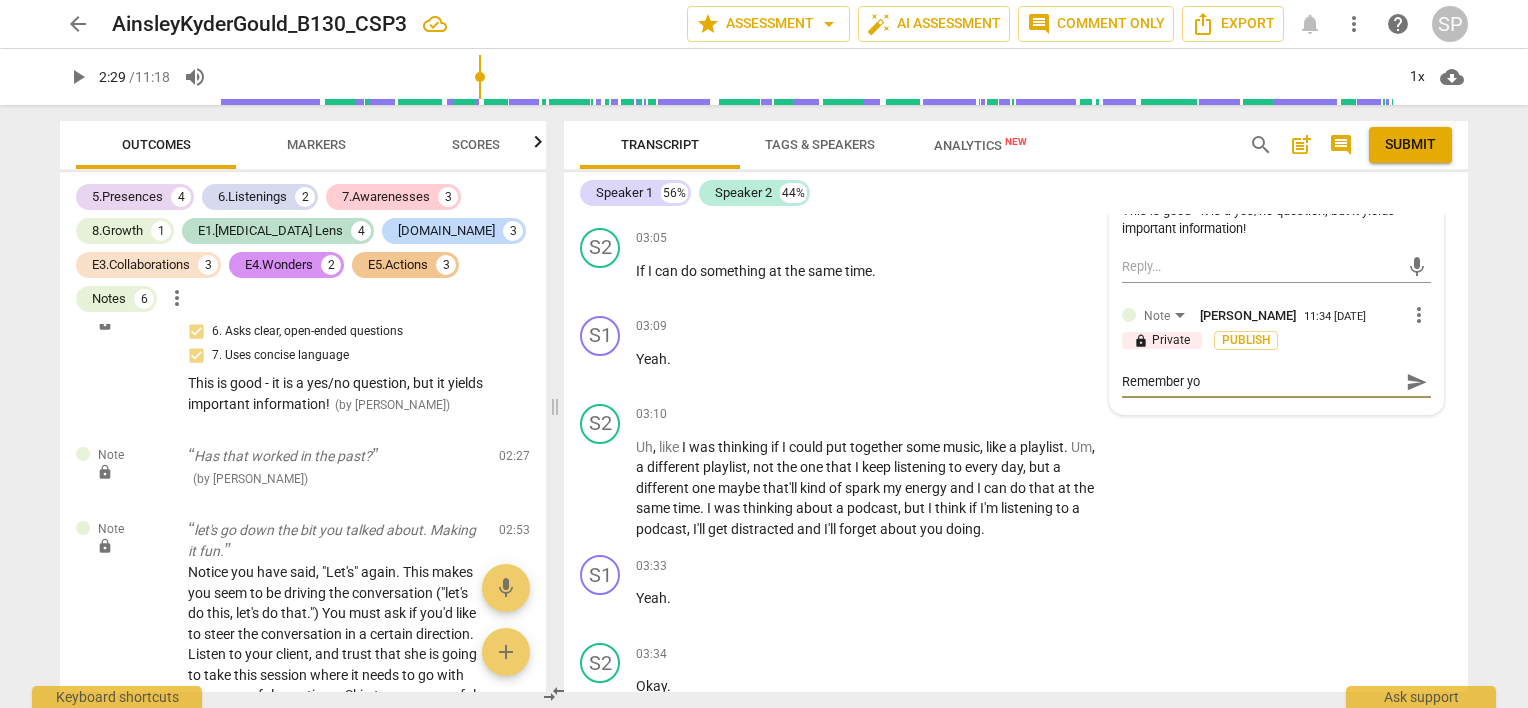 type on "Remember you" 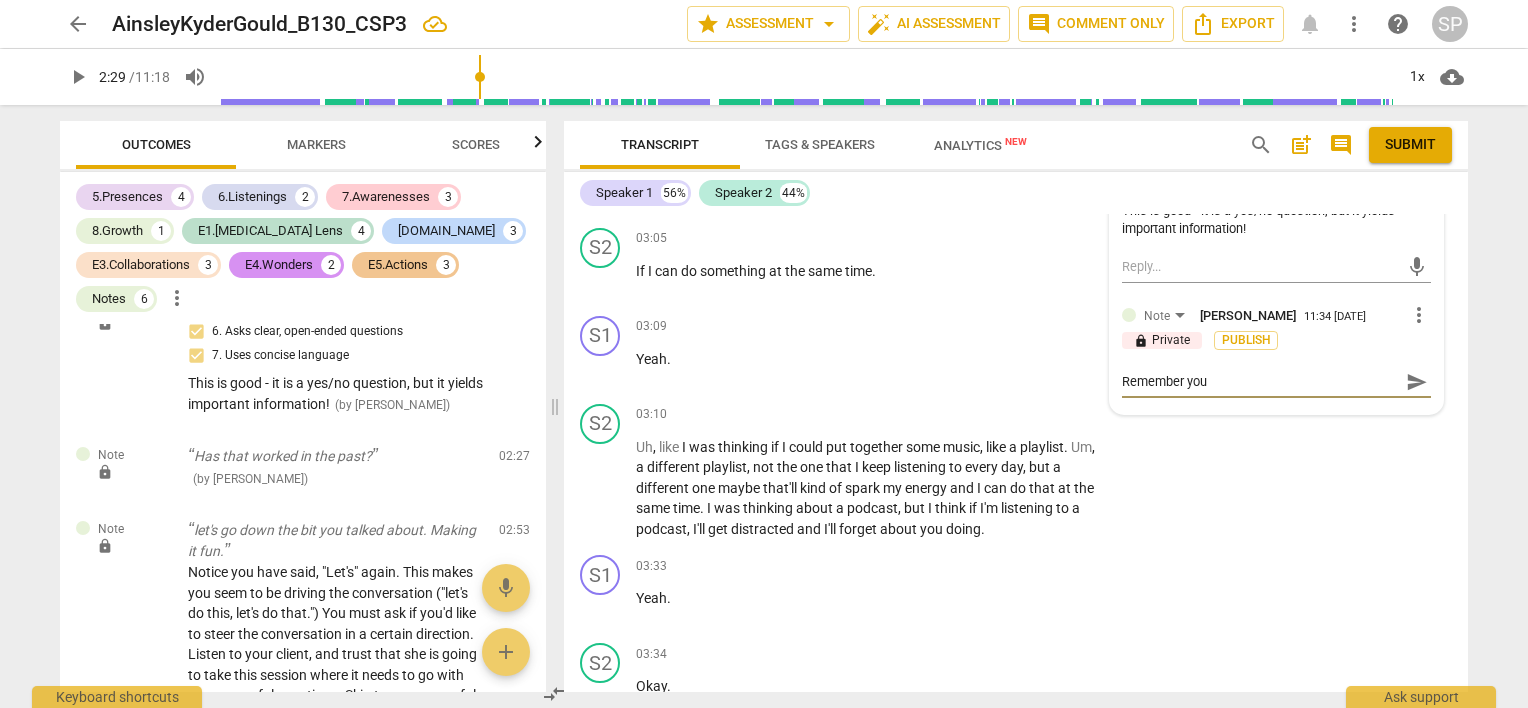 type on "Remember your" 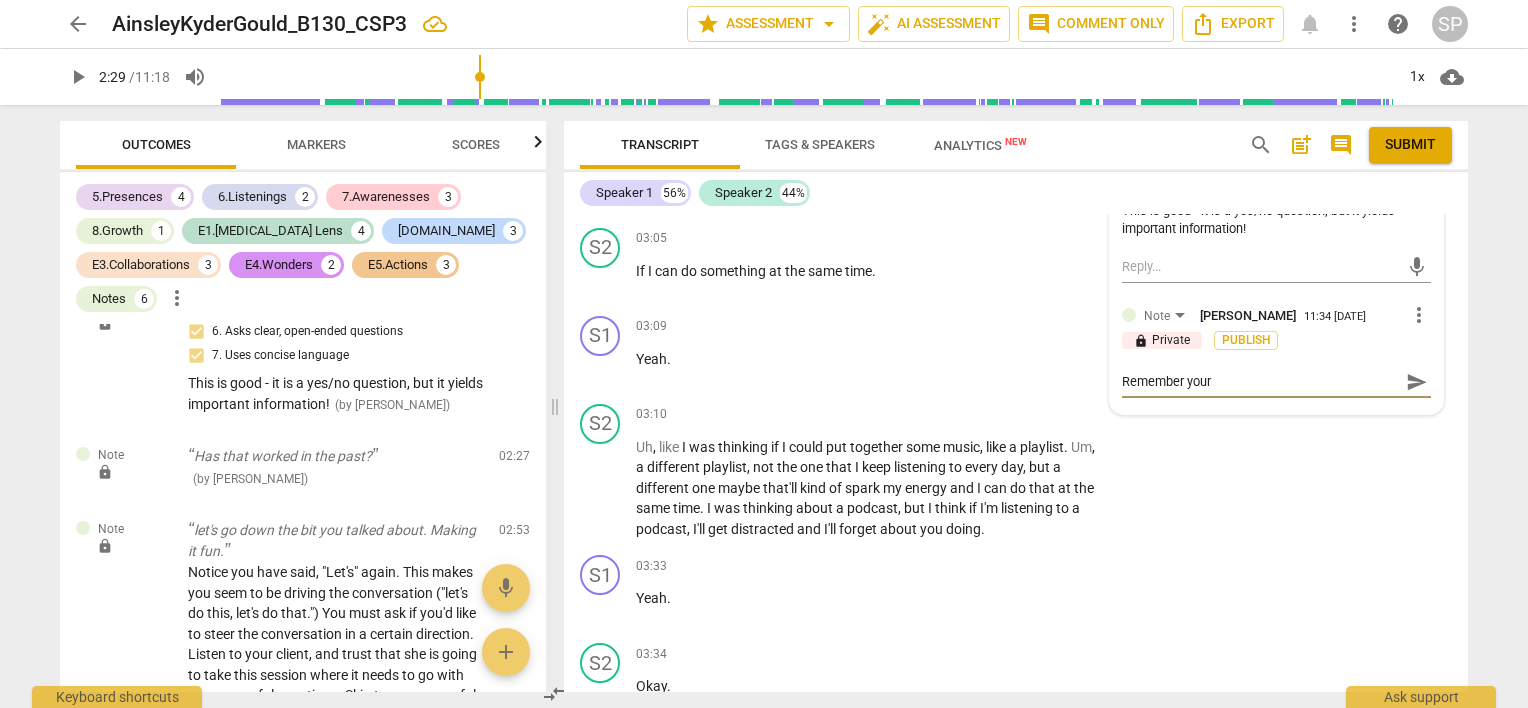 type on "Remember your" 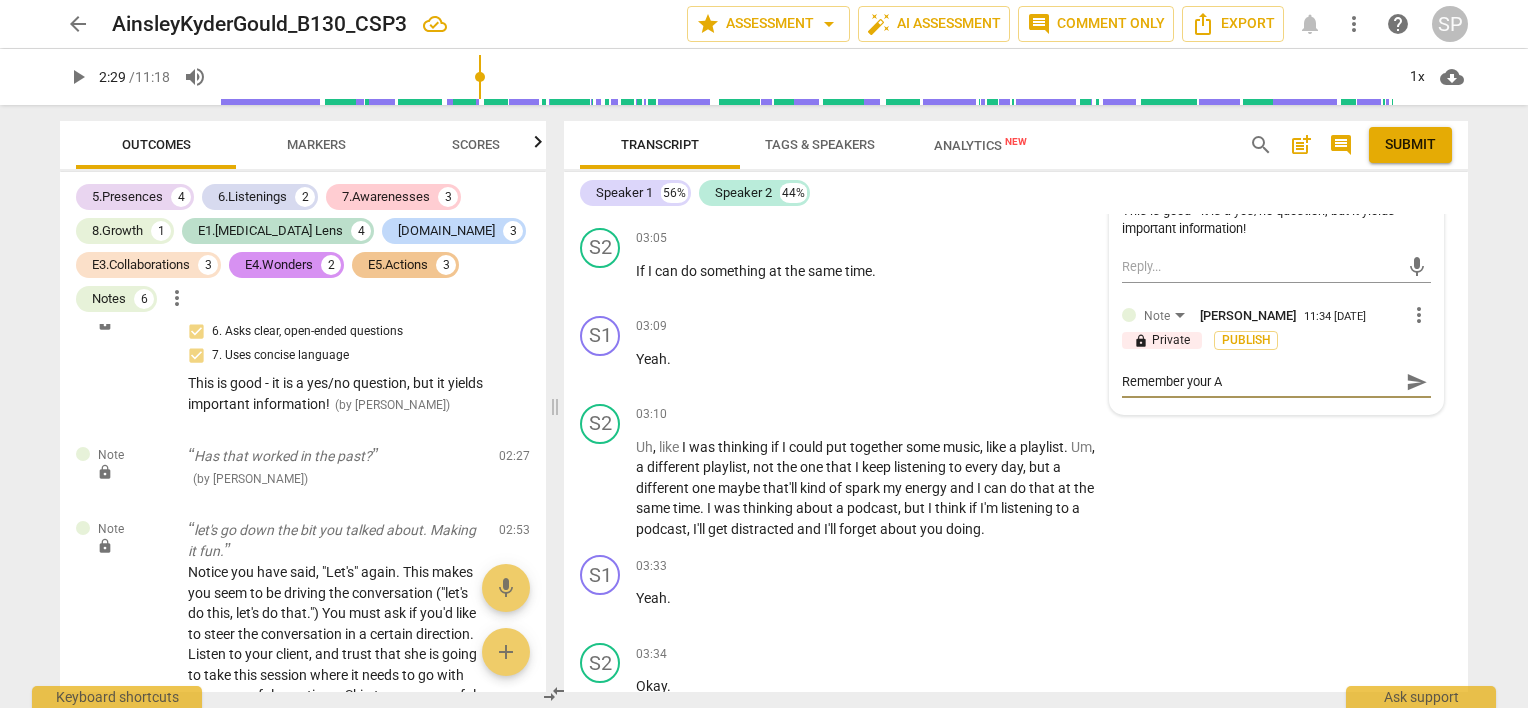 type on "Remember your AD" 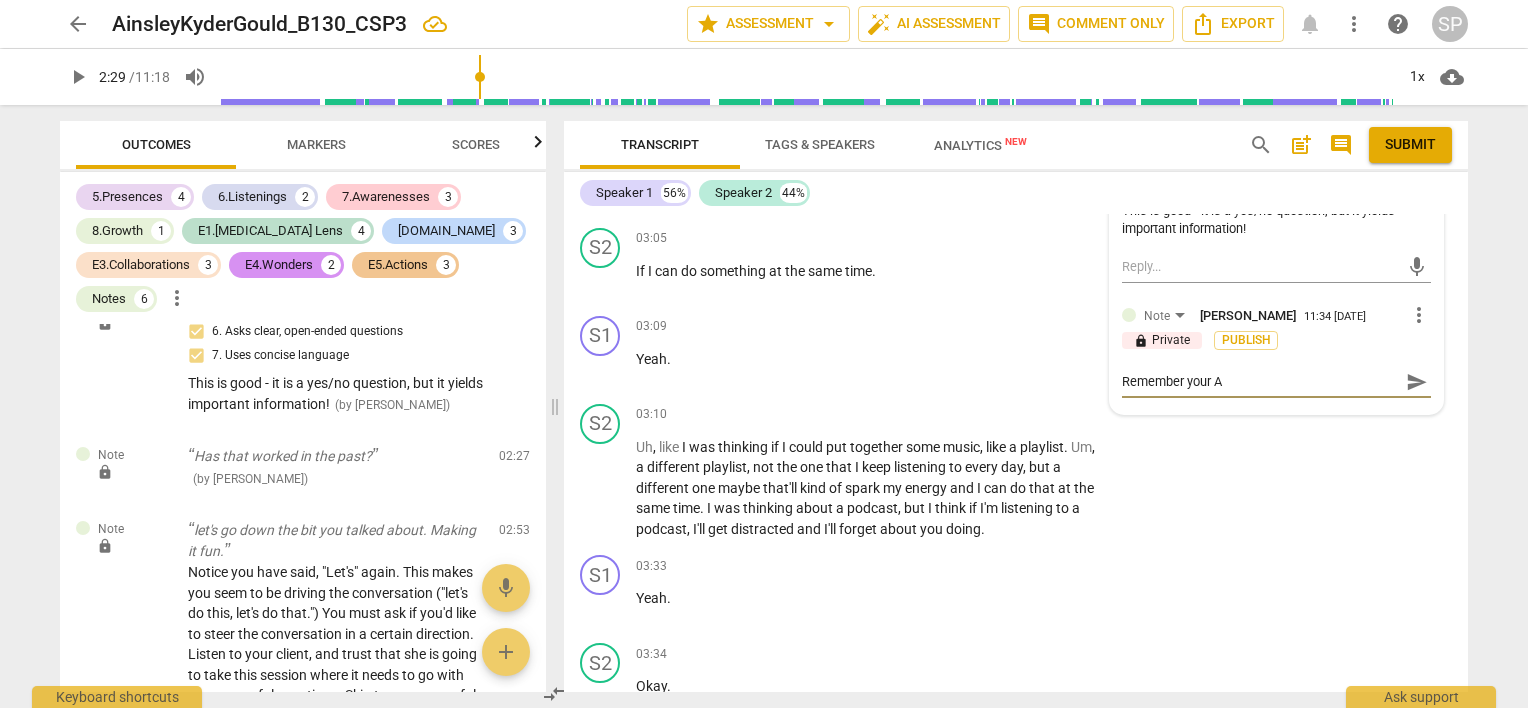 type on "Remember your AD" 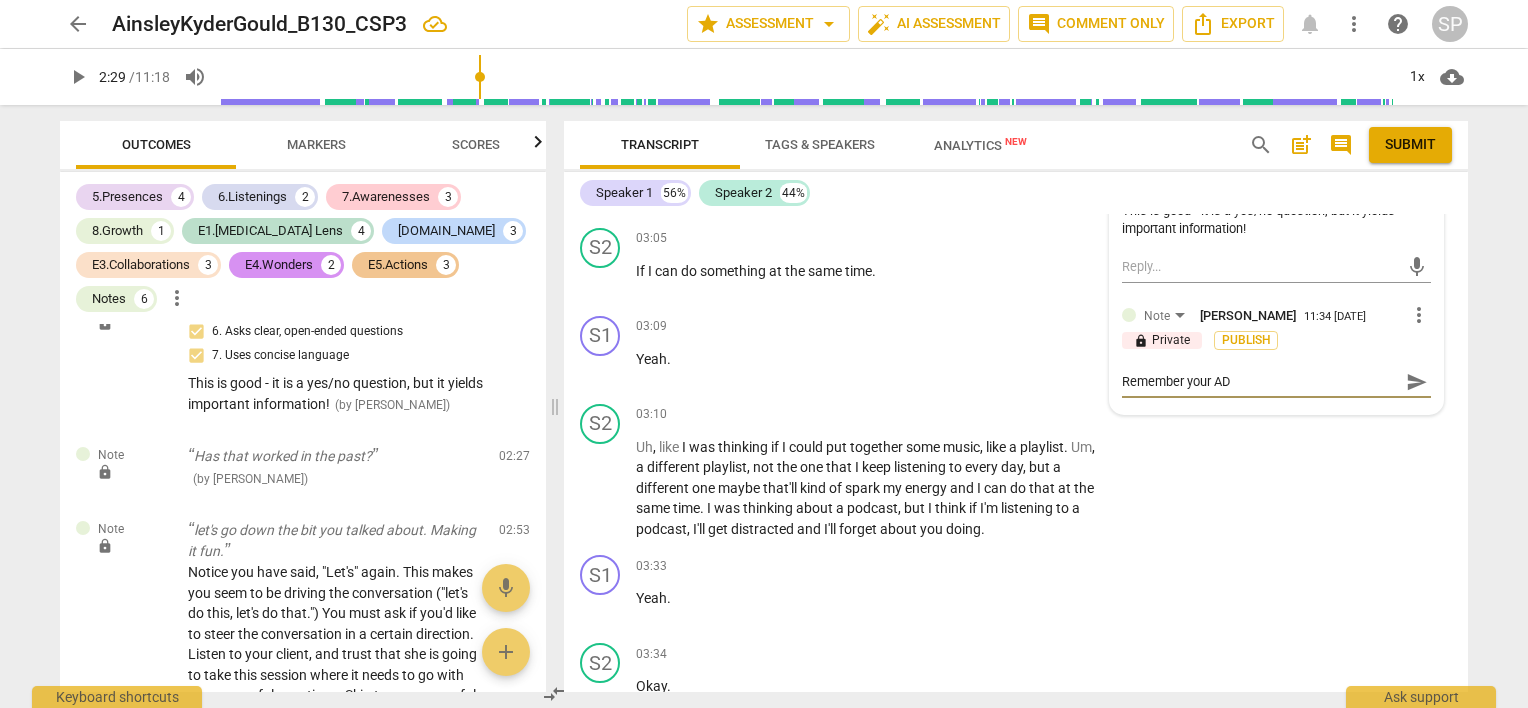 type on "Remember your ADH" 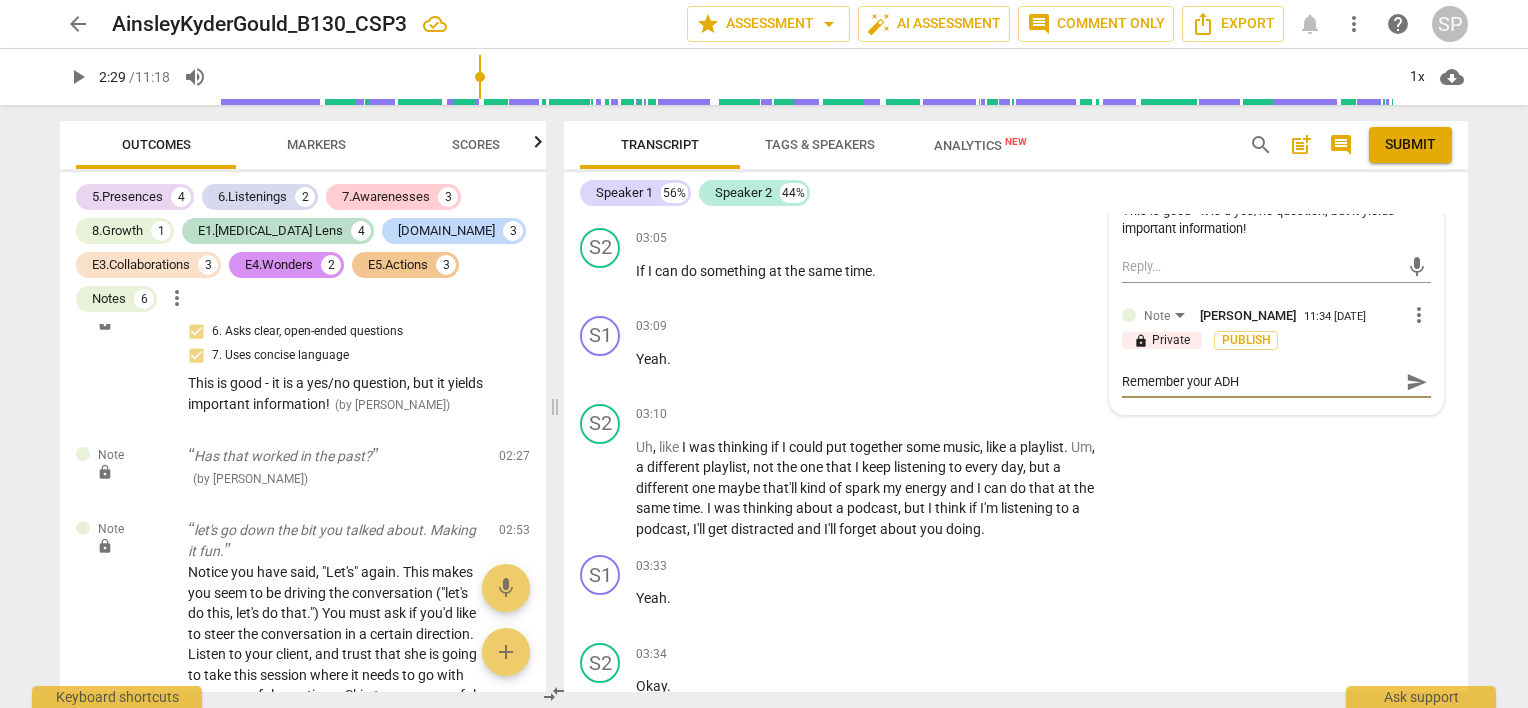 type on "Remember your [MEDICAL_DATA]" 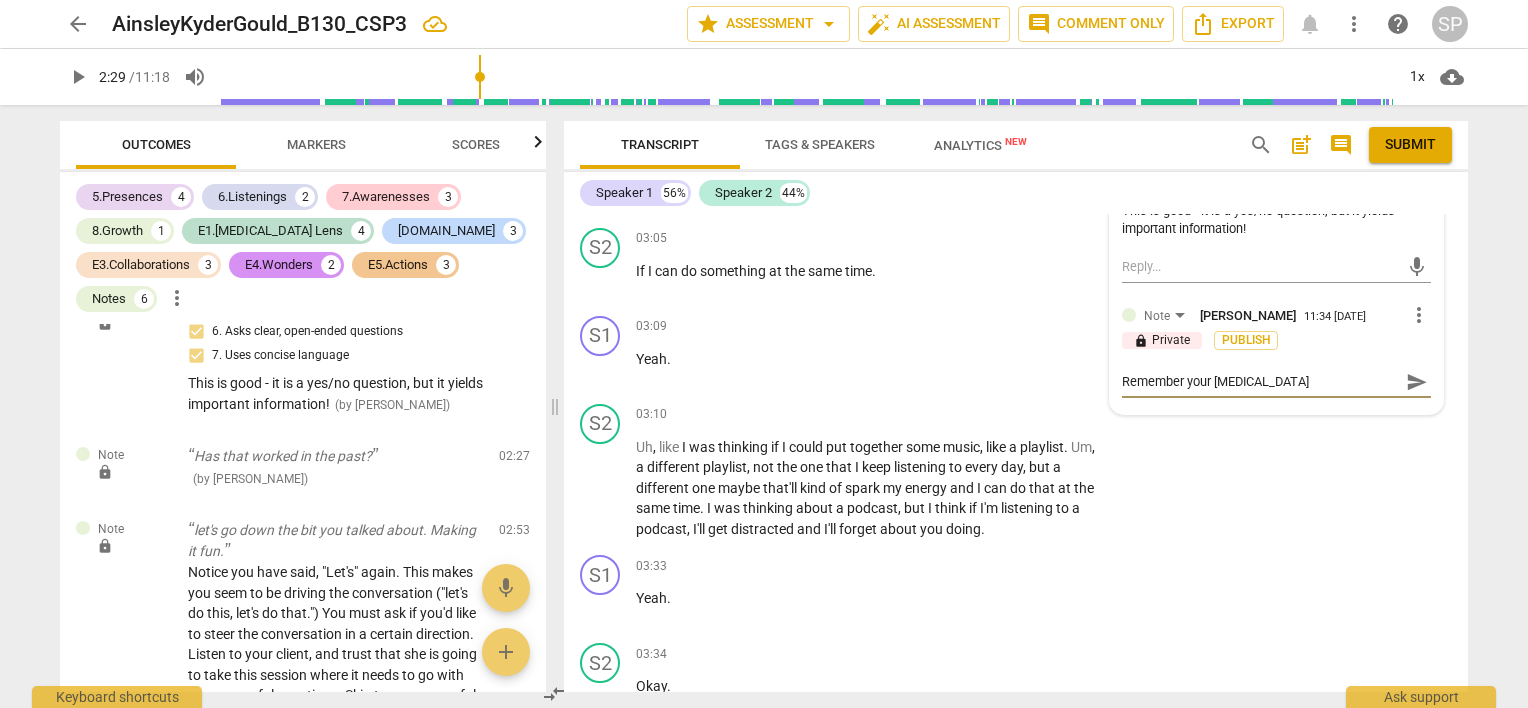 type on "Remember your [MEDICAL_DATA]" 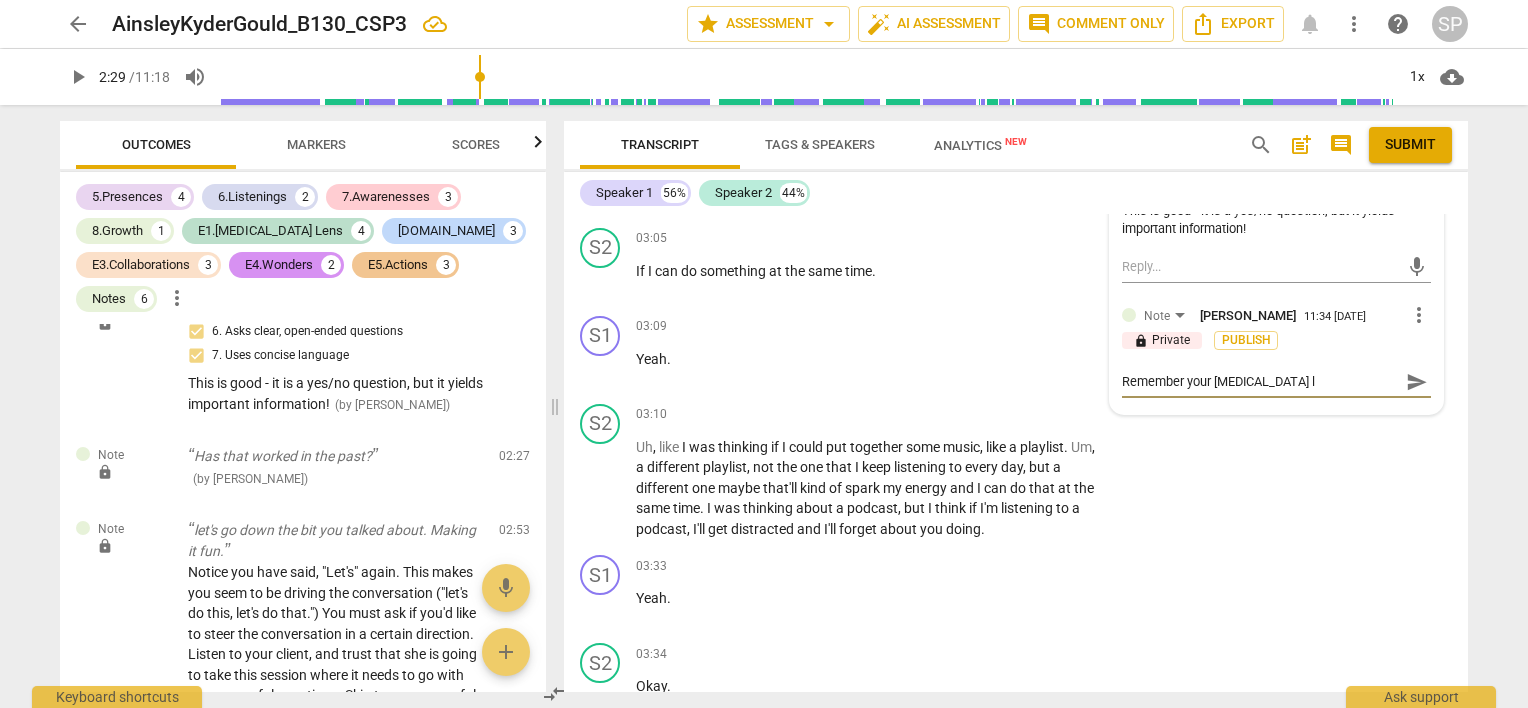 type on "Remember your [MEDICAL_DATA] le" 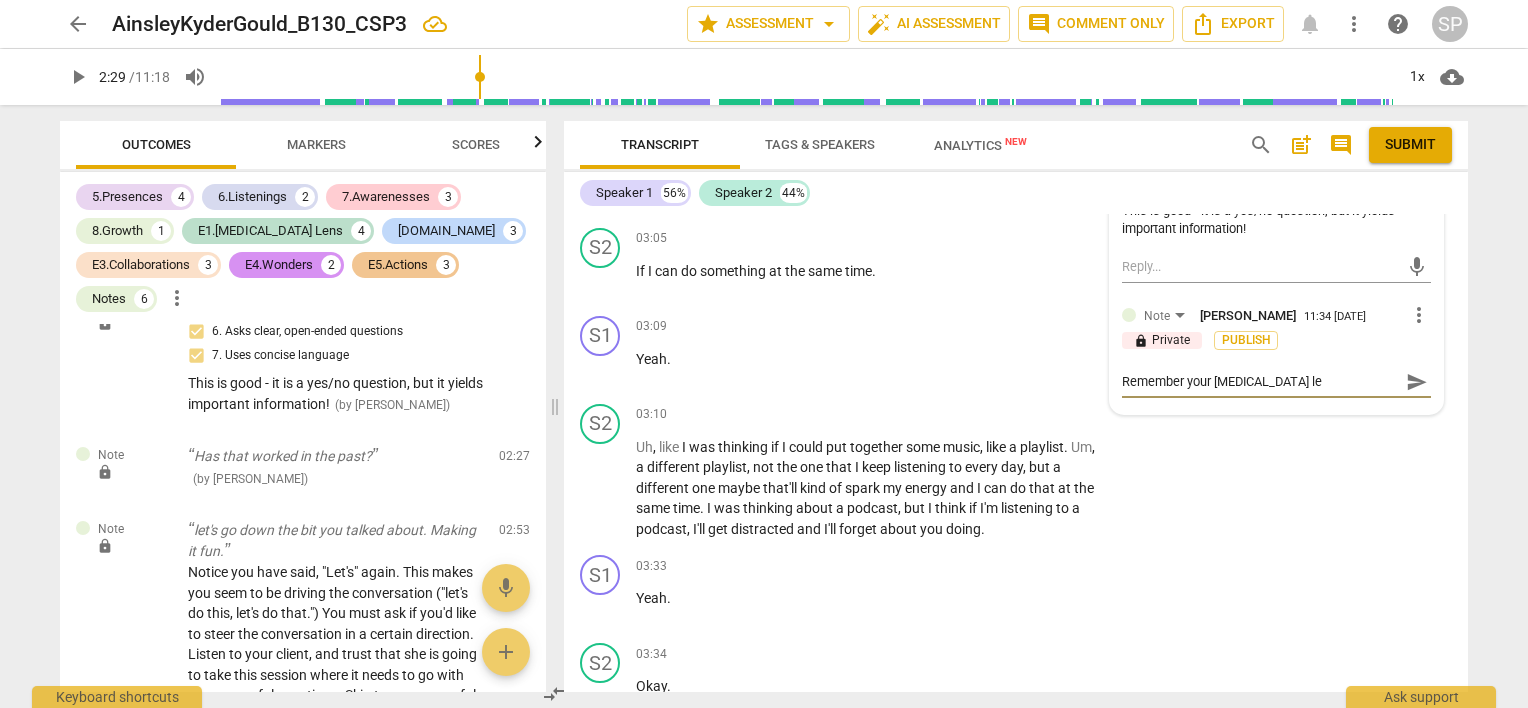 type on "Remember your [MEDICAL_DATA] len" 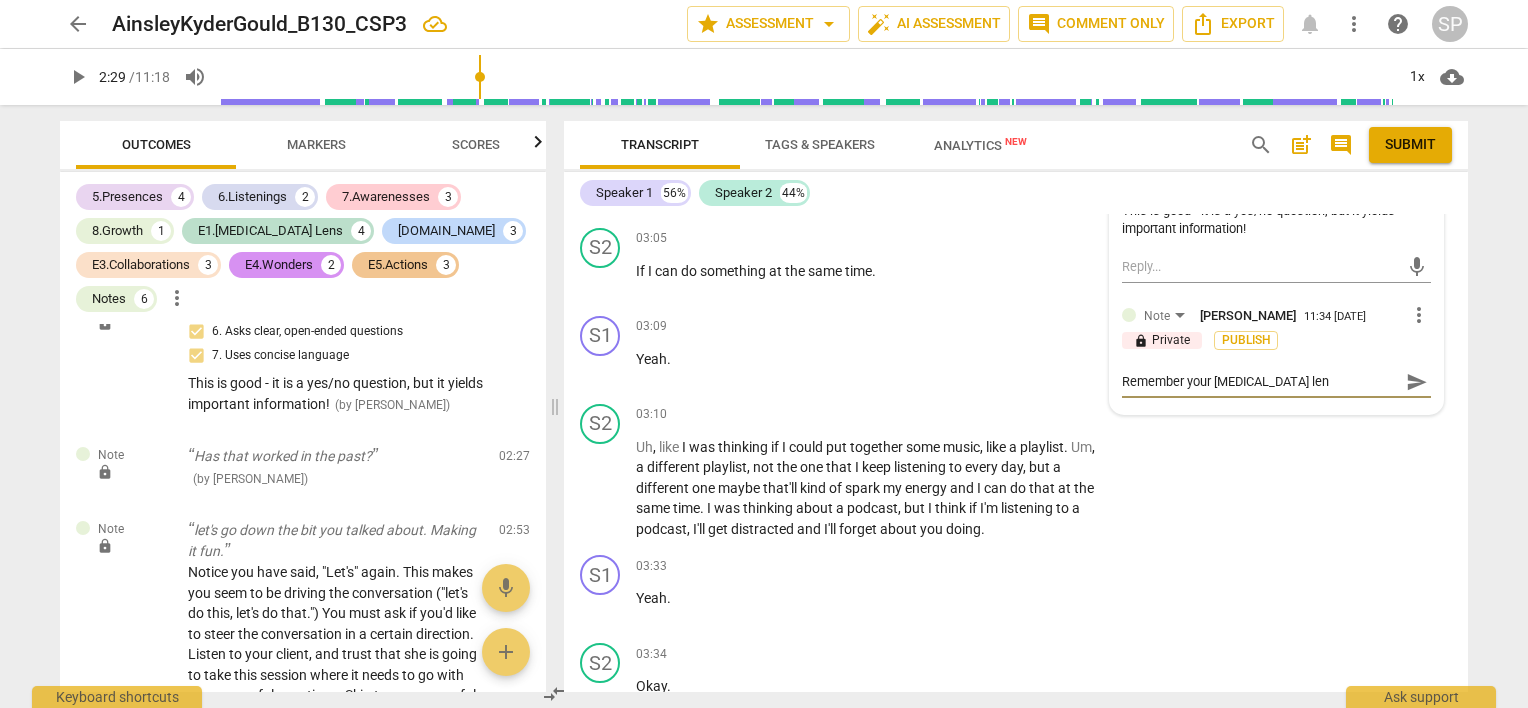 type on "Remember your [MEDICAL_DATA] lens" 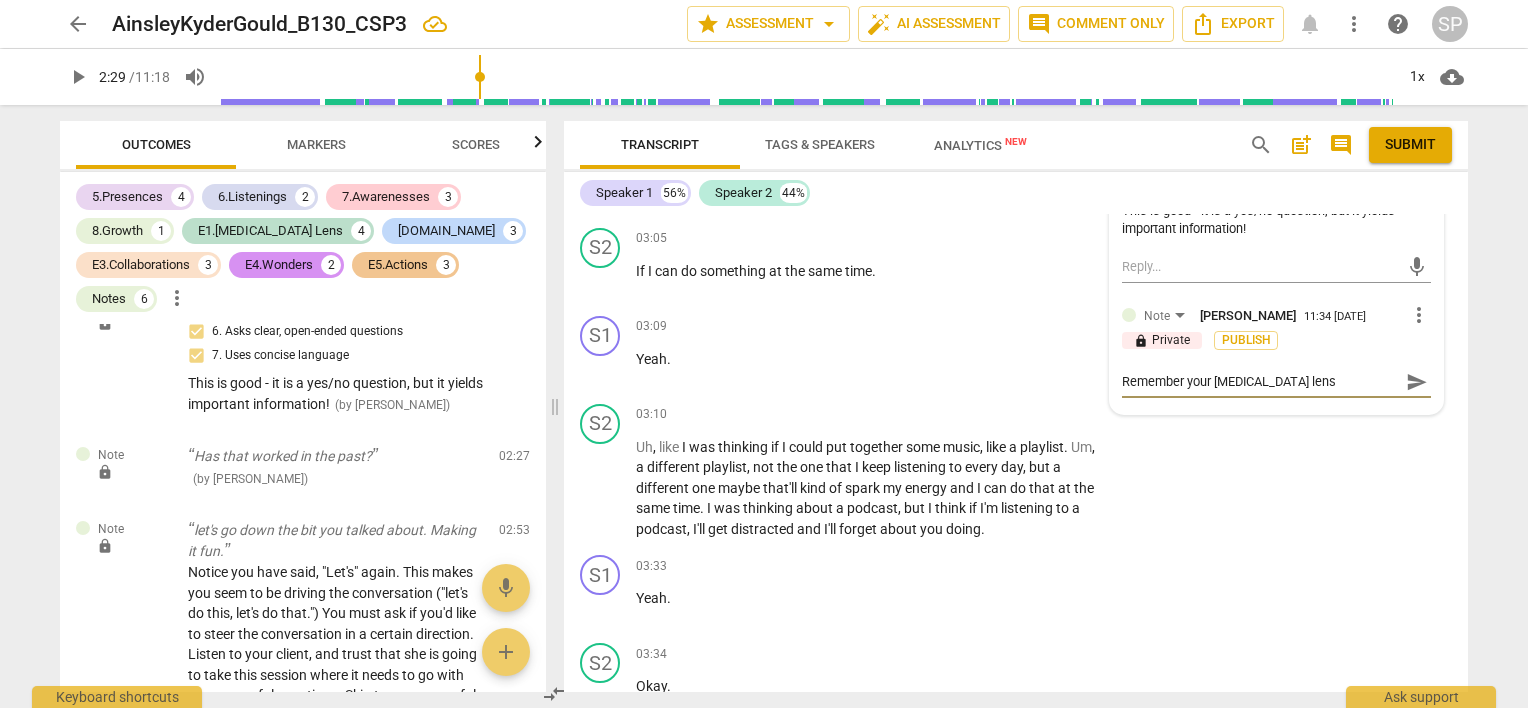 type on "Remember your [MEDICAL_DATA] lense" 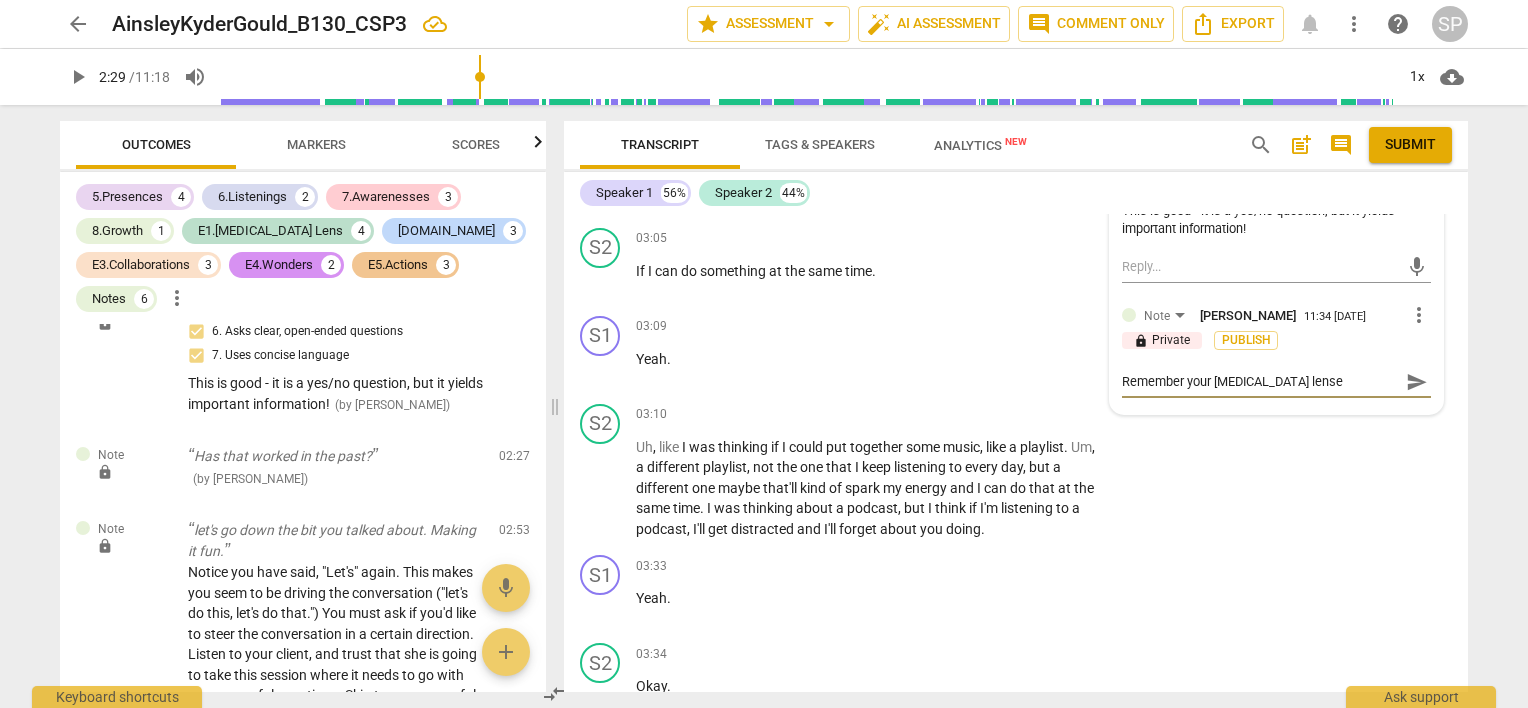 type on "Remember your [MEDICAL_DATA] lense" 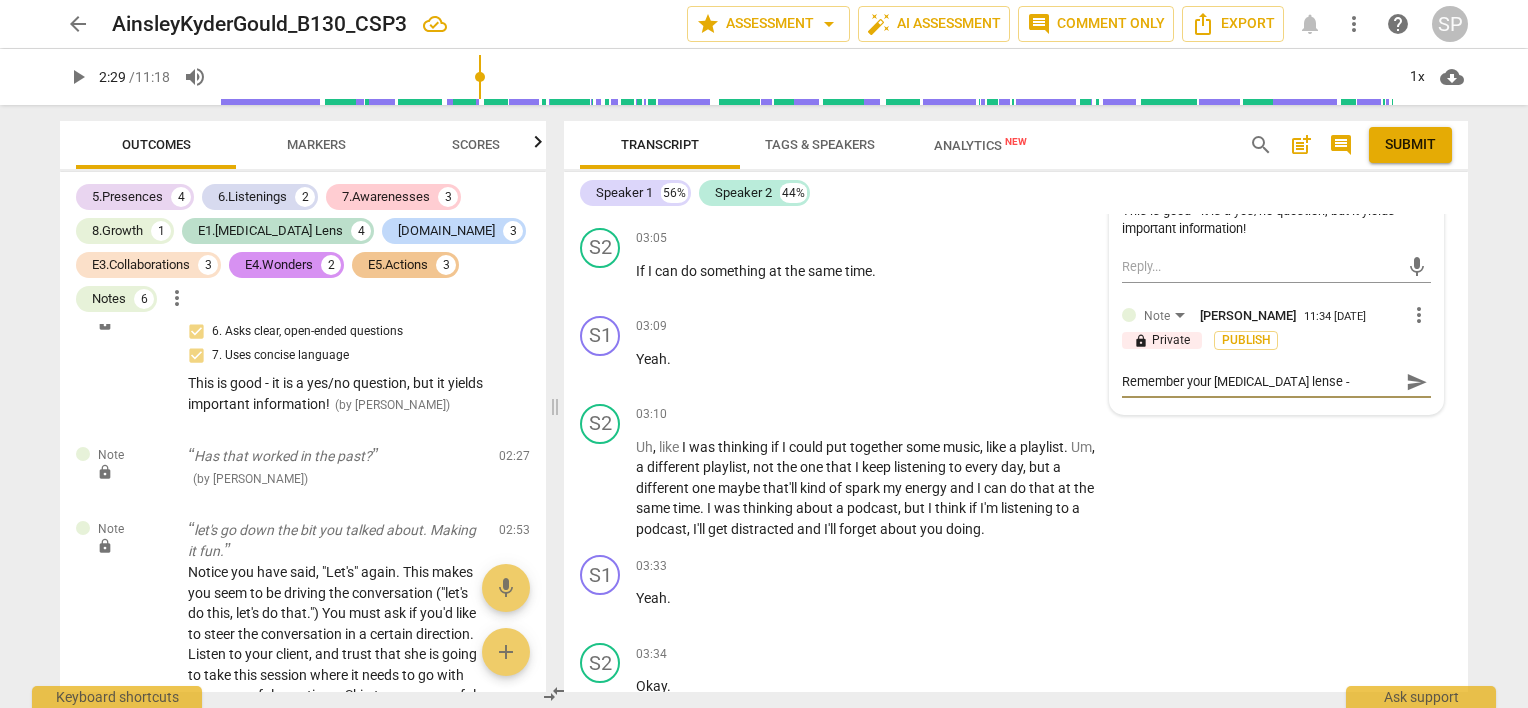 type on "Remember your [MEDICAL_DATA] lense -" 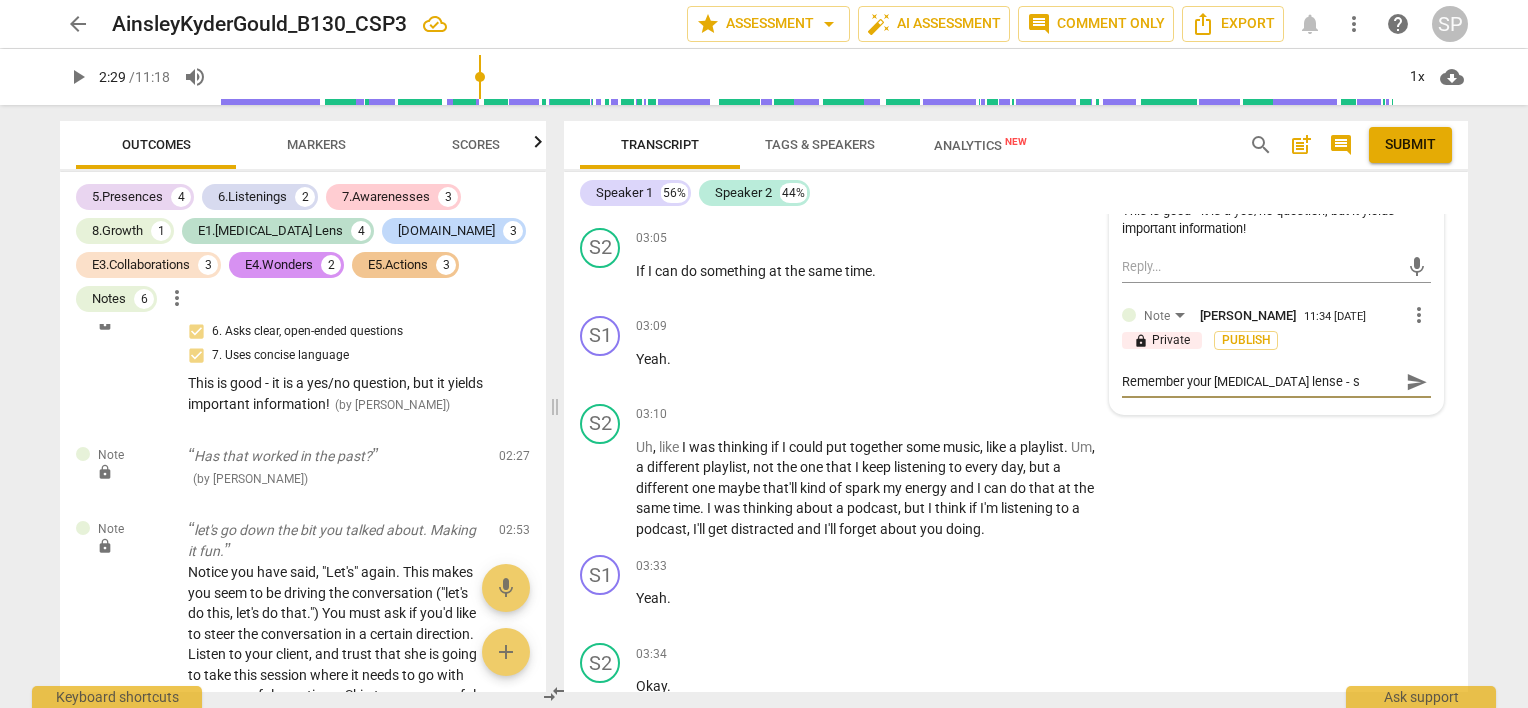 type on "Remember your [MEDICAL_DATA] lense - sh" 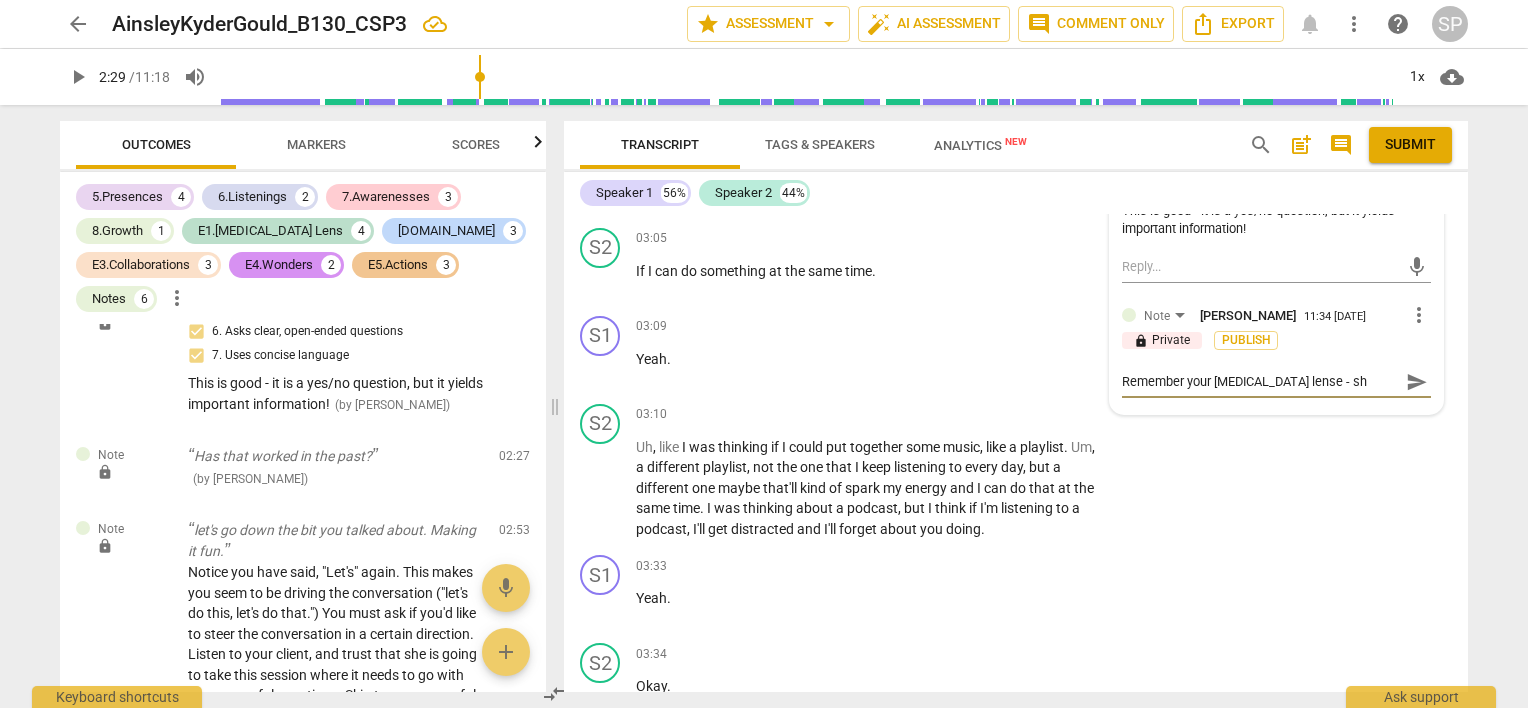 type on "Remember your [MEDICAL_DATA] lense - she" 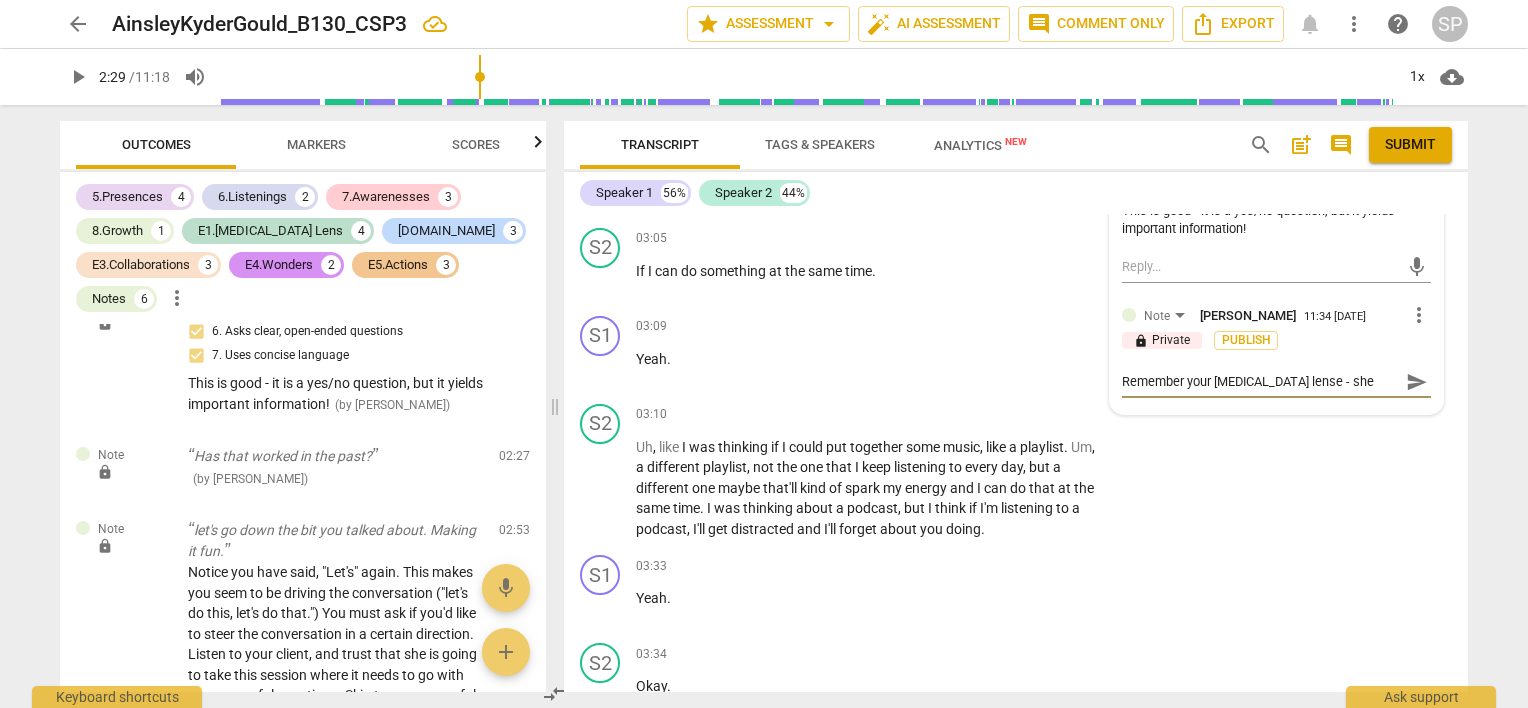 type on "Remember your [MEDICAL_DATA] lense - sh" 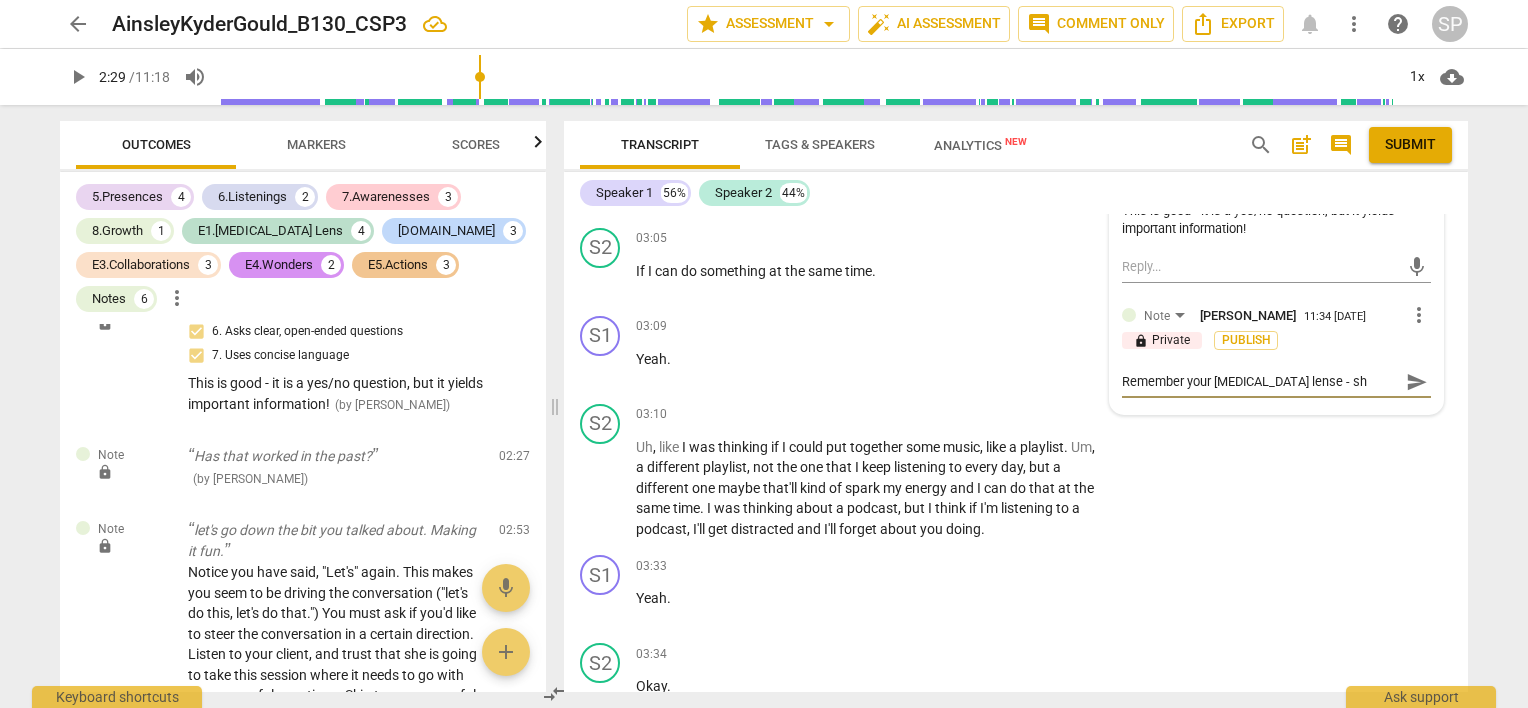 type on "Remember your [MEDICAL_DATA] lense - s" 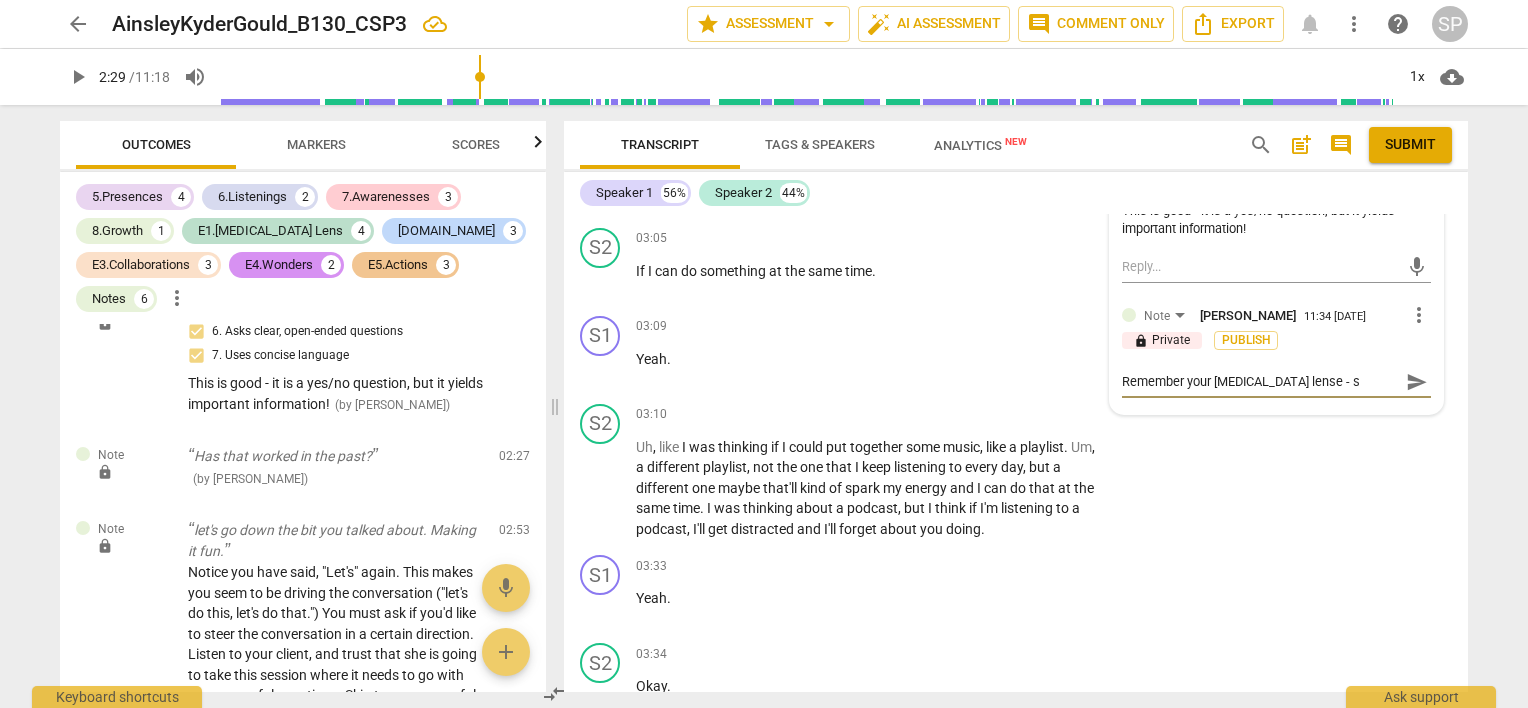 type on "Remember your [MEDICAL_DATA] lense -" 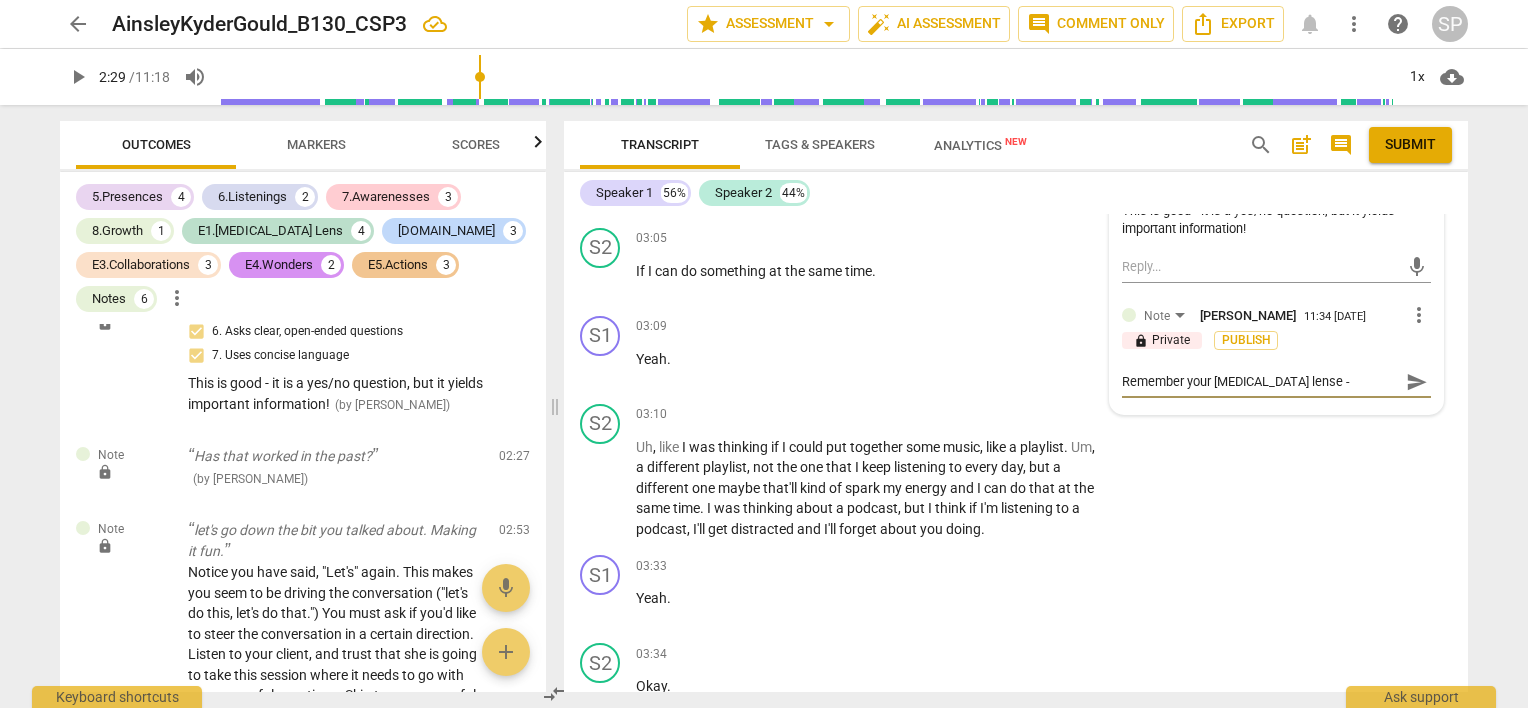 type on "Remember your [MEDICAL_DATA] lense -" 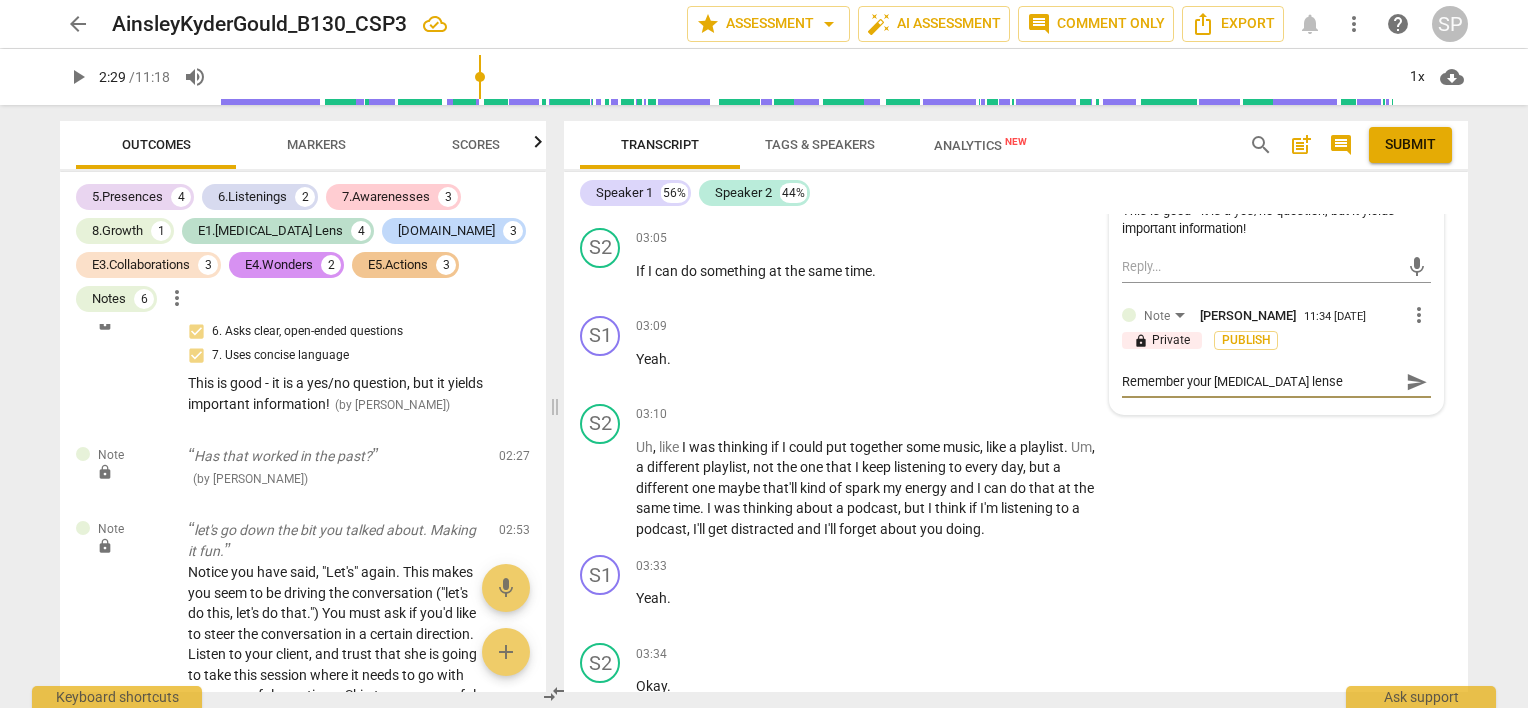 type on "Remember your [MEDICAL_DATA] lense" 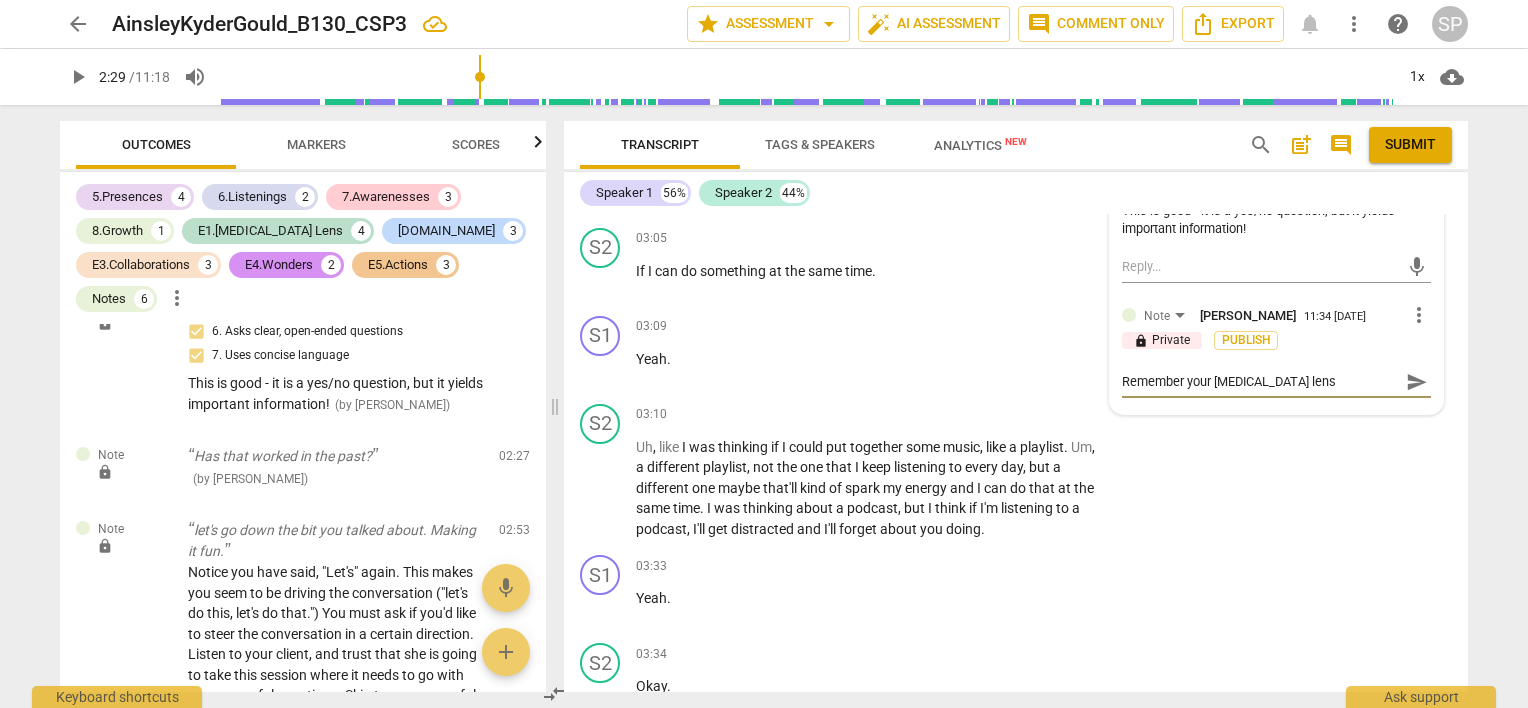 type on "Remember your [MEDICAL_DATA] lens:" 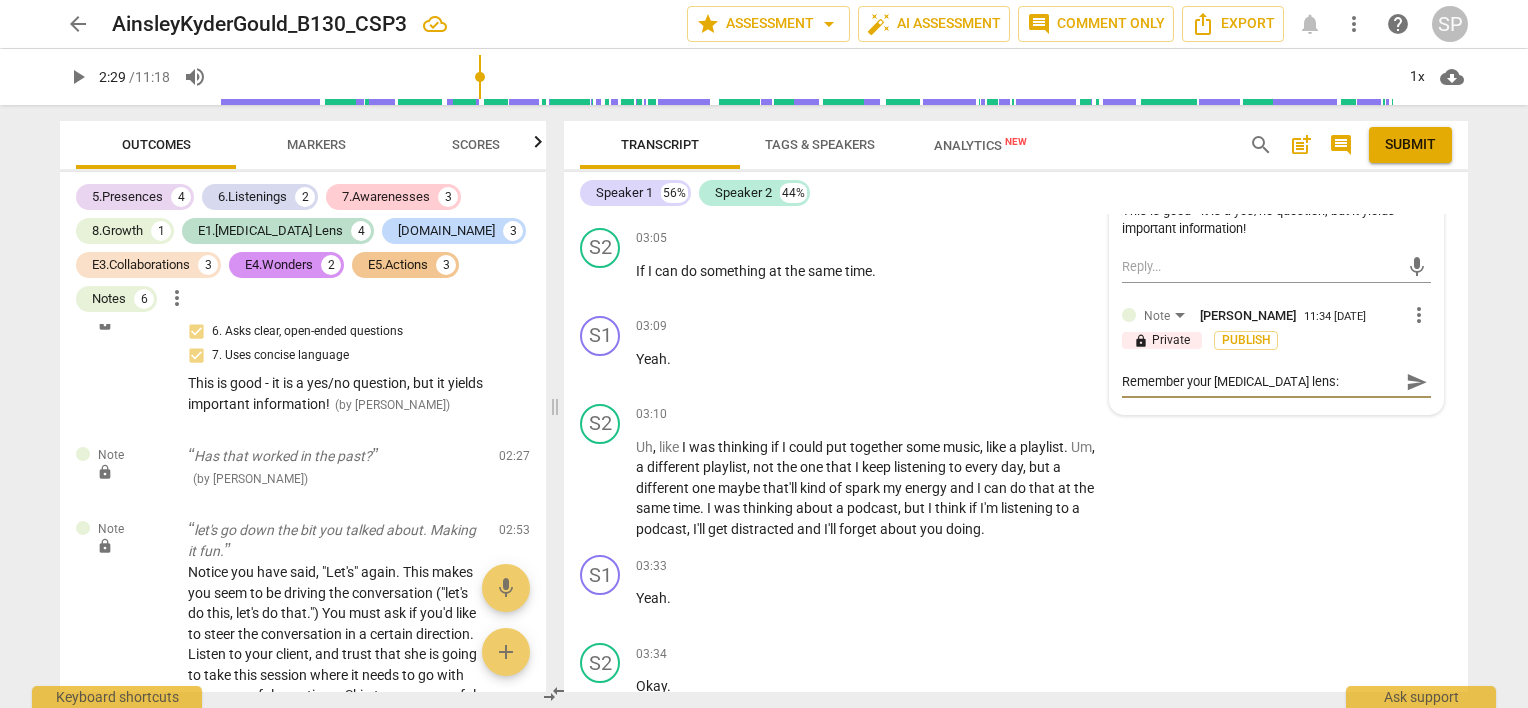 type on "Remember your [MEDICAL_DATA] lens:" 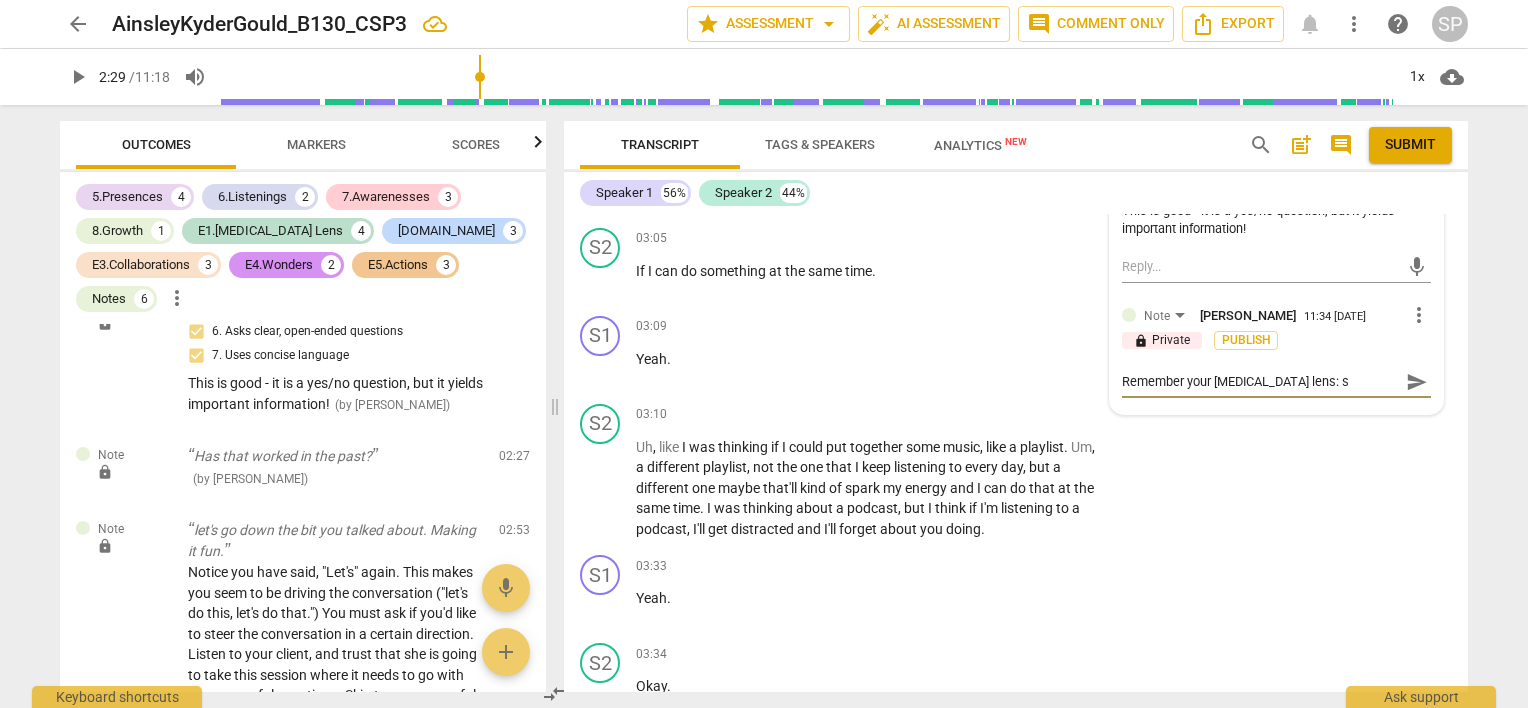 type on "Remember your [MEDICAL_DATA] lens: sh" 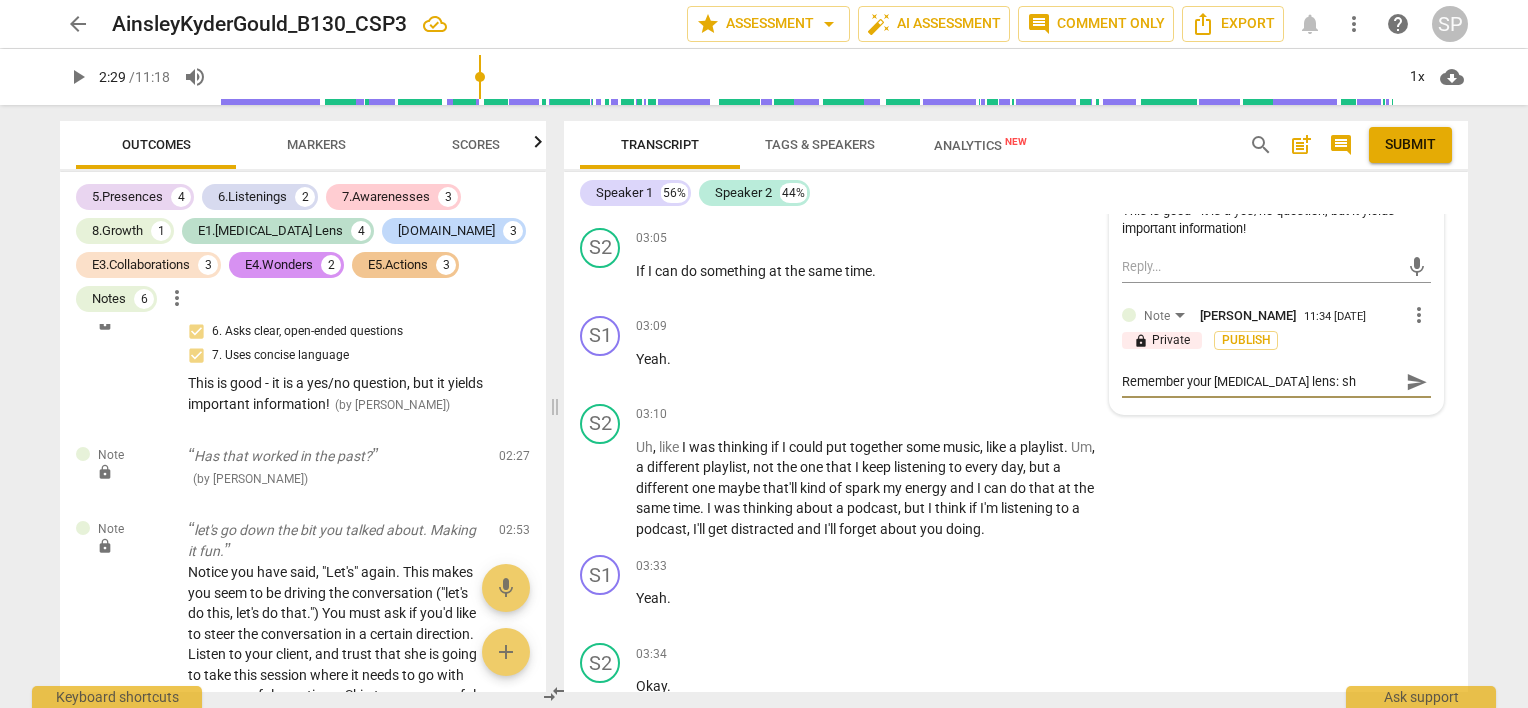 type on "Remember your [MEDICAL_DATA] lens: she" 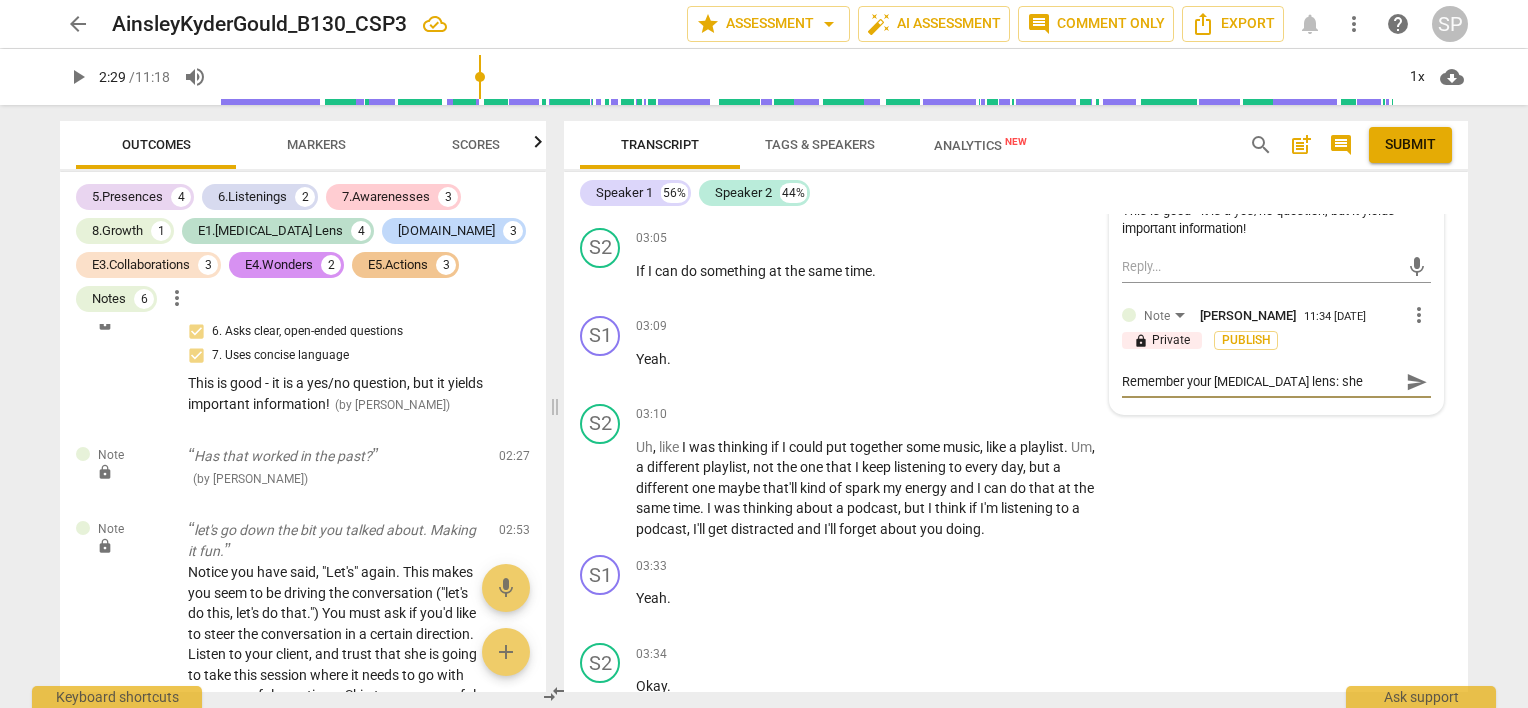 type on "Remember your [MEDICAL_DATA] lens: she" 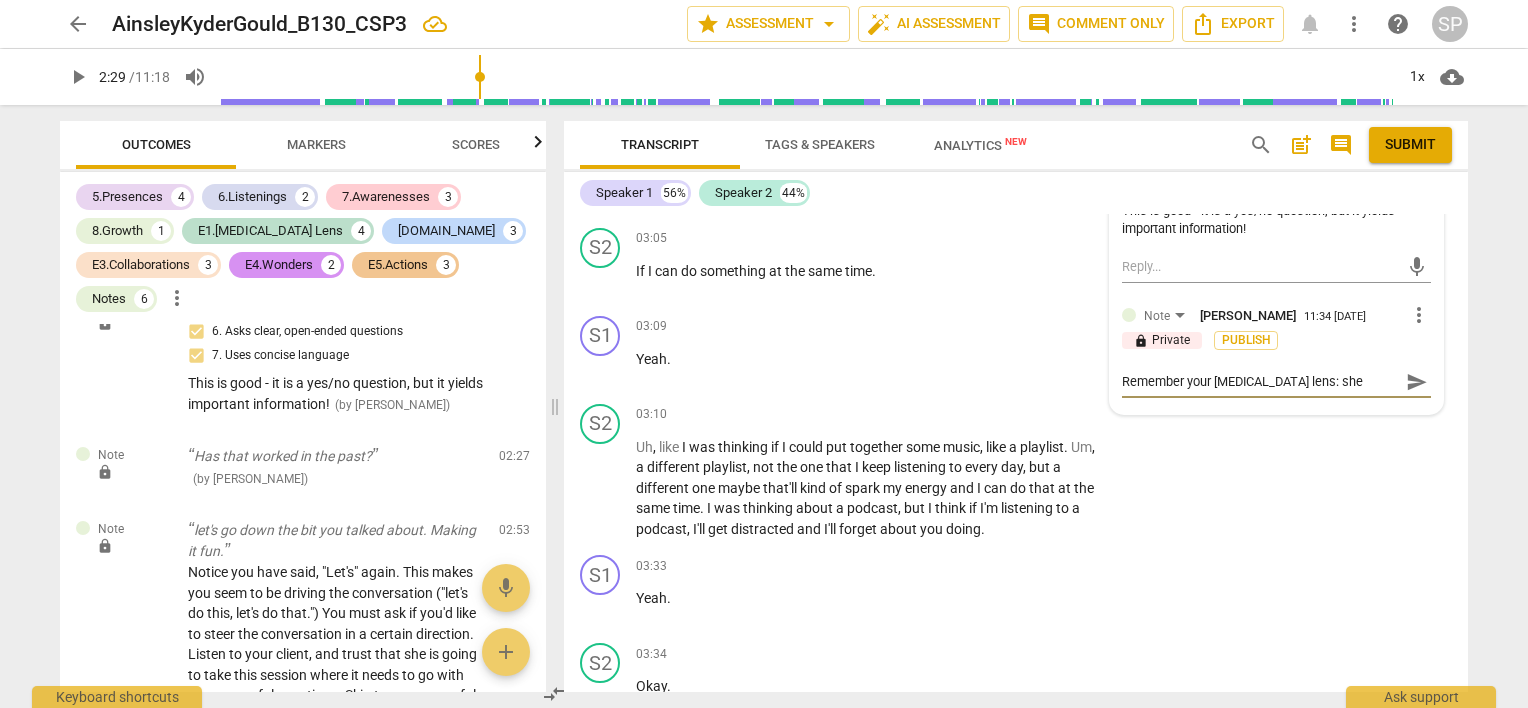 type on "Remember your [MEDICAL_DATA] lens: she m" 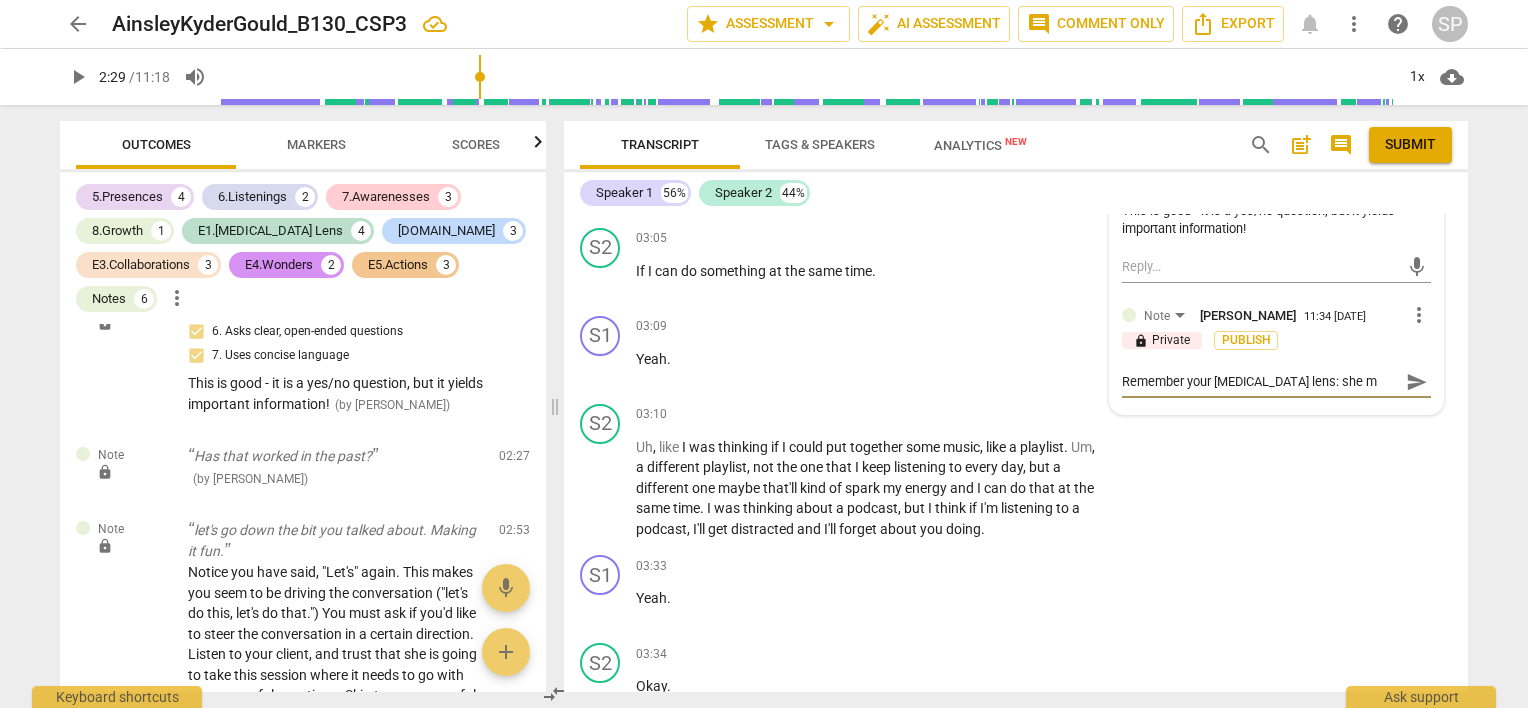 type on "Remember your [MEDICAL_DATA] lens: she me" 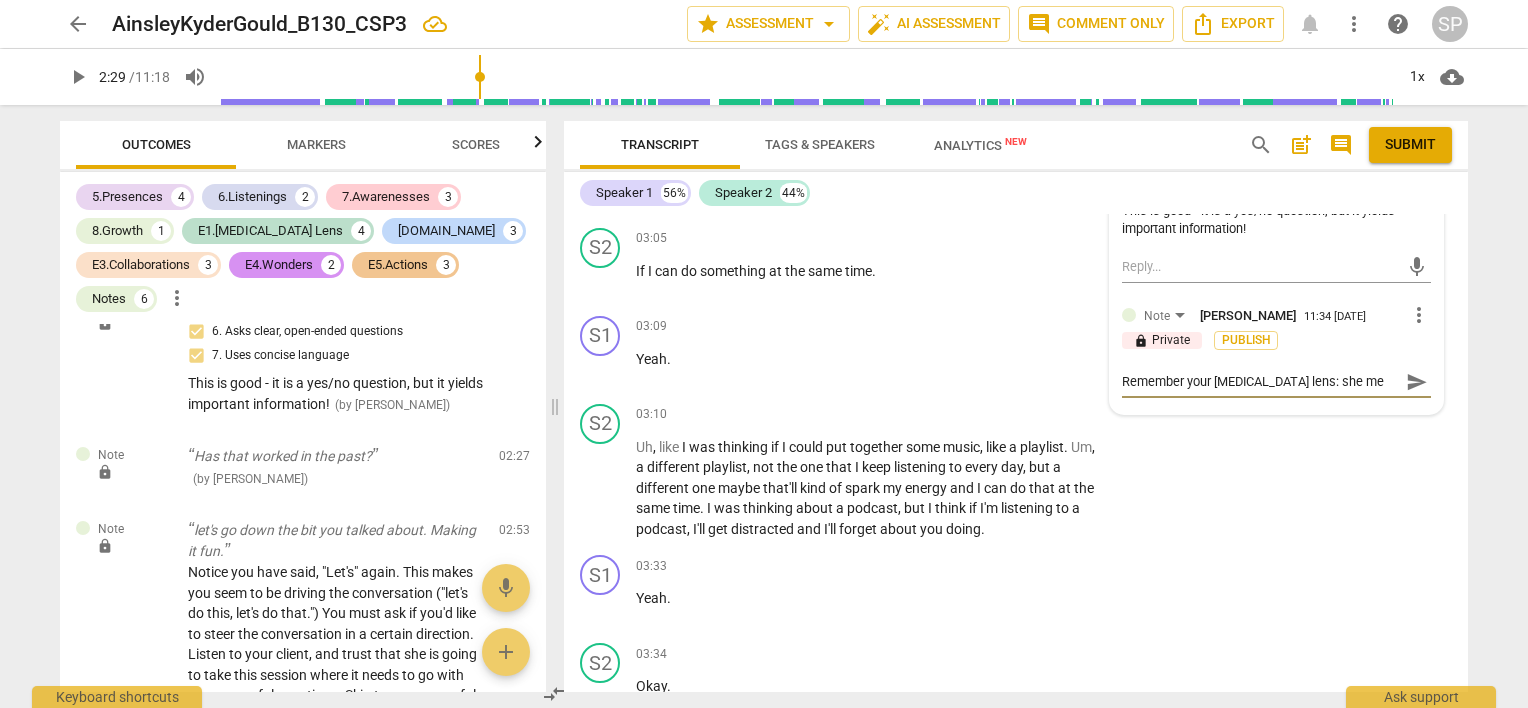 type on "Remember your [MEDICAL_DATA] lens: she men" 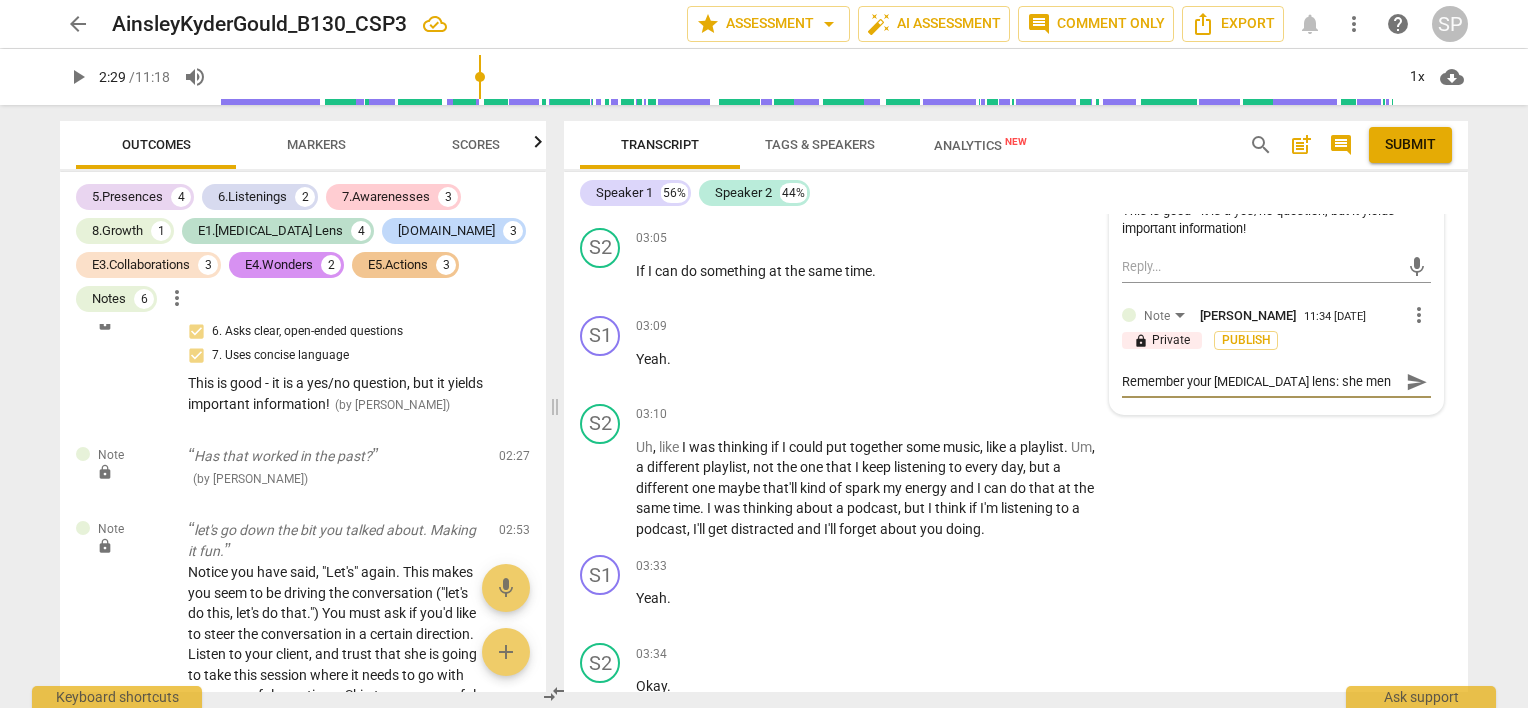 type on "Remember your [MEDICAL_DATA] lens: she ment" 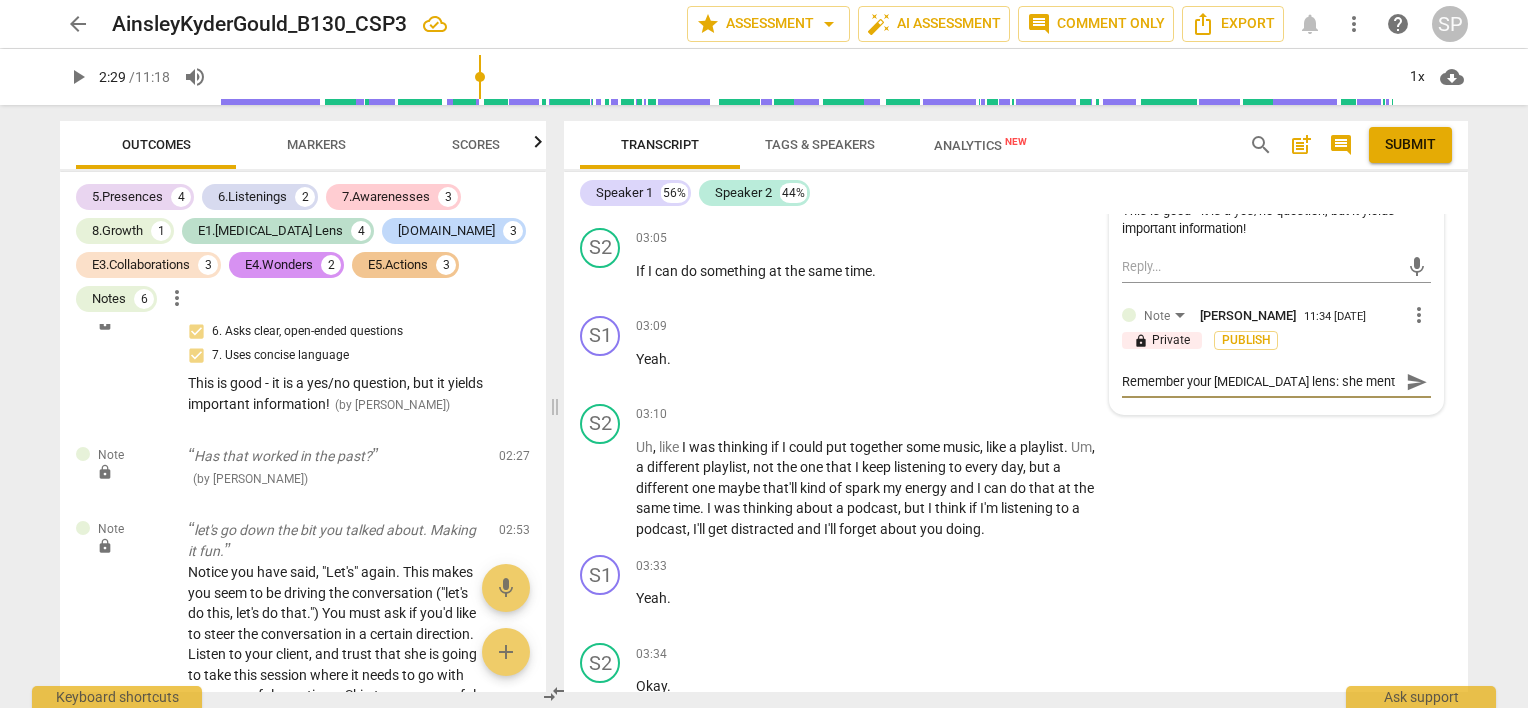 type on "Remember your [MEDICAL_DATA] lens: she menti" 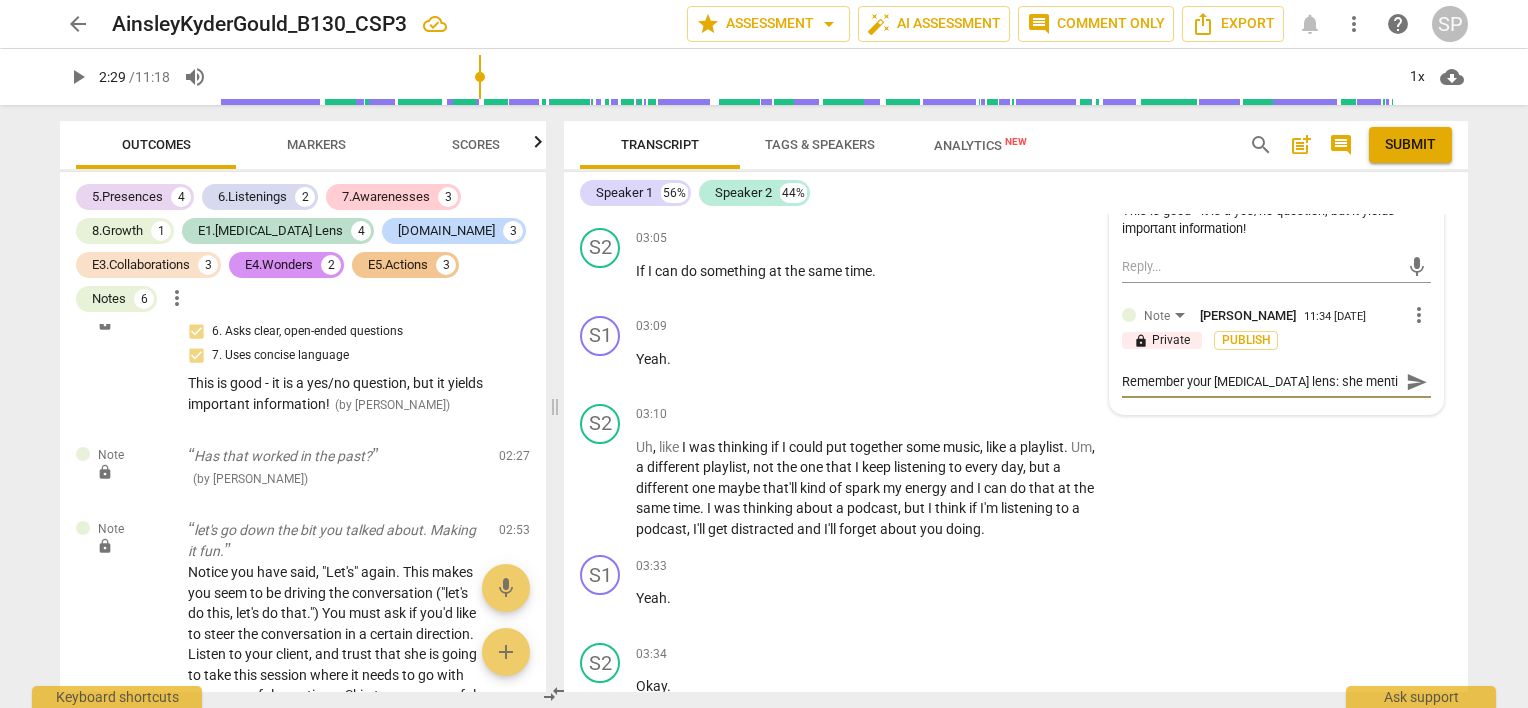type on "Remember your [MEDICAL_DATA] lens: she mentio" 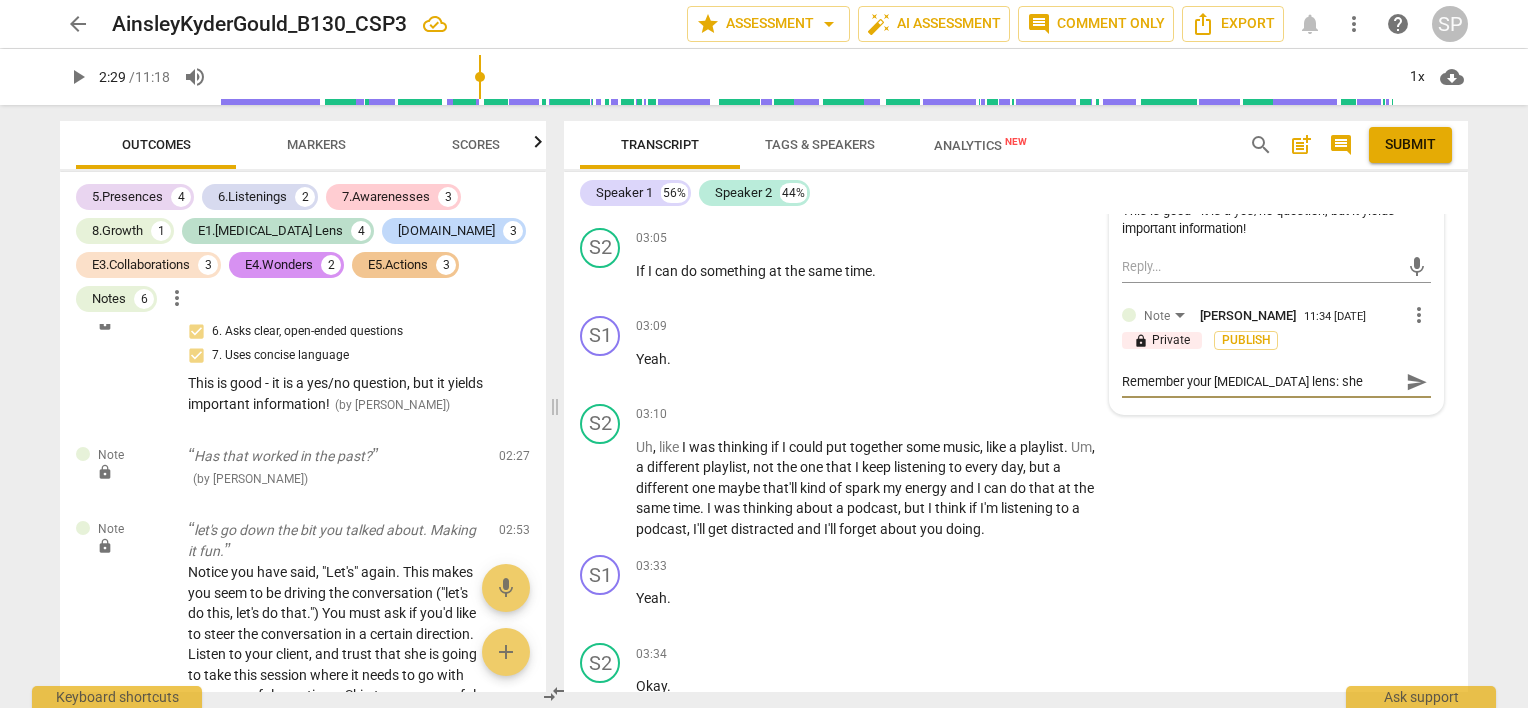 type on "Remember your [MEDICAL_DATA] lens: she mention" 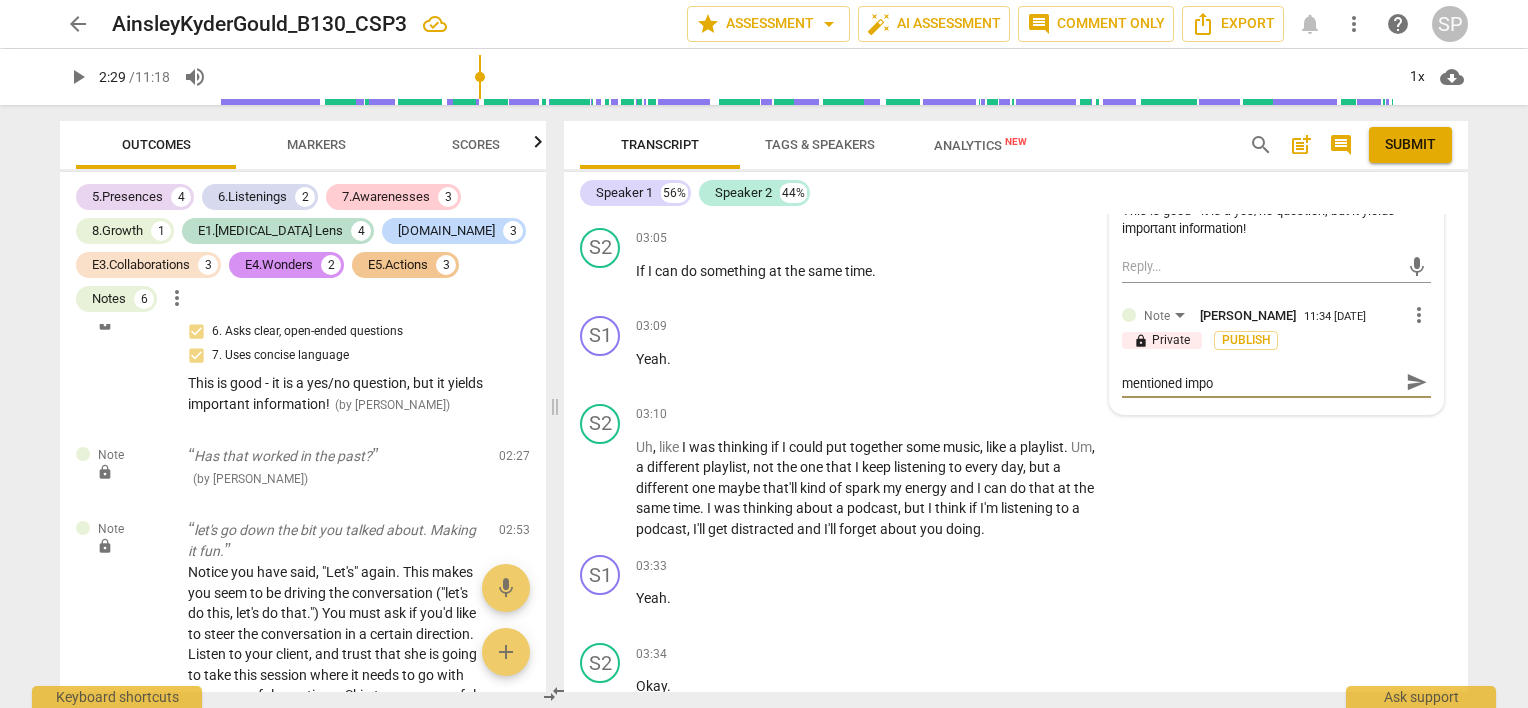 type on "Remember your [MEDICAL_DATA] lens: she mentioned impor" 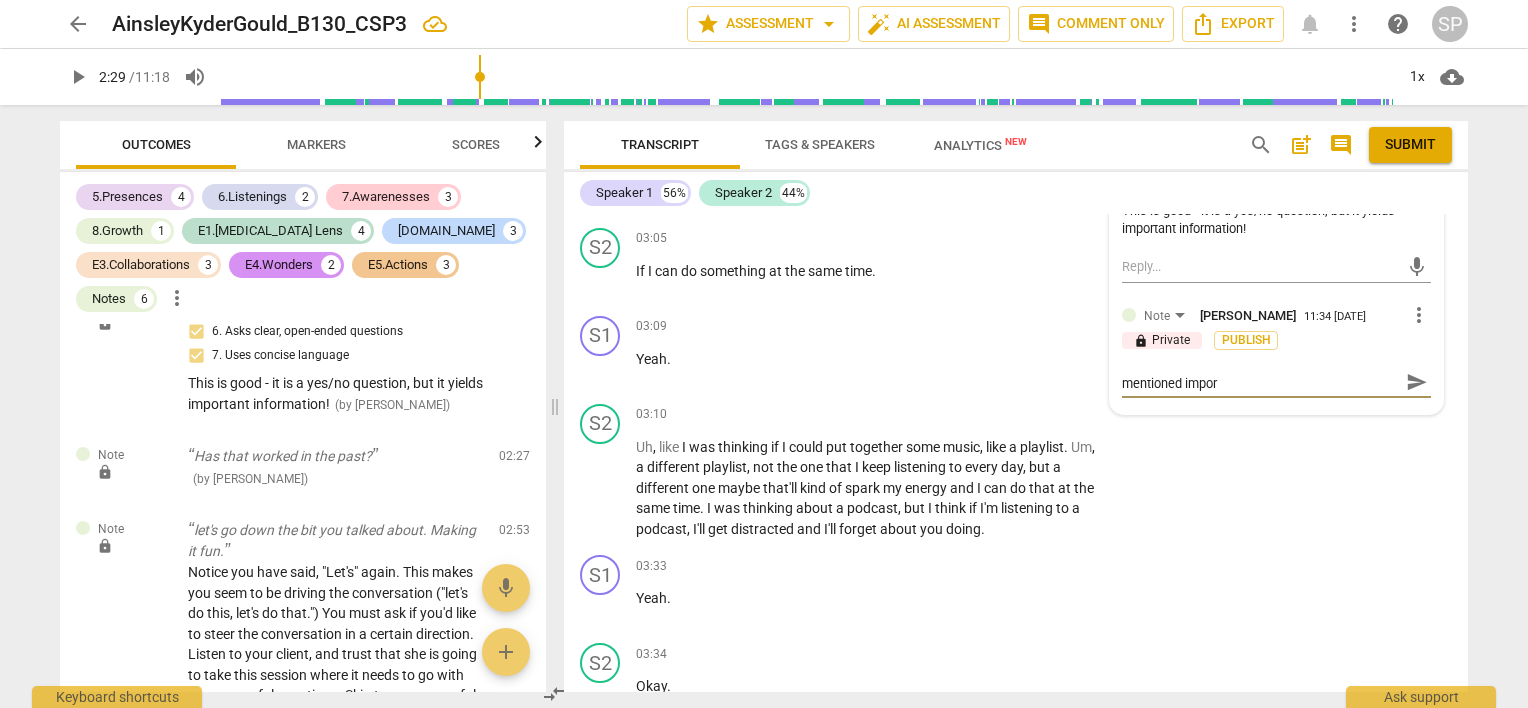 type on "Remember your [MEDICAL_DATA] lens: she mentioned import" 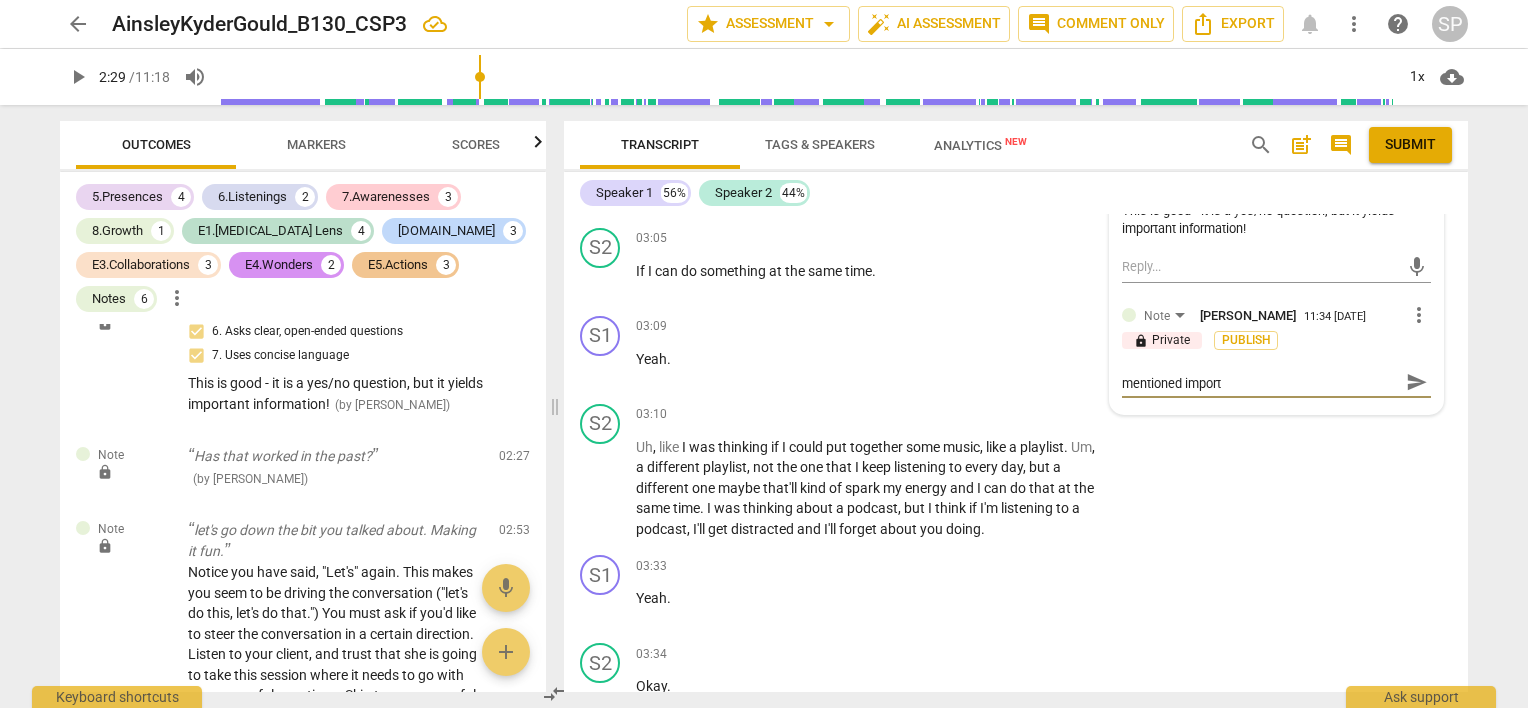type on "Remember your [MEDICAL_DATA] lens: she mentioned importa" 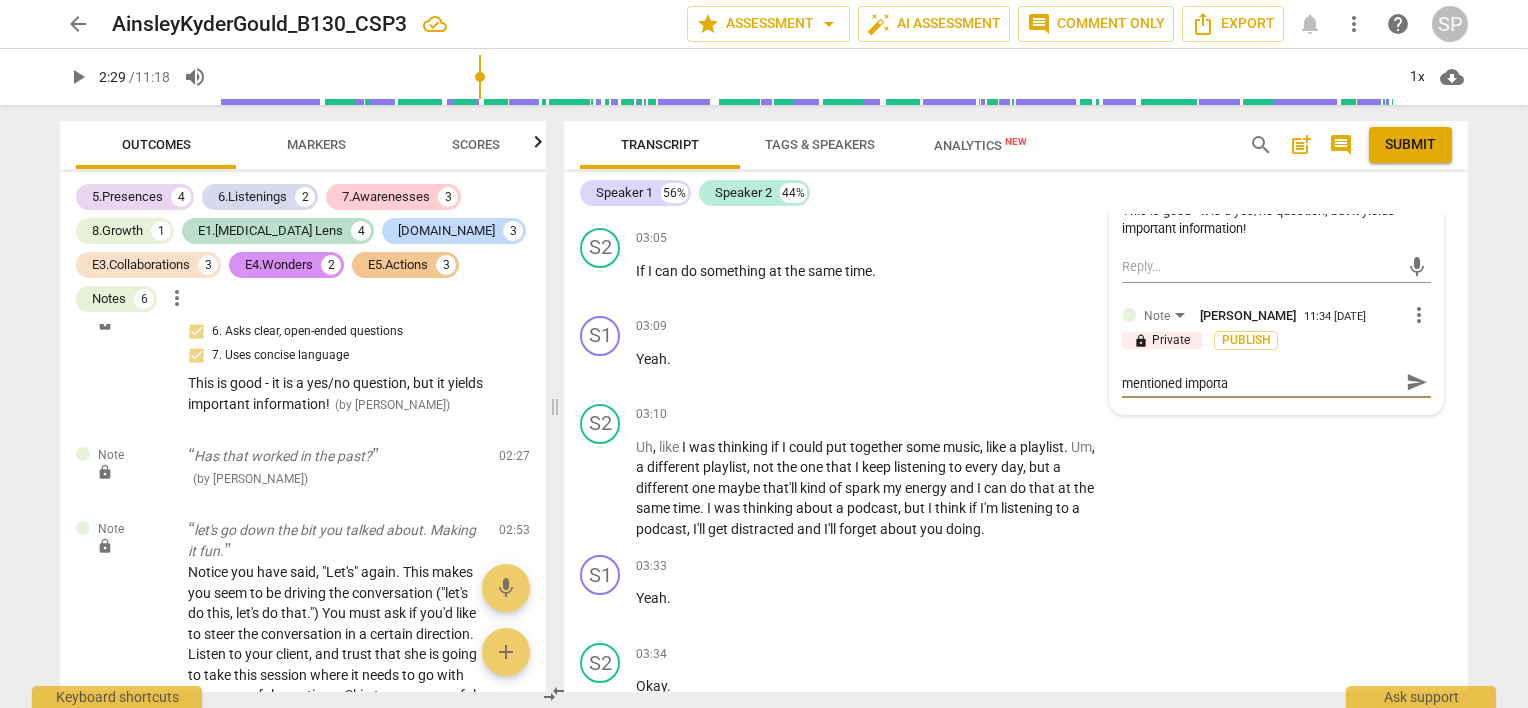 type on "Remember your [MEDICAL_DATA] lens: she mentioned importan" 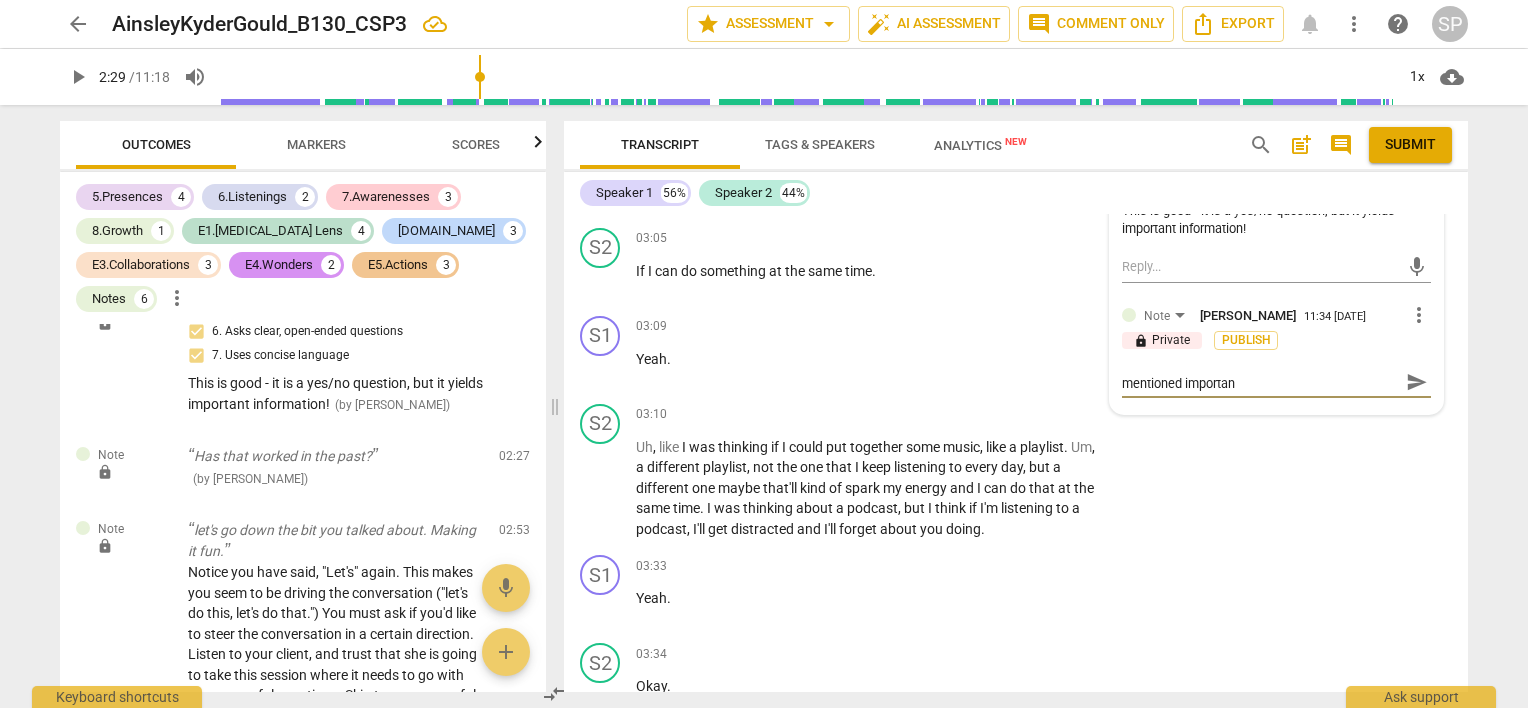 type on "Remember your [MEDICAL_DATA] lens: she mentioned importa" 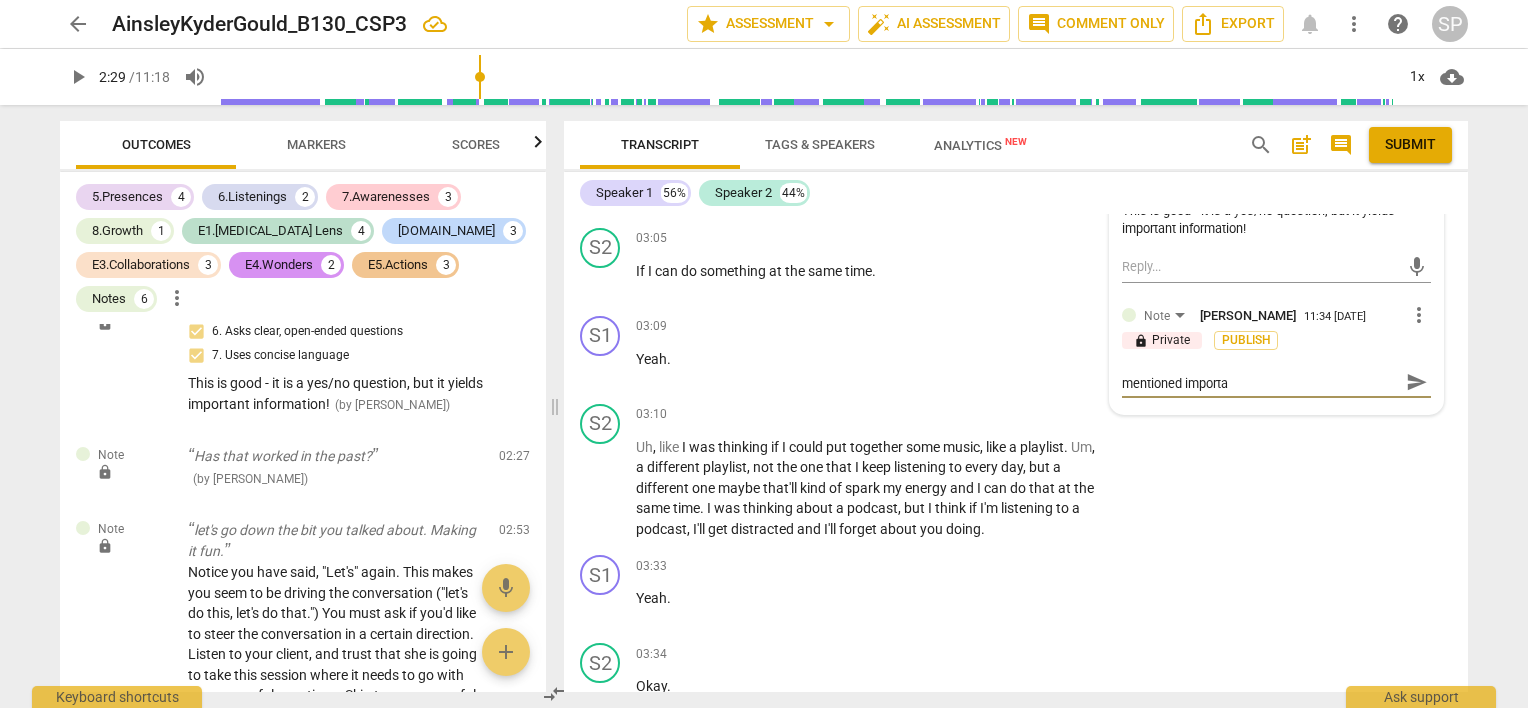 type on "Remember your [MEDICAL_DATA] lens: she mentioned import" 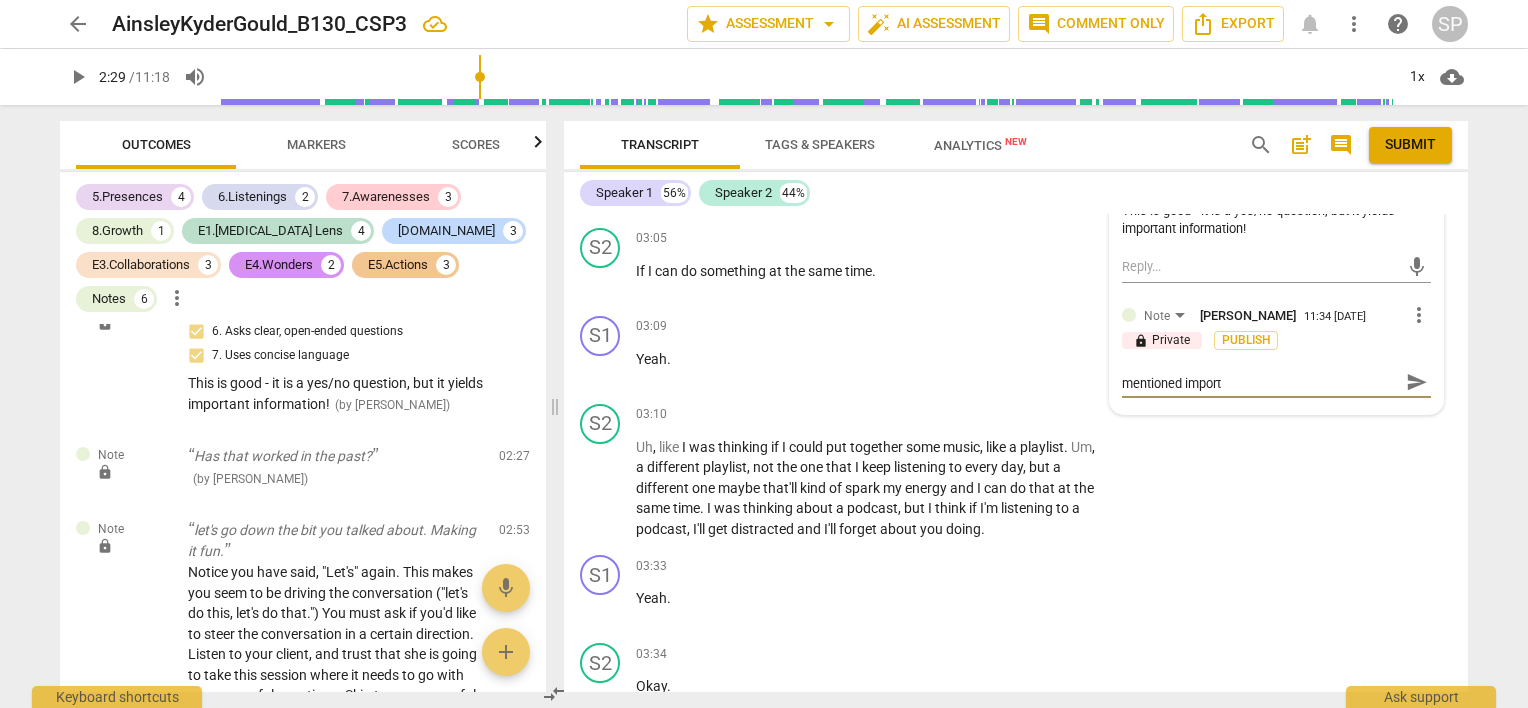 type on "Remember your [MEDICAL_DATA] lens: she mentioned impor" 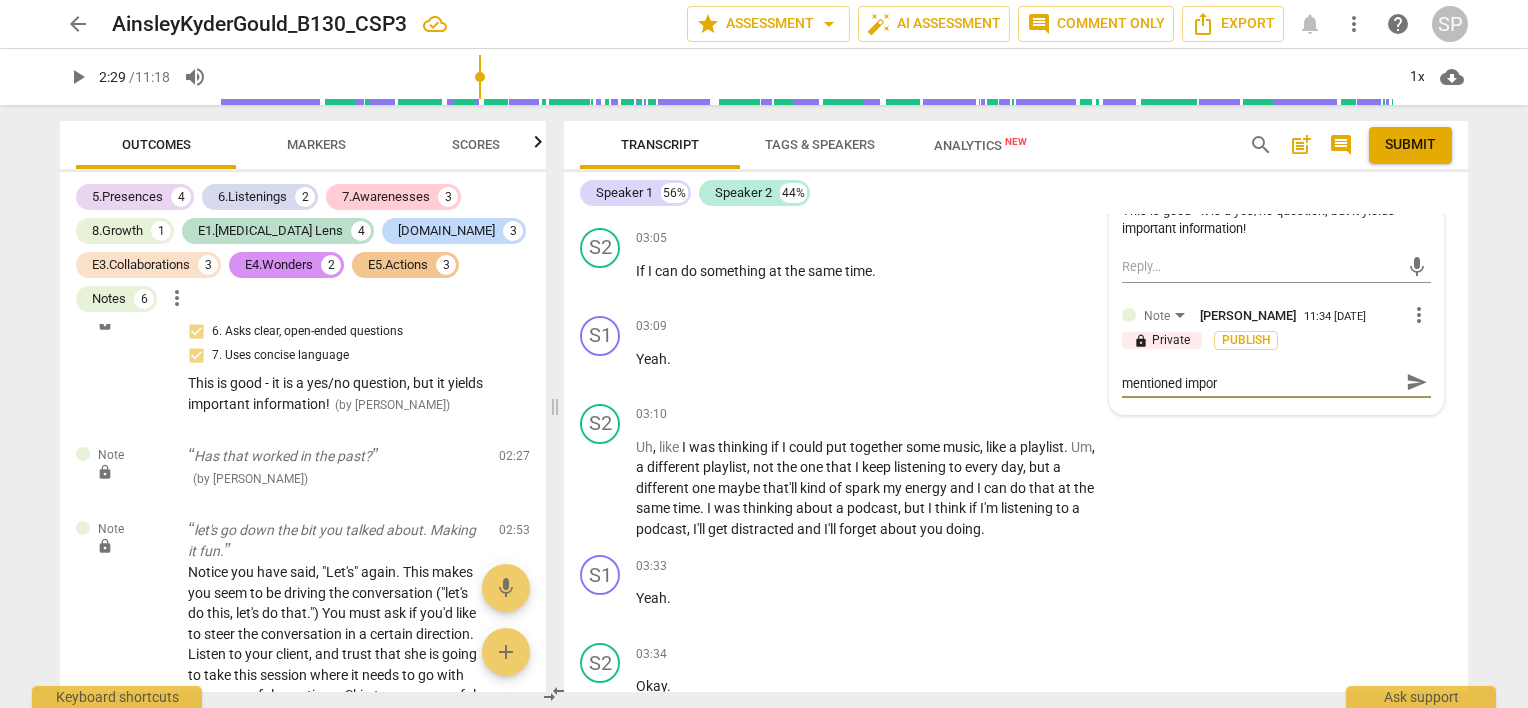 type on "Remember your [MEDICAL_DATA] lens: she mentioned impo" 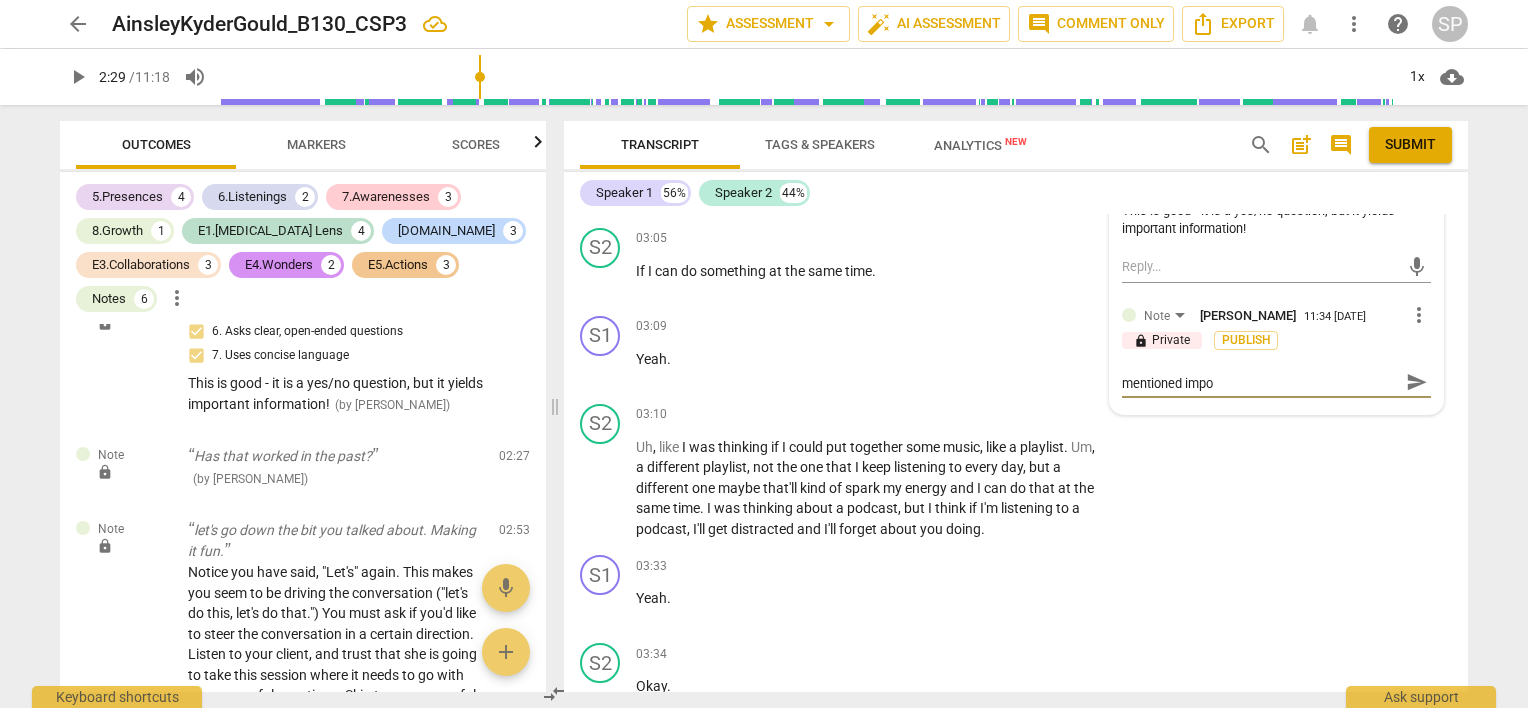 type on "Remember your [MEDICAL_DATA] lens: she mentioned imp" 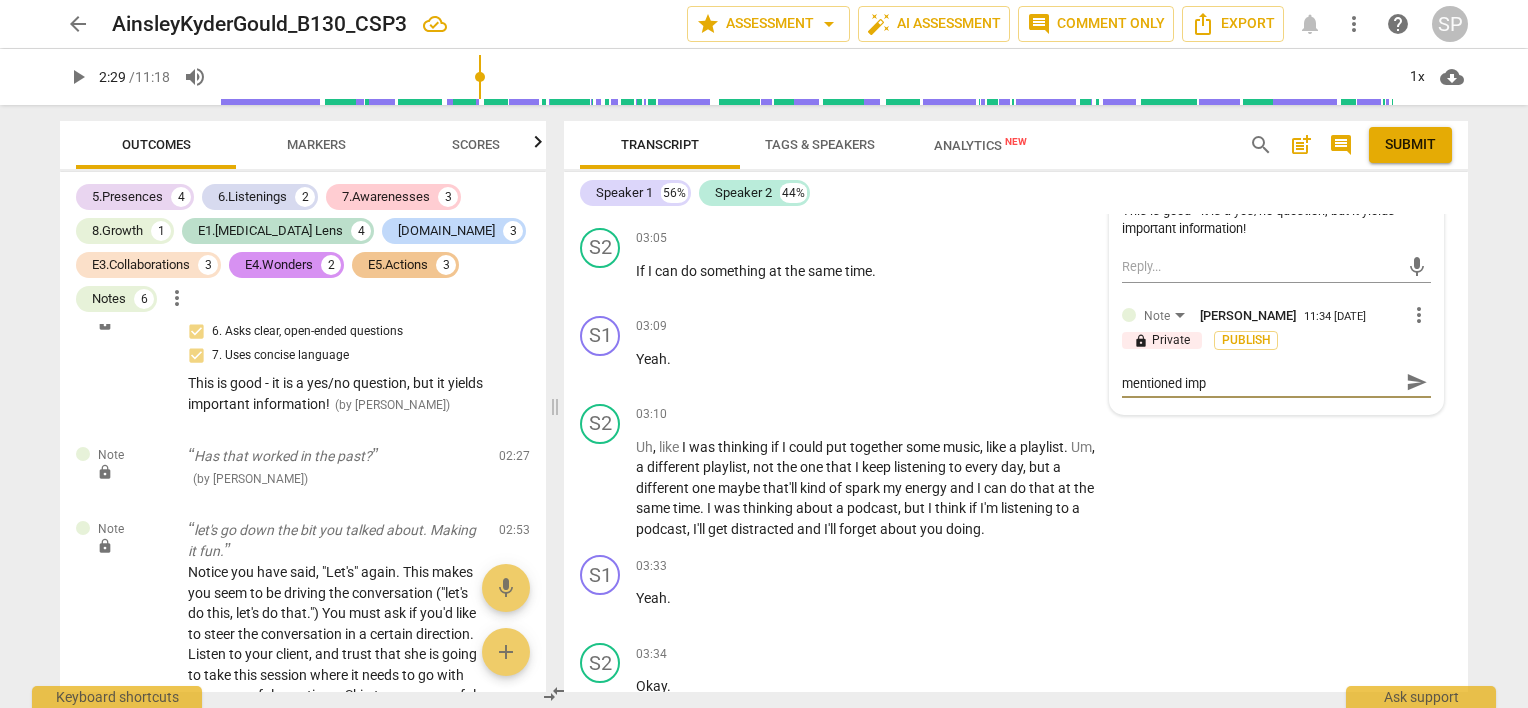 type on "Remember your [MEDICAL_DATA] lens: she mentioned im" 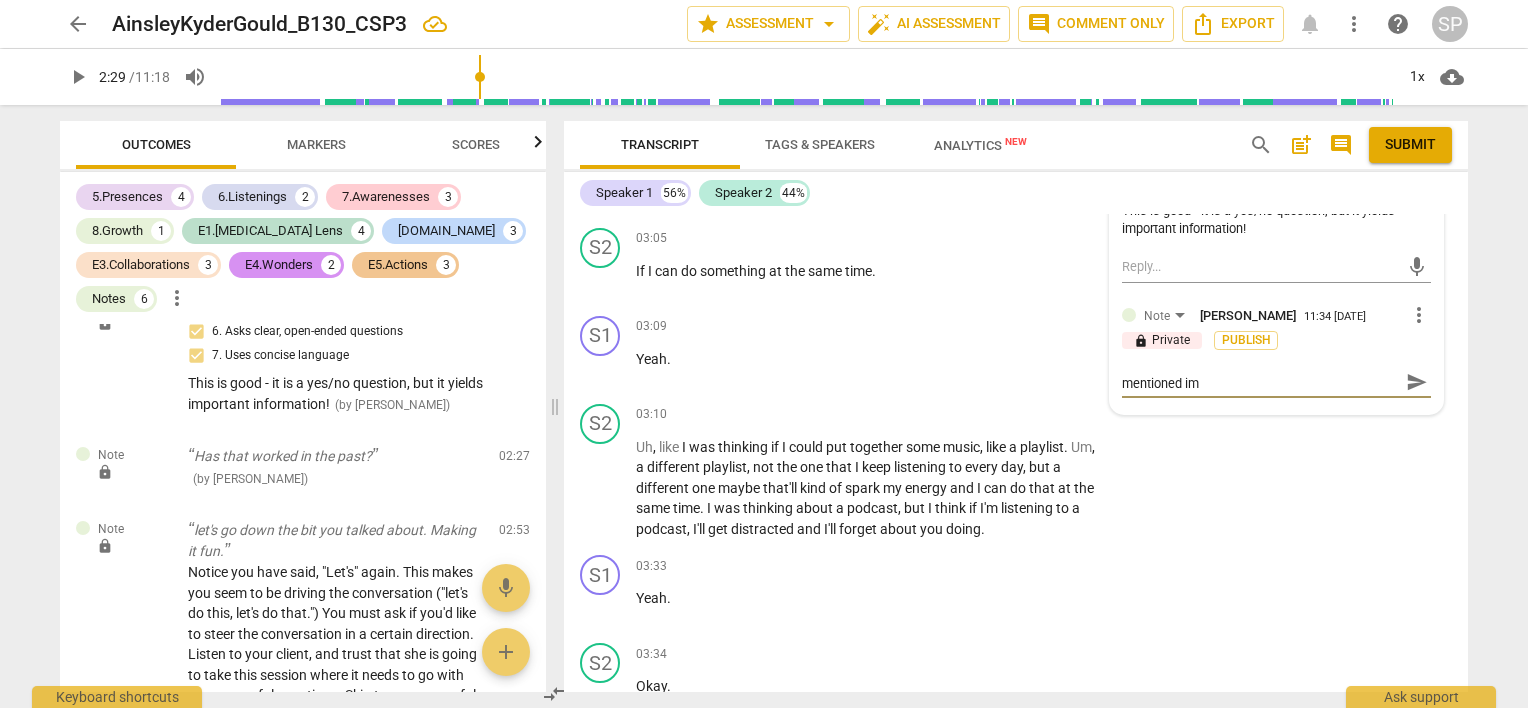 scroll, scrollTop: 0, scrollLeft: 0, axis: both 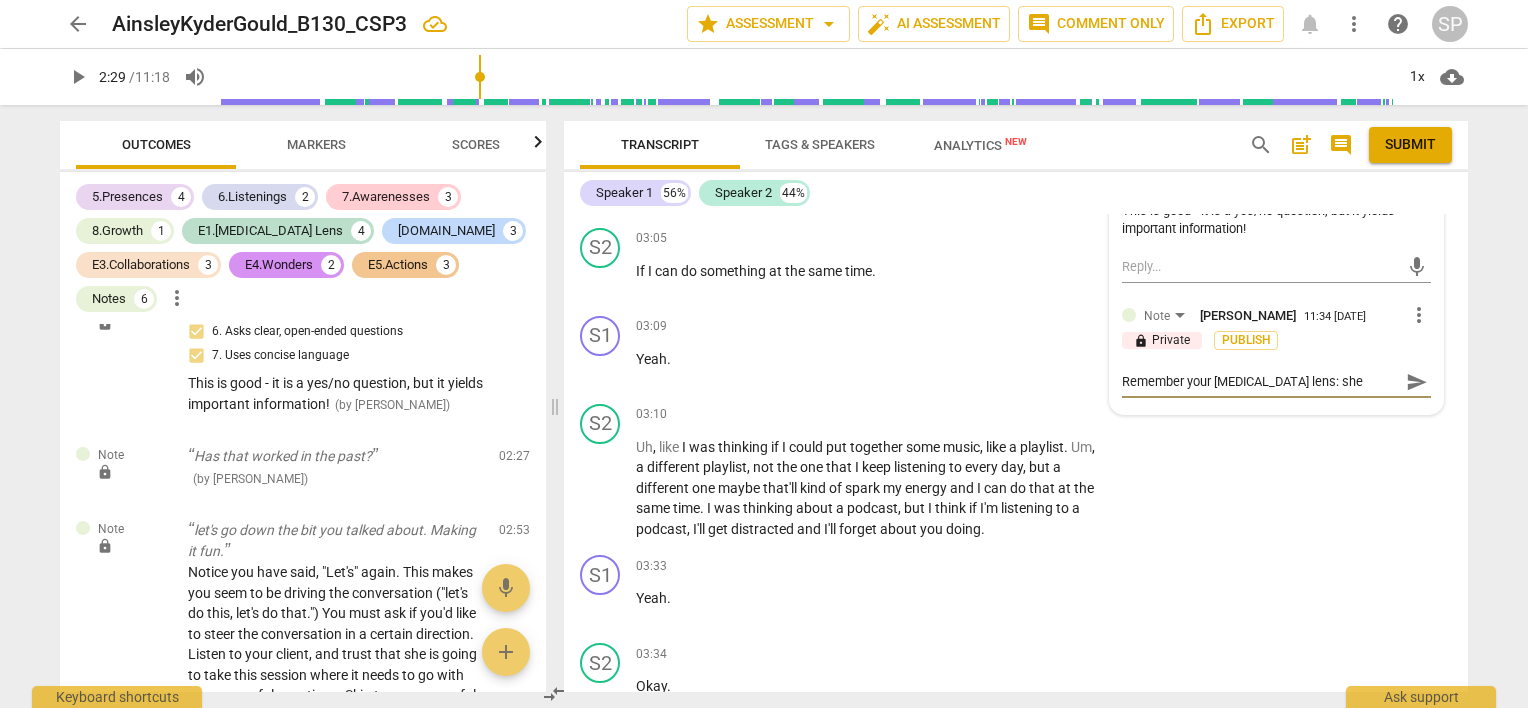 type on "Remember your [MEDICAL_DATA] lens: she mentioned i" 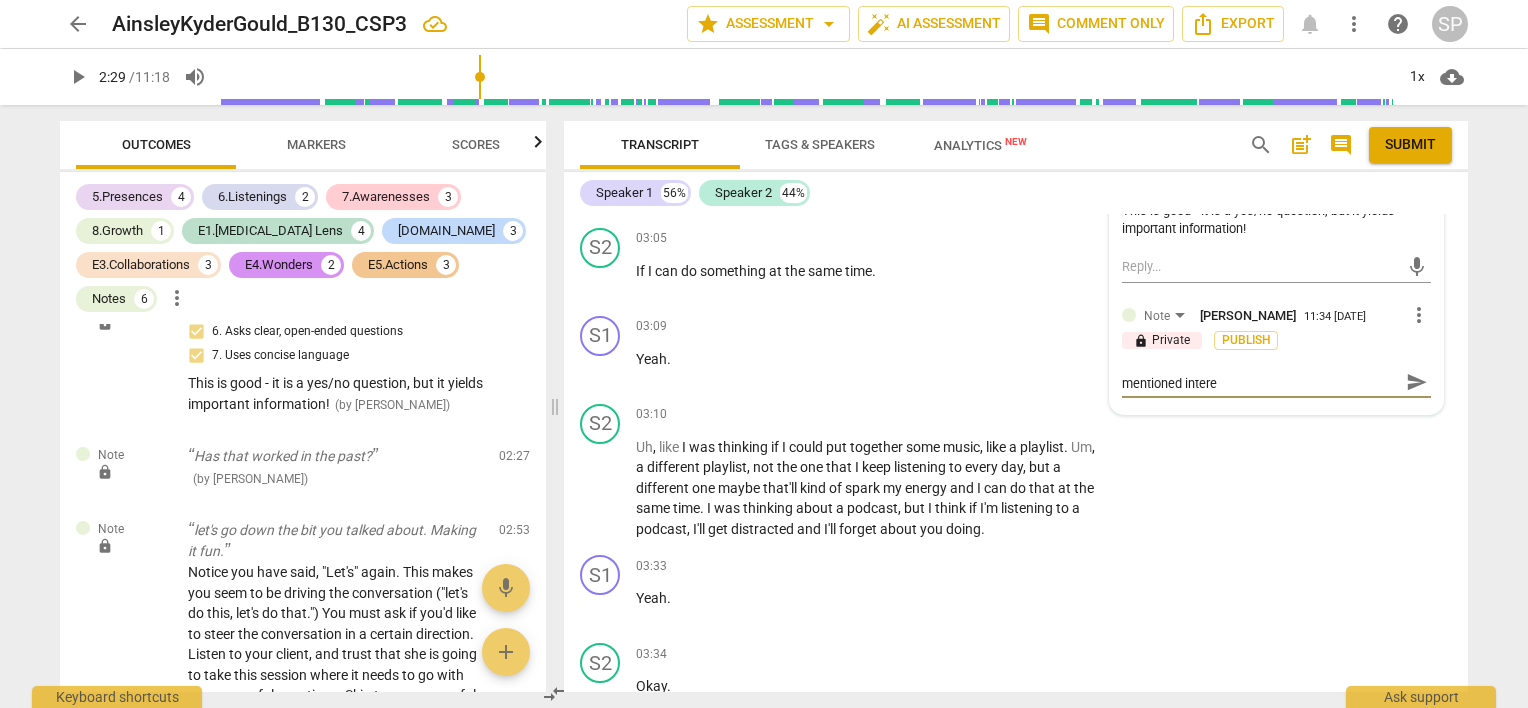 type on "Remember your [MEDICAL_DATA] lens: she mentioned interes" 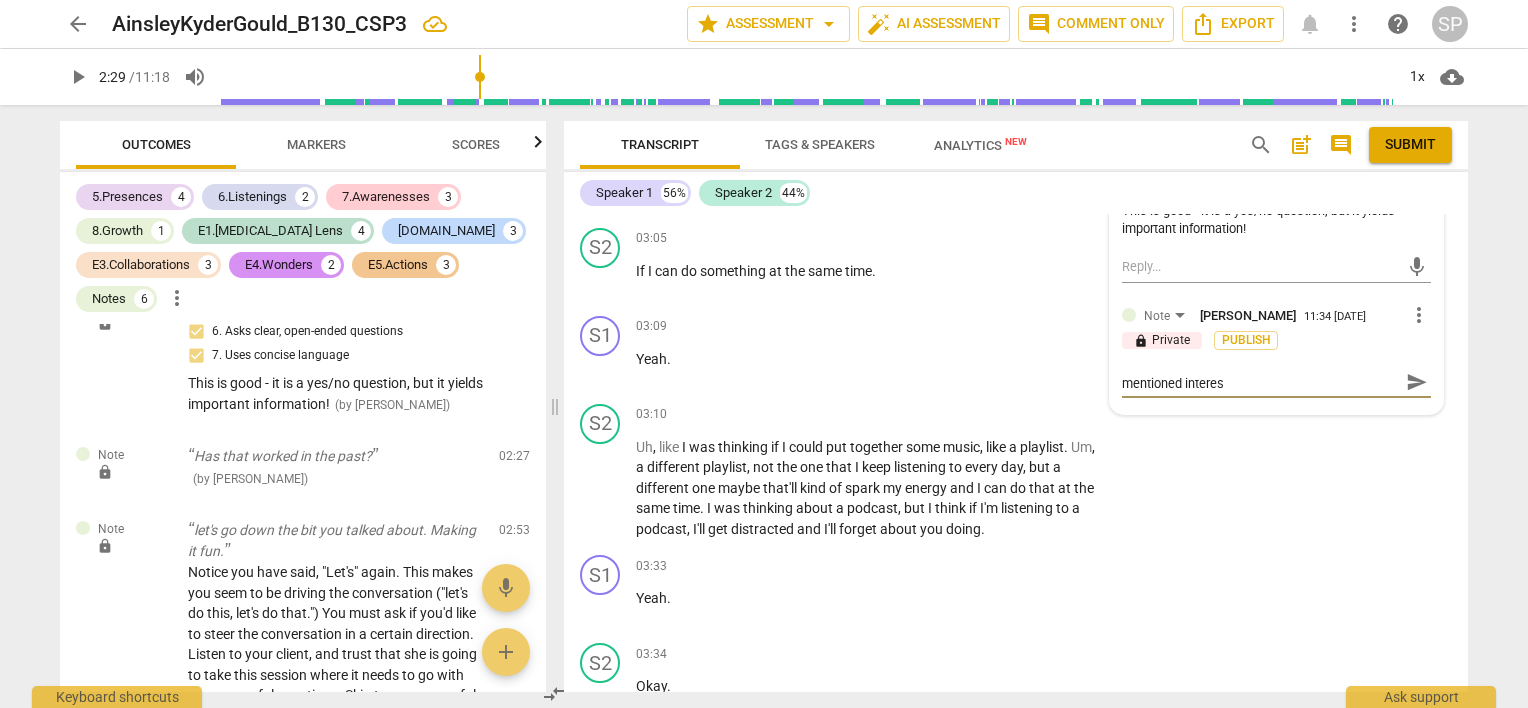 type on "Remember your [MEDICAL_DATA] lens: she mentioned interest" 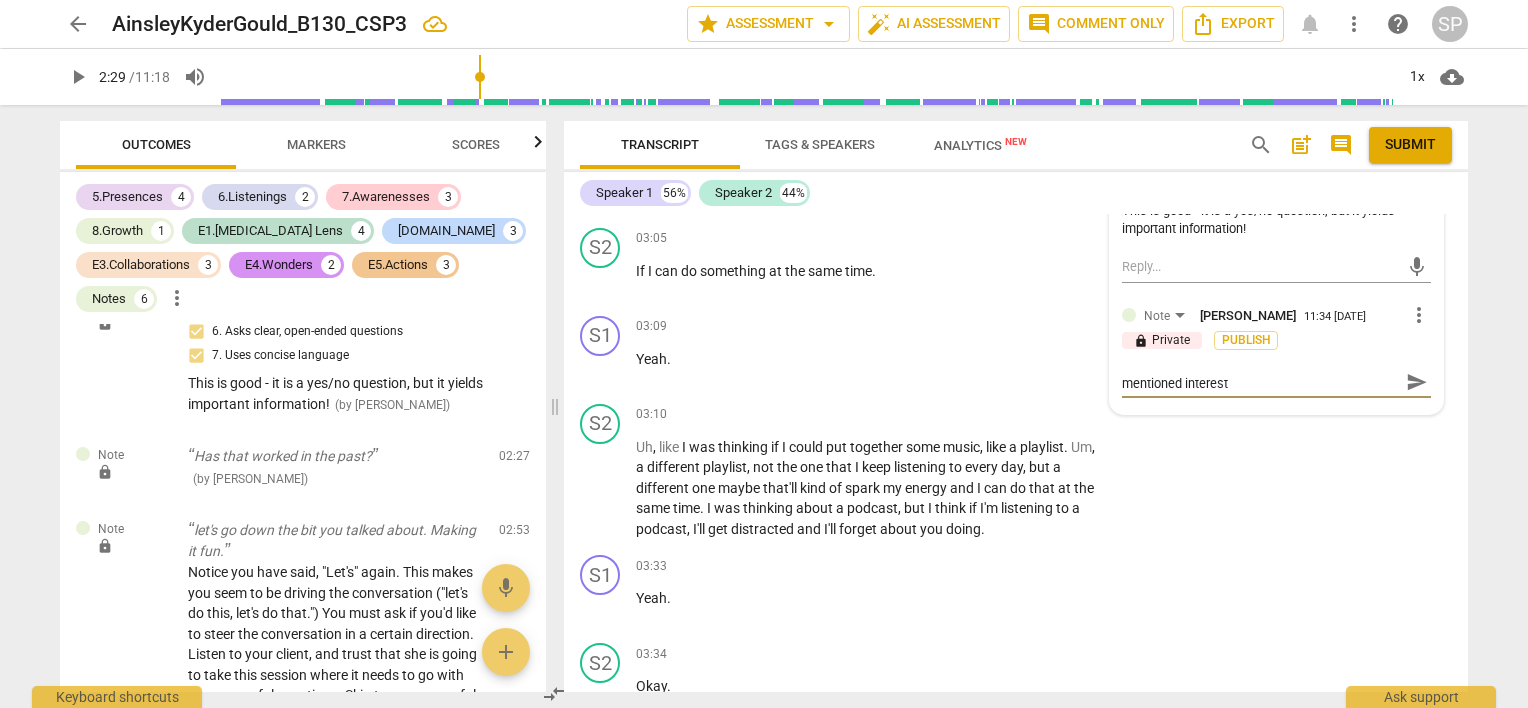 type on "Remember your [MEDICAL_DATA] lens: she mentioned interest" 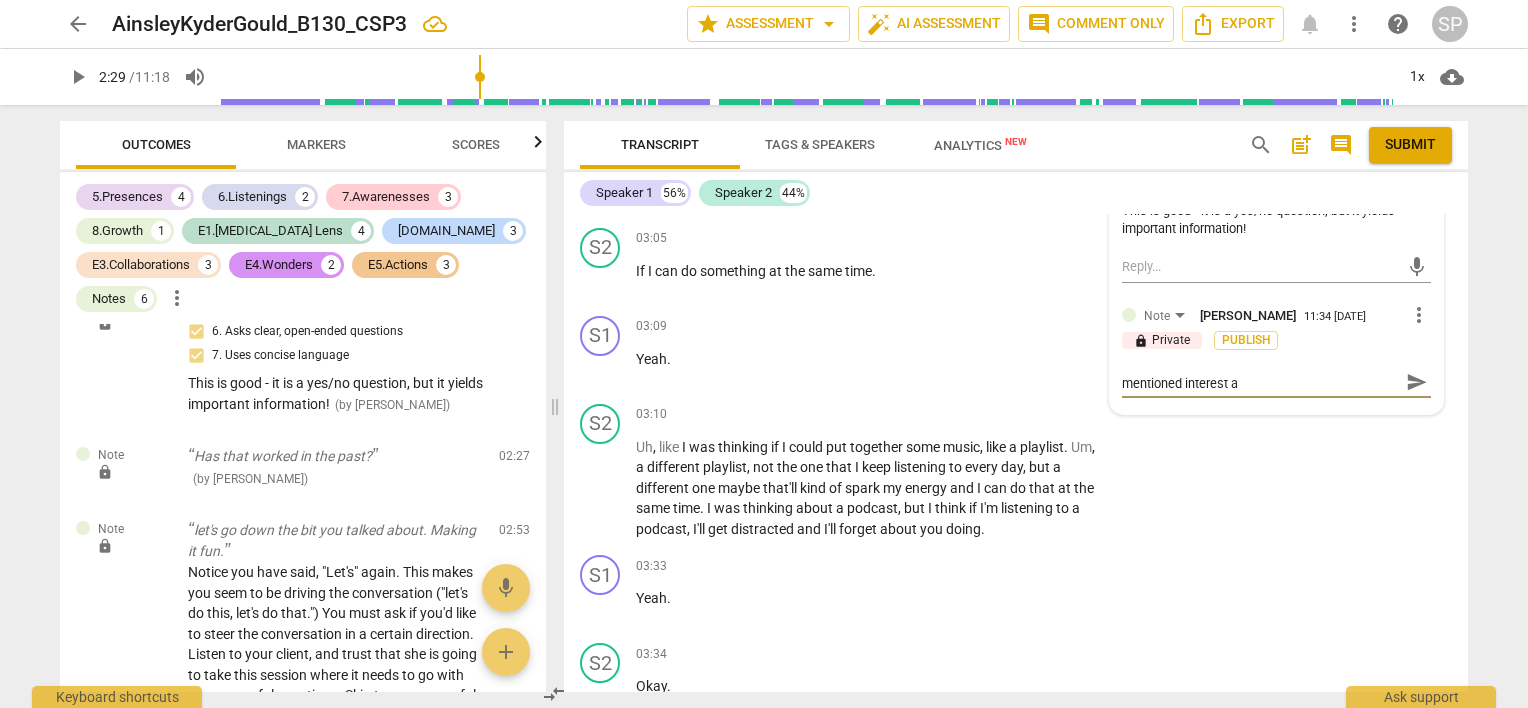 type on "Remember your [MEDICAL_DATA] lens: she mentioned interest an" 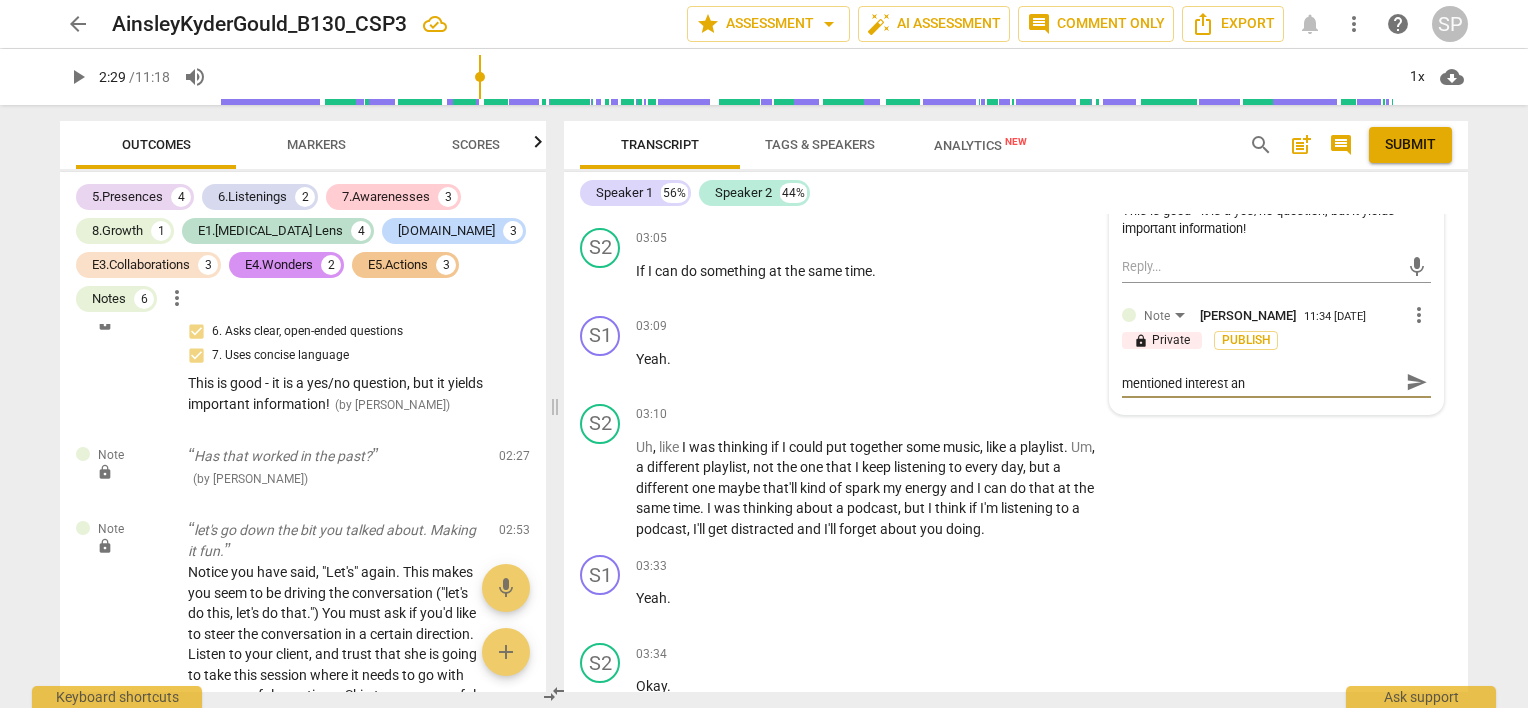 scroll, scrollTop: 0, scrollLeft: 0, axis: both 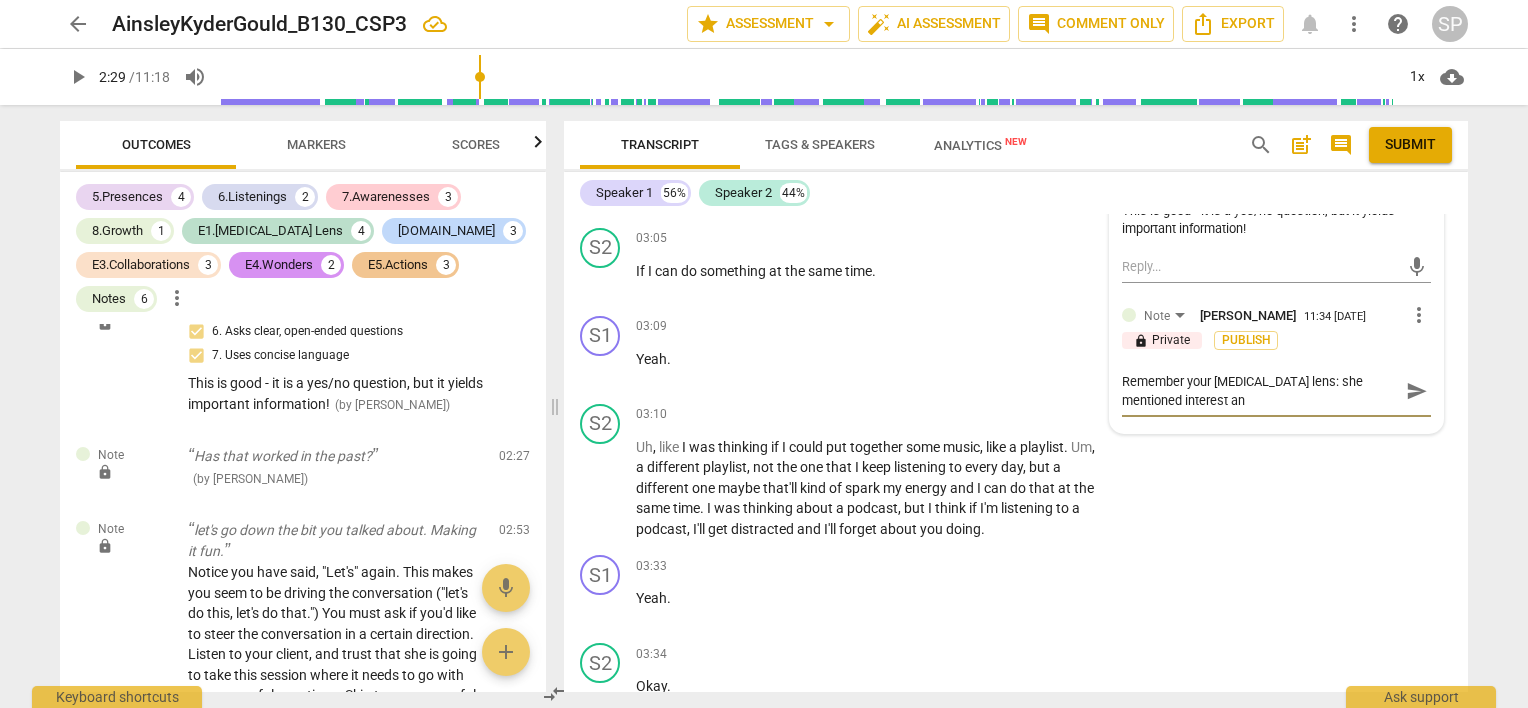 type on "Remember your [MEDICAL_DATA] lens: she mentioned interest and" 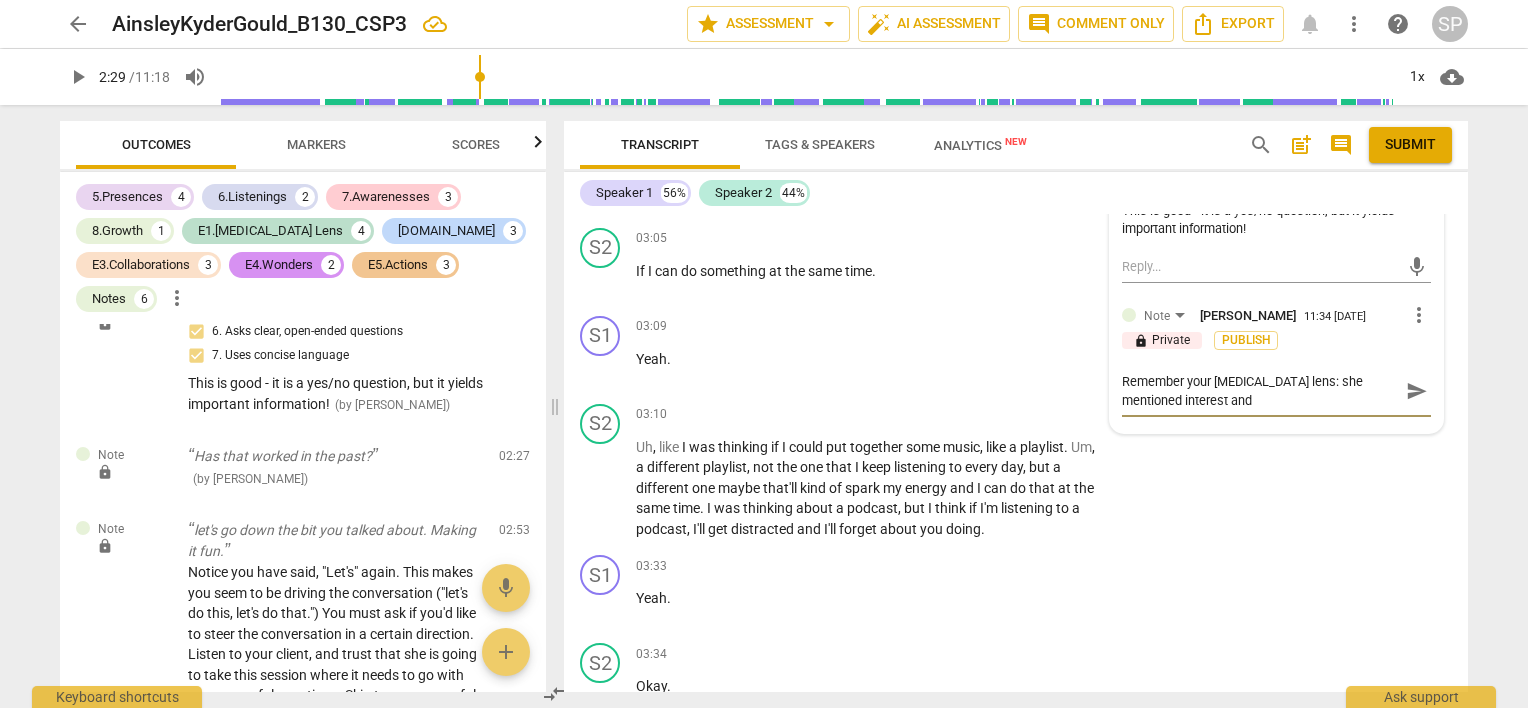 type on "Remember your [MEDICAL_DATA] lens: she mentioned interest and" 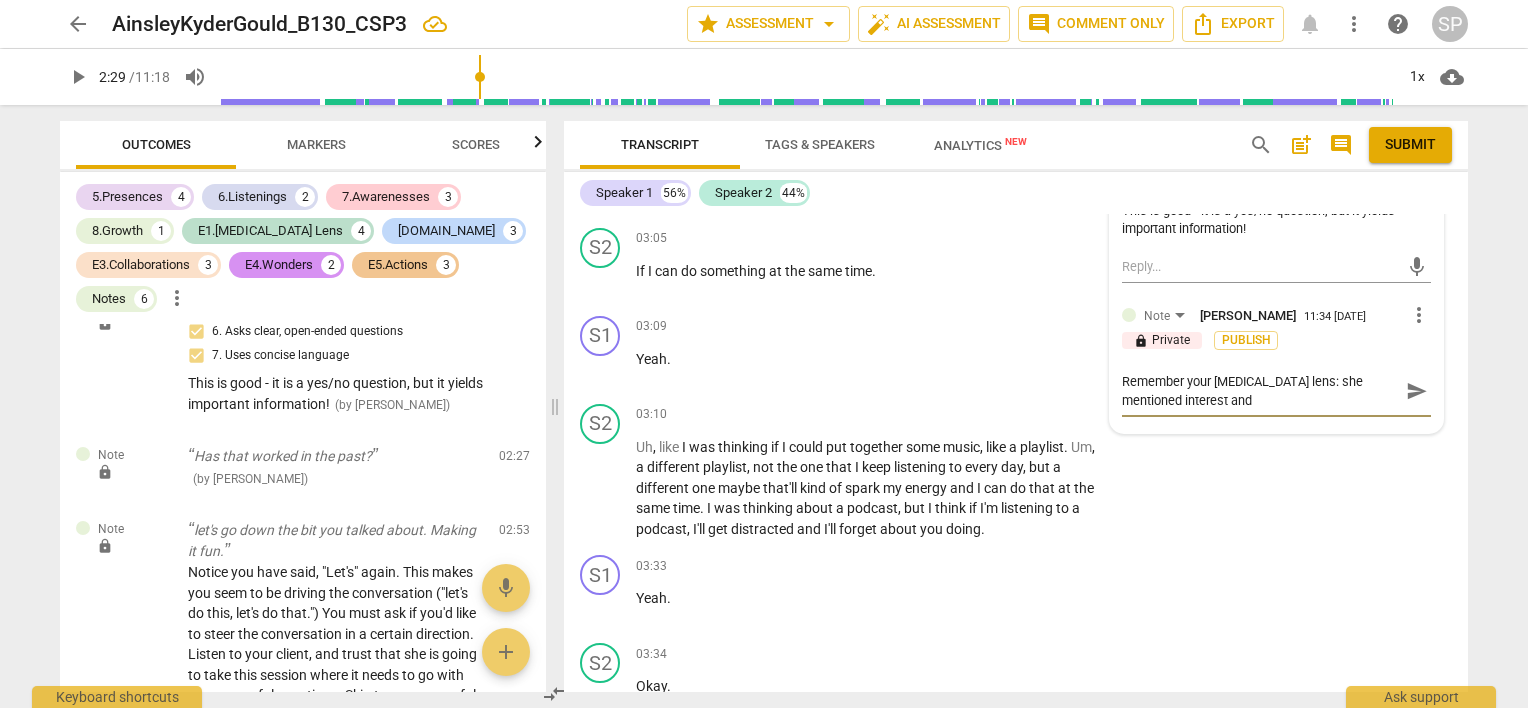 type on "Remember your [MEDICAL_DATA] lens: she mentioned interest and u" 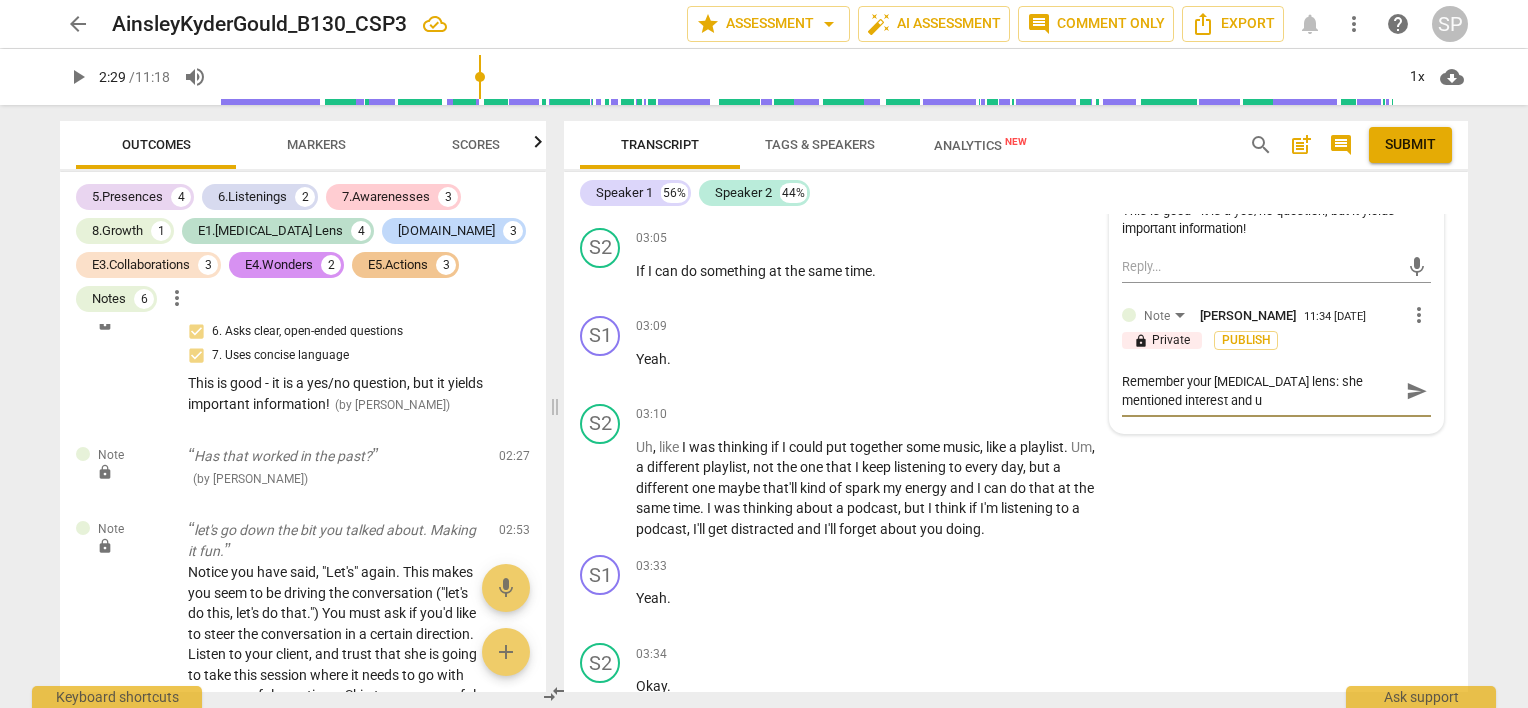 type on "Remember your [MEDICAL_DATA] lens: she mentioned interest and ur" 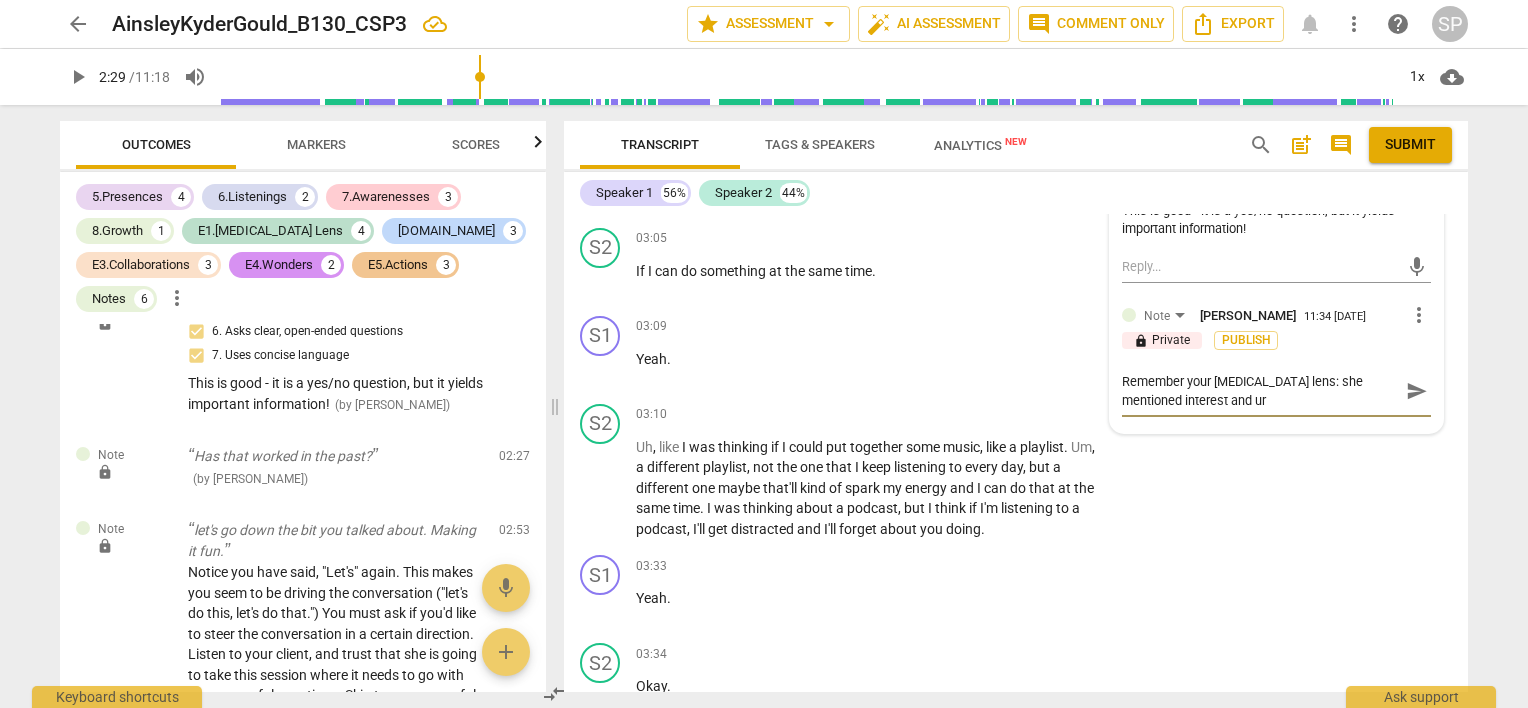 type on "Remember your [MEDICAL_DATA] lens: she mentioned interest and urg" 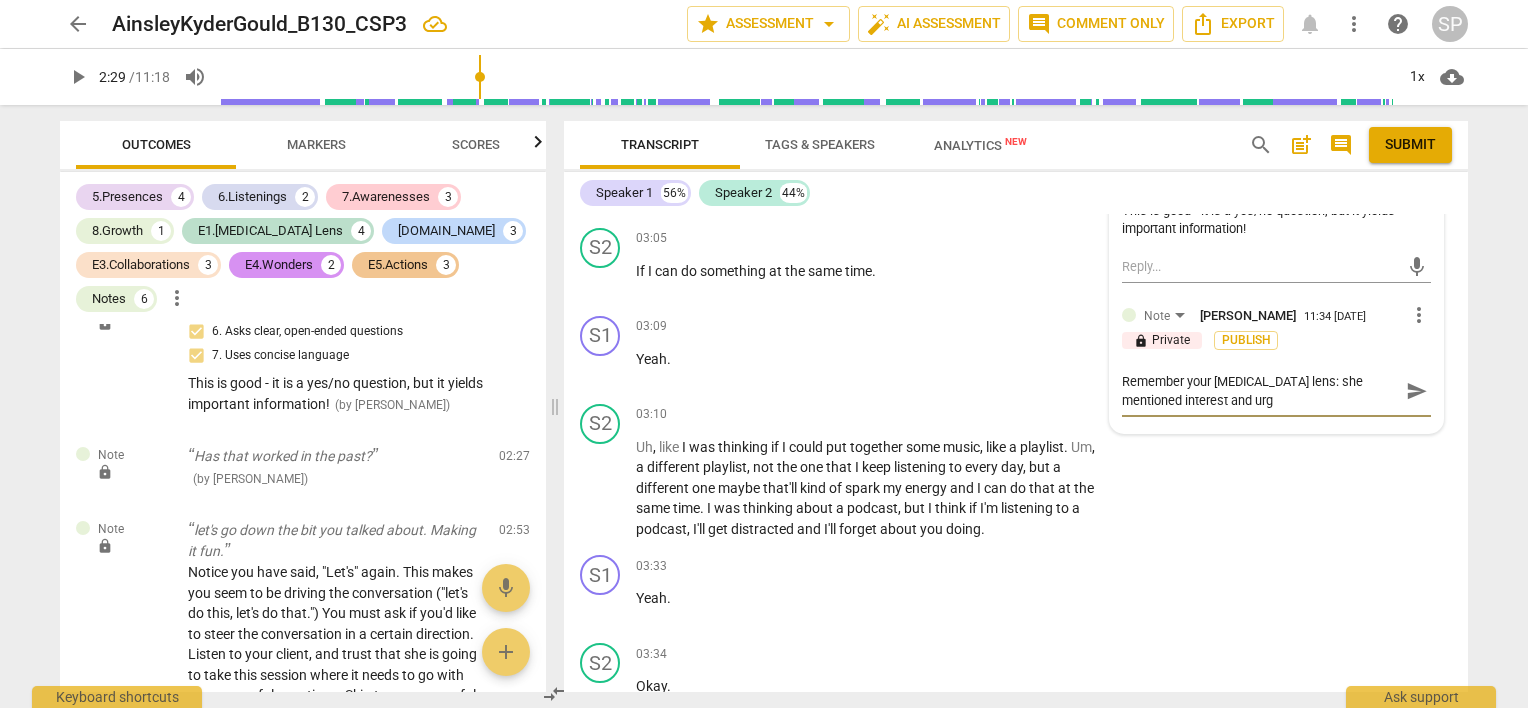 type on "Remember your [MEDICAL_DATA] lens: she mentioned interest and urge" 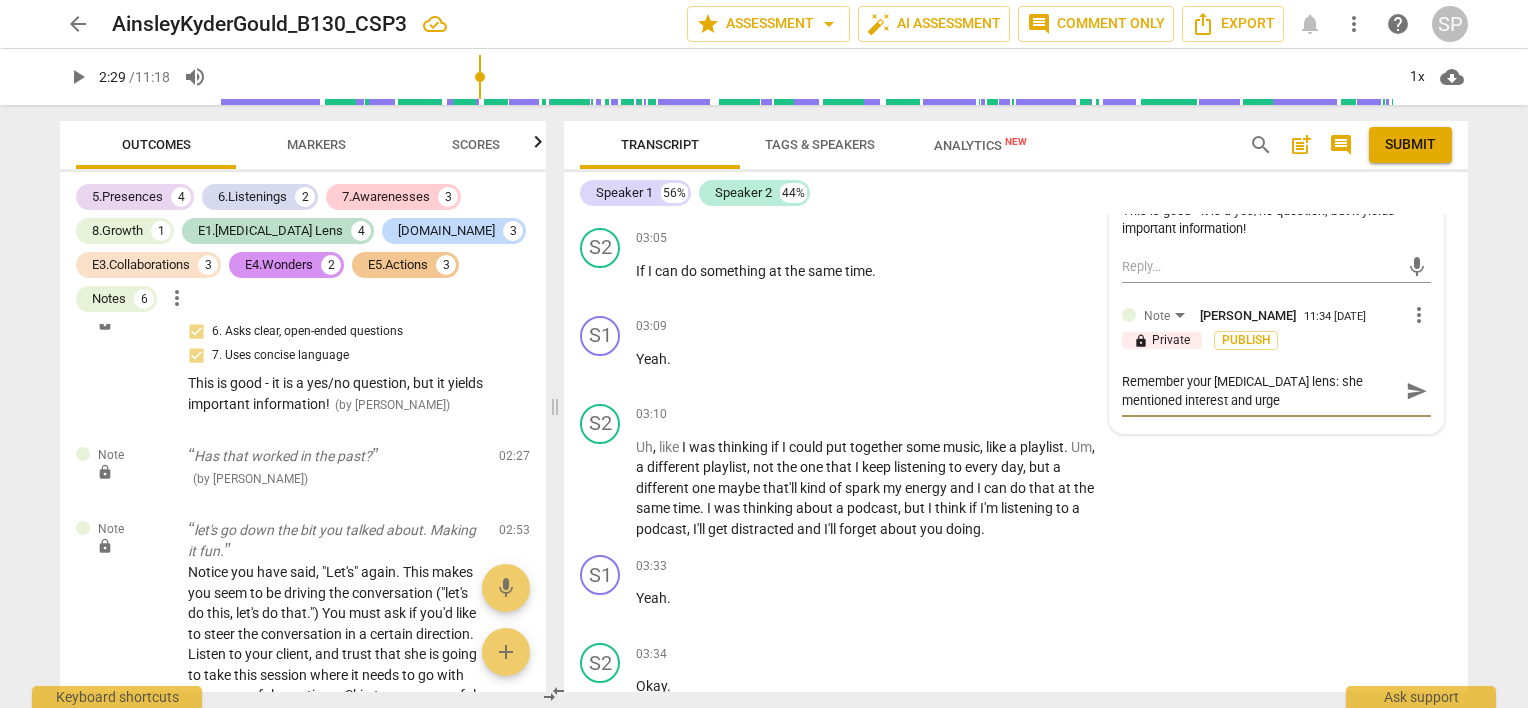 type on "Remember your [MEDICAL_DATA] lens: she mentioned interest and urgen" 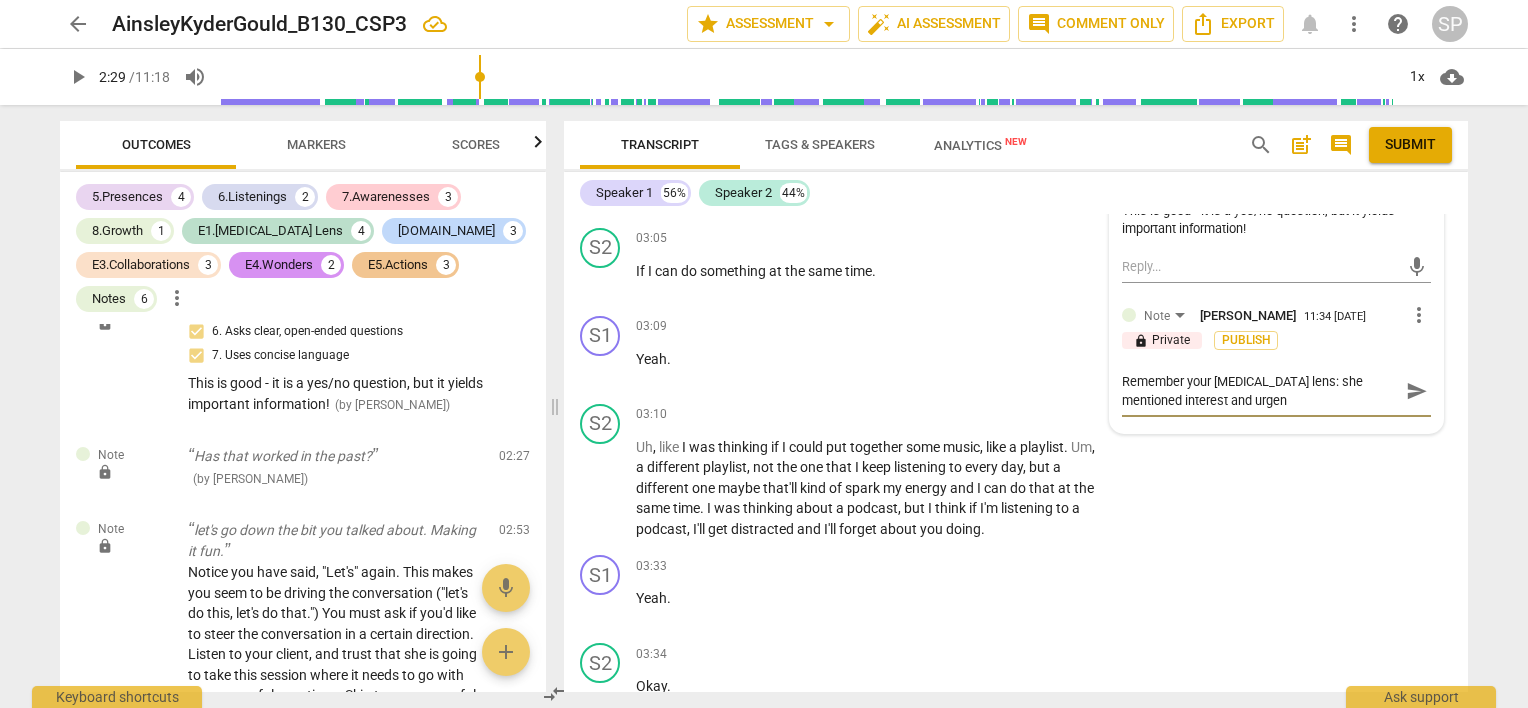 type on "Remember your [MEDICAL_DATA] lens: she mentioned interest and urgenc" 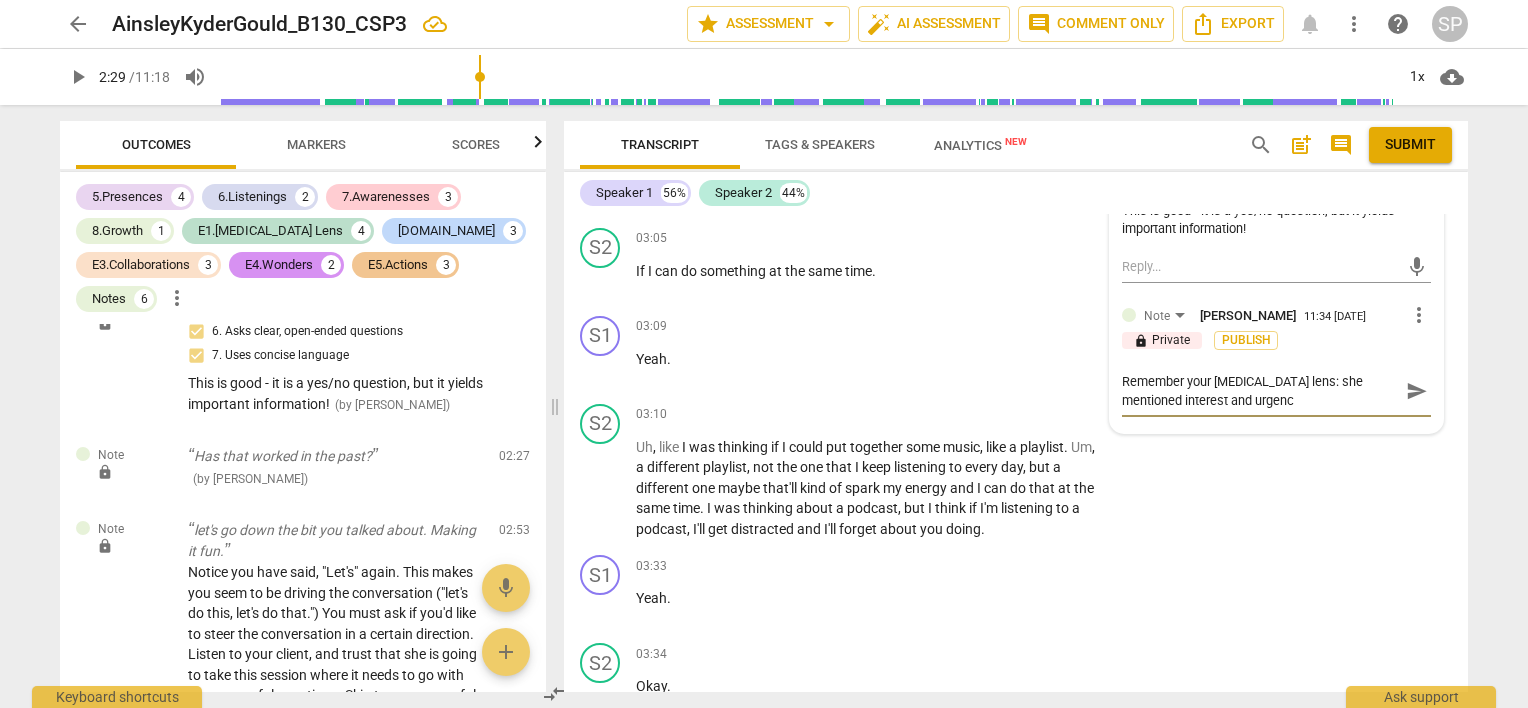 type on "Remember your [MEDICAL_DATA] lens: she mentioned interest and urgency" 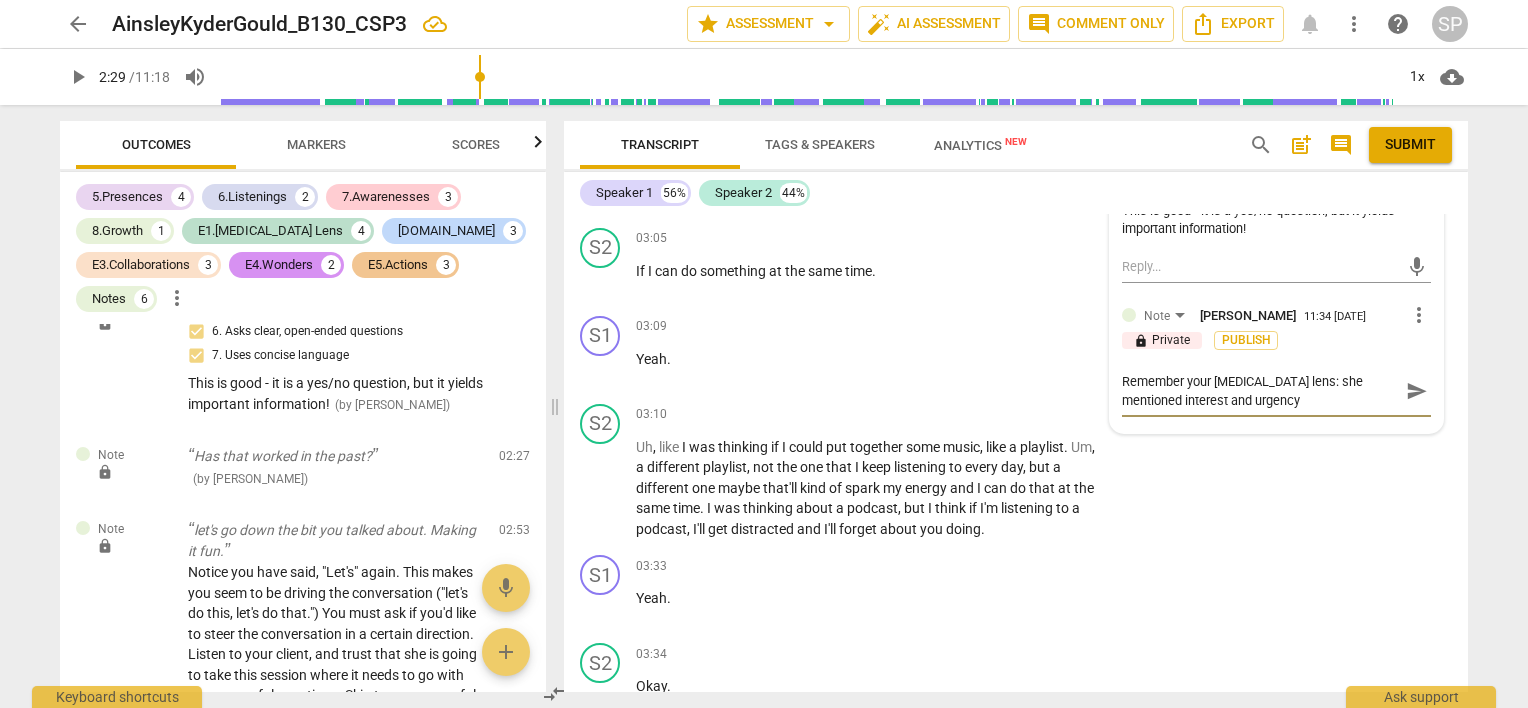 type on "Remember your [MEDICAL_DATA] lens: she mentioned interest and urgency" 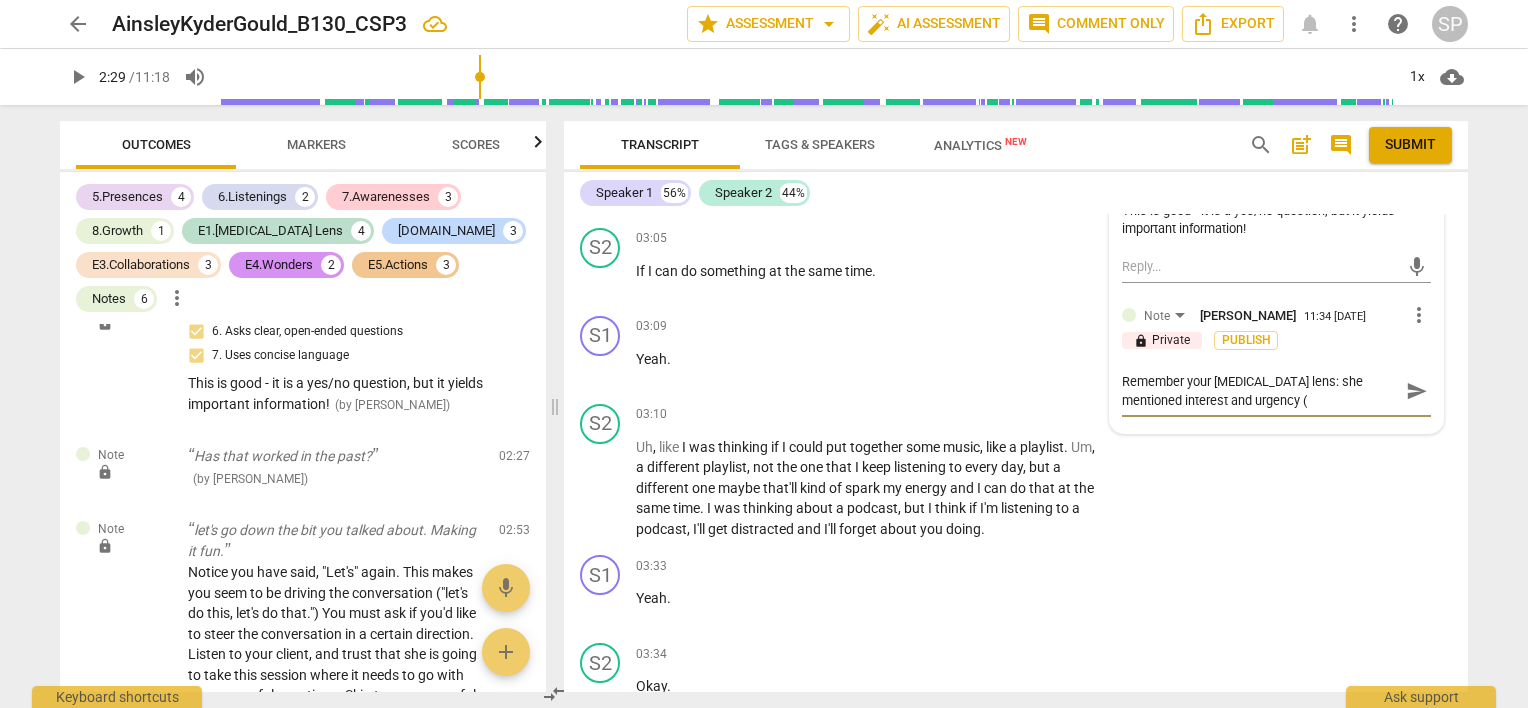 type on "Remember your [MEDICAL_DATA] lens: she mentioned interest and urgency (t" 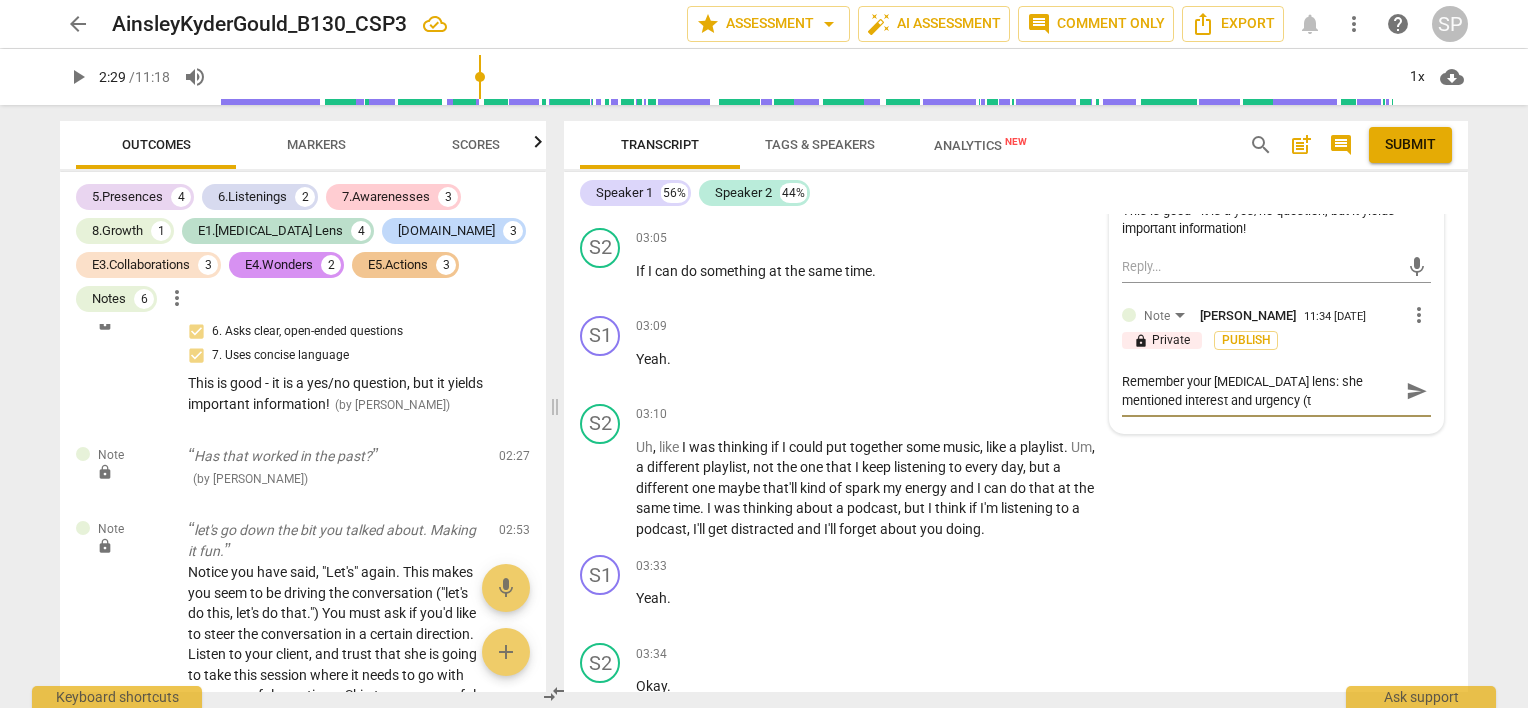 type on "Remember your [MEDICAL_DATA] lens: she mentioned interest and urgency (ti" 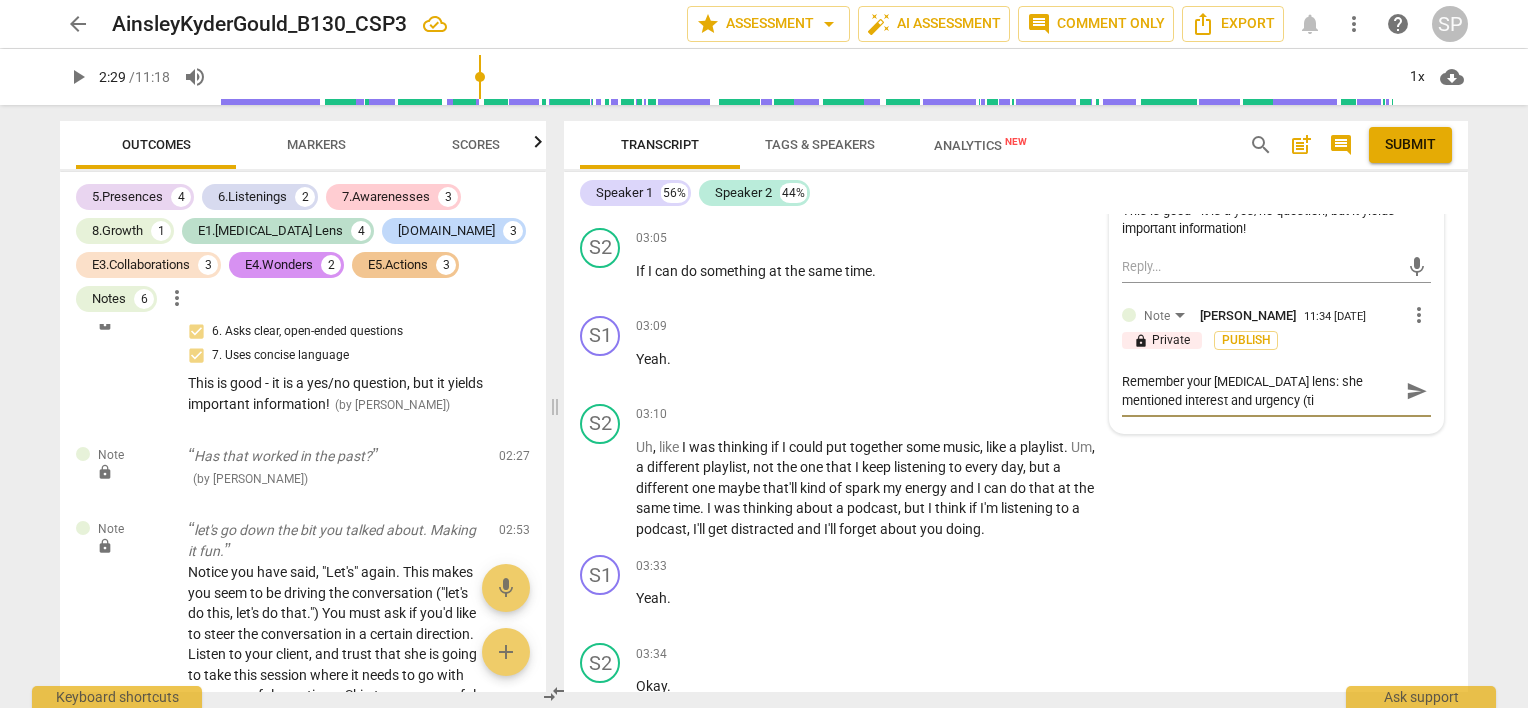 type on "Remember your [MEDICAL_DATA] lens: she mentioned interest and urgency ([PERSON_NAME]" 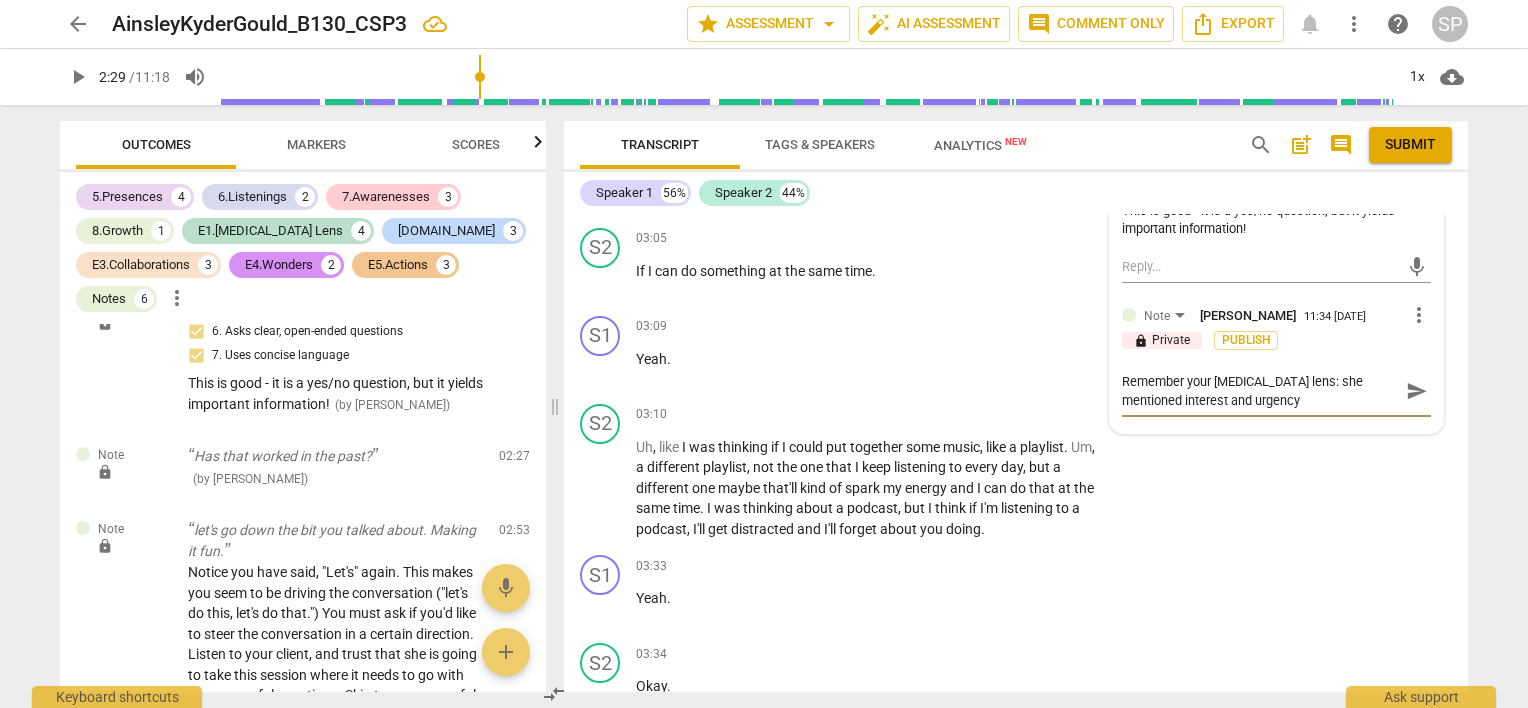 type on "Remember your [MEDICAL_DATA] lens: she mentioned interest and urgency (time" 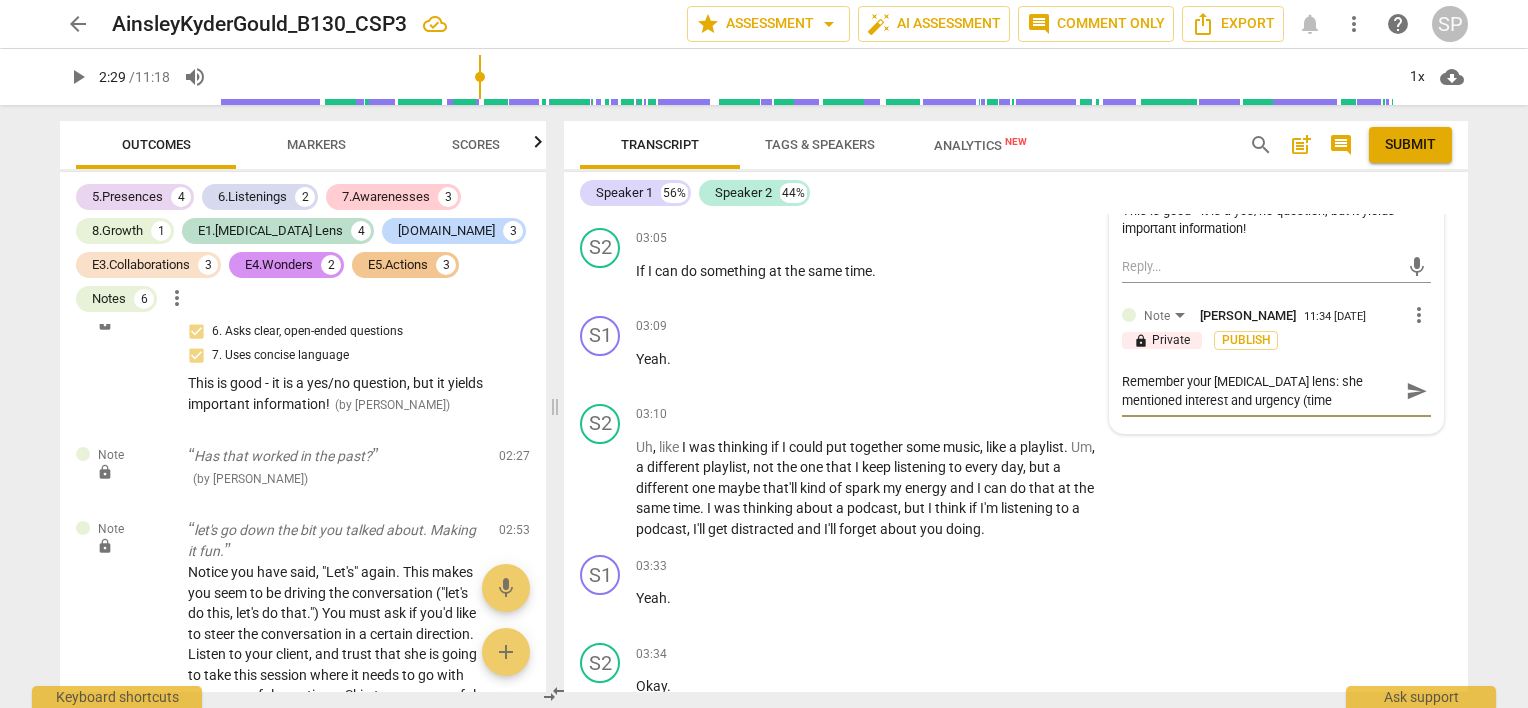 type on "Remember your [MEDICAL_DATA] lens: she mentioned interest and urgency (time" 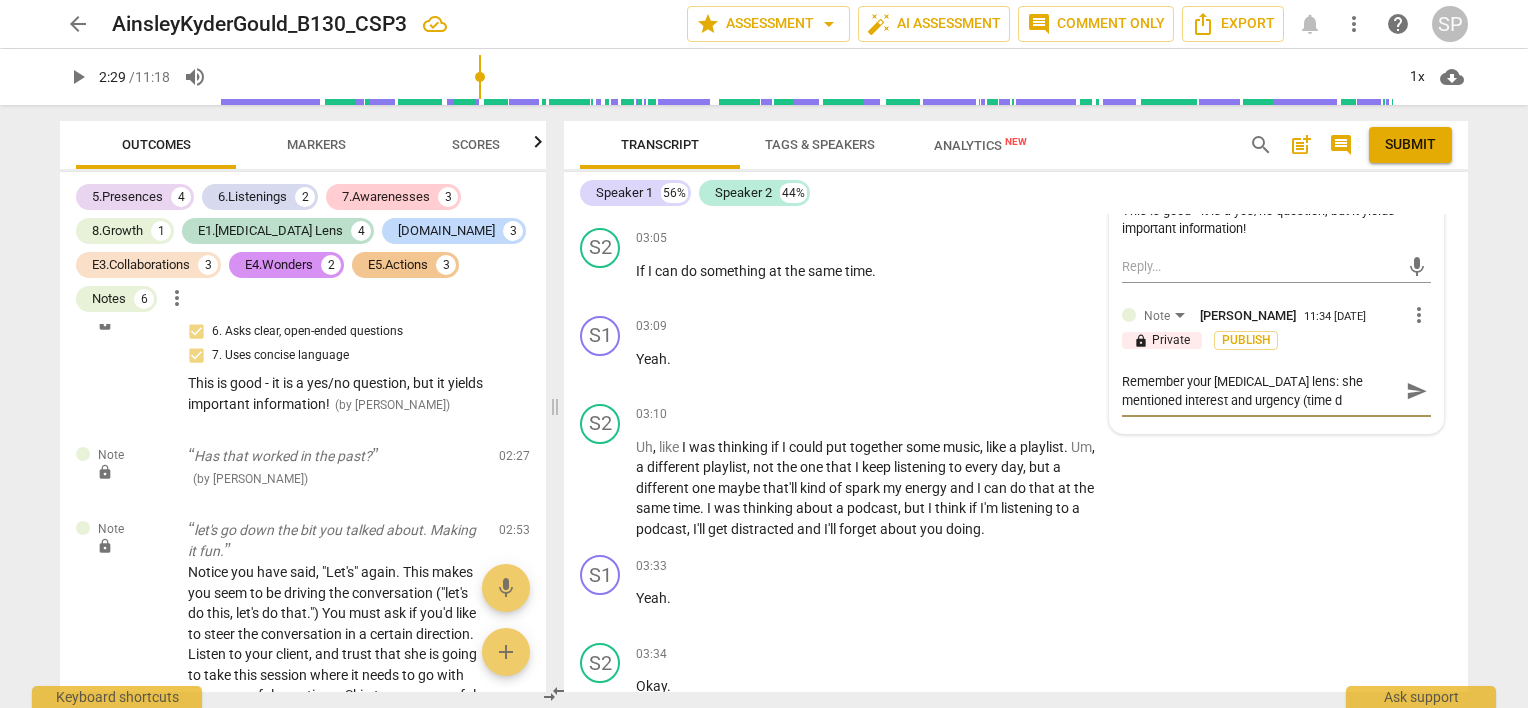 type on "Remember your [MEDICAL_DATA] lens: she mentioned interest and urgency (time" 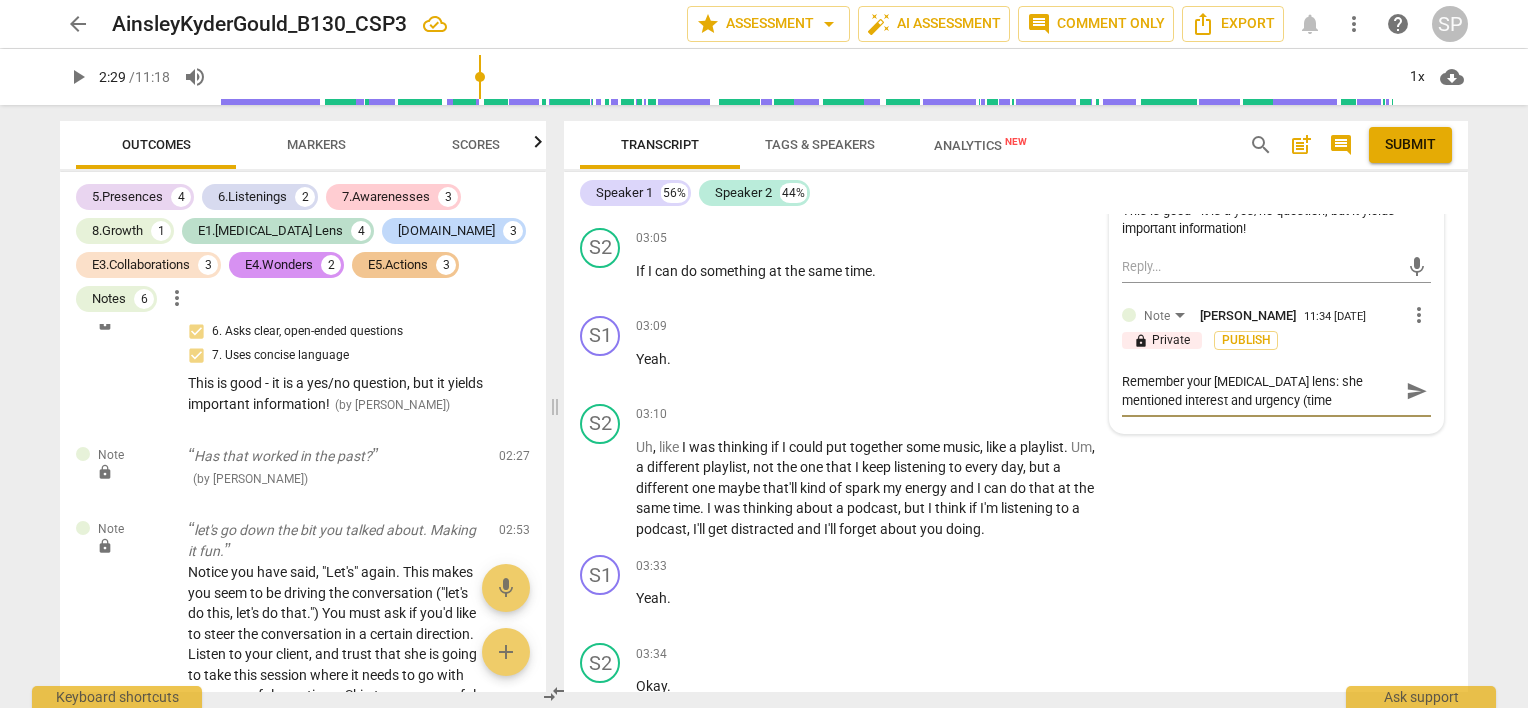 type on "Remember your [MEDICAL_DATA] lens: she mentioned interest and urgency (time c" 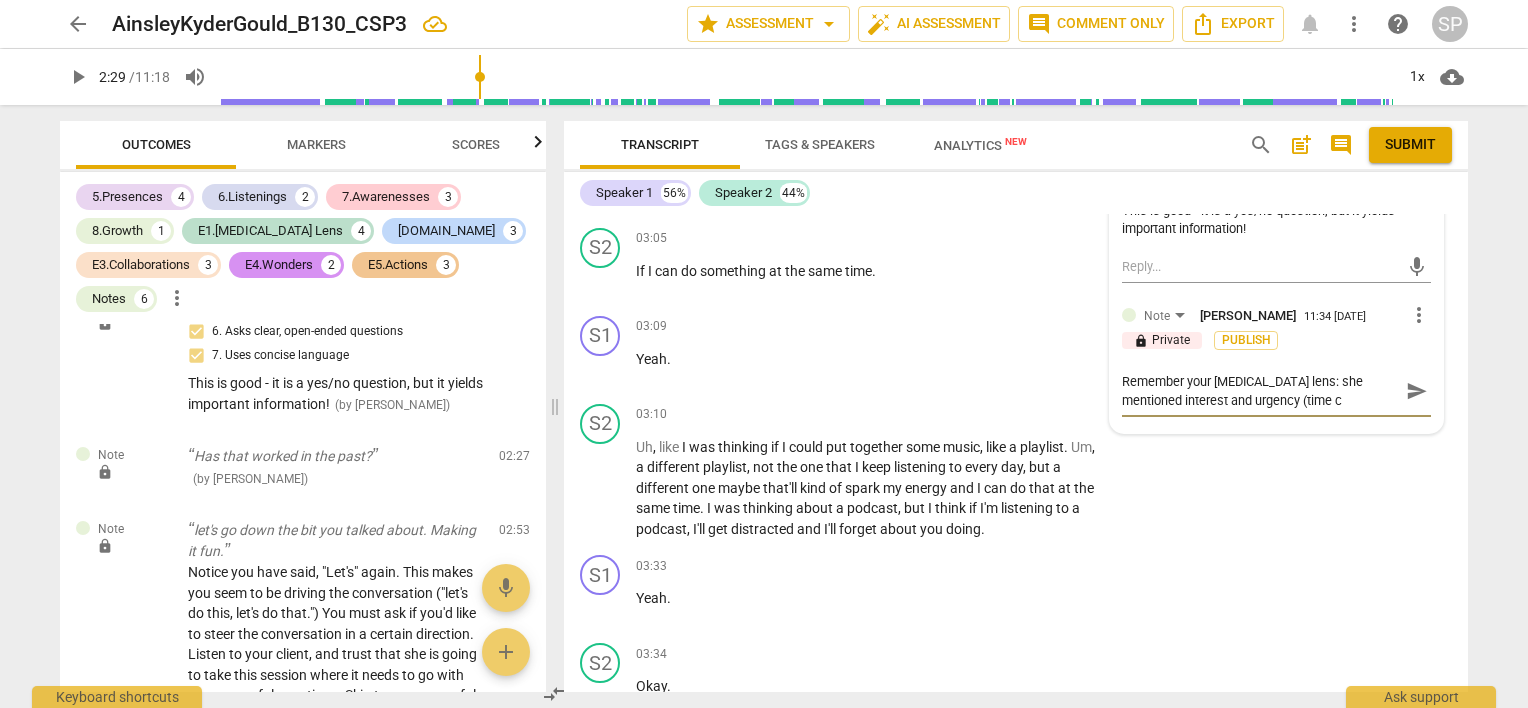 type on "Remember your [MEDICAL_DATA] lens: she mentioned interest and urgency (time co" 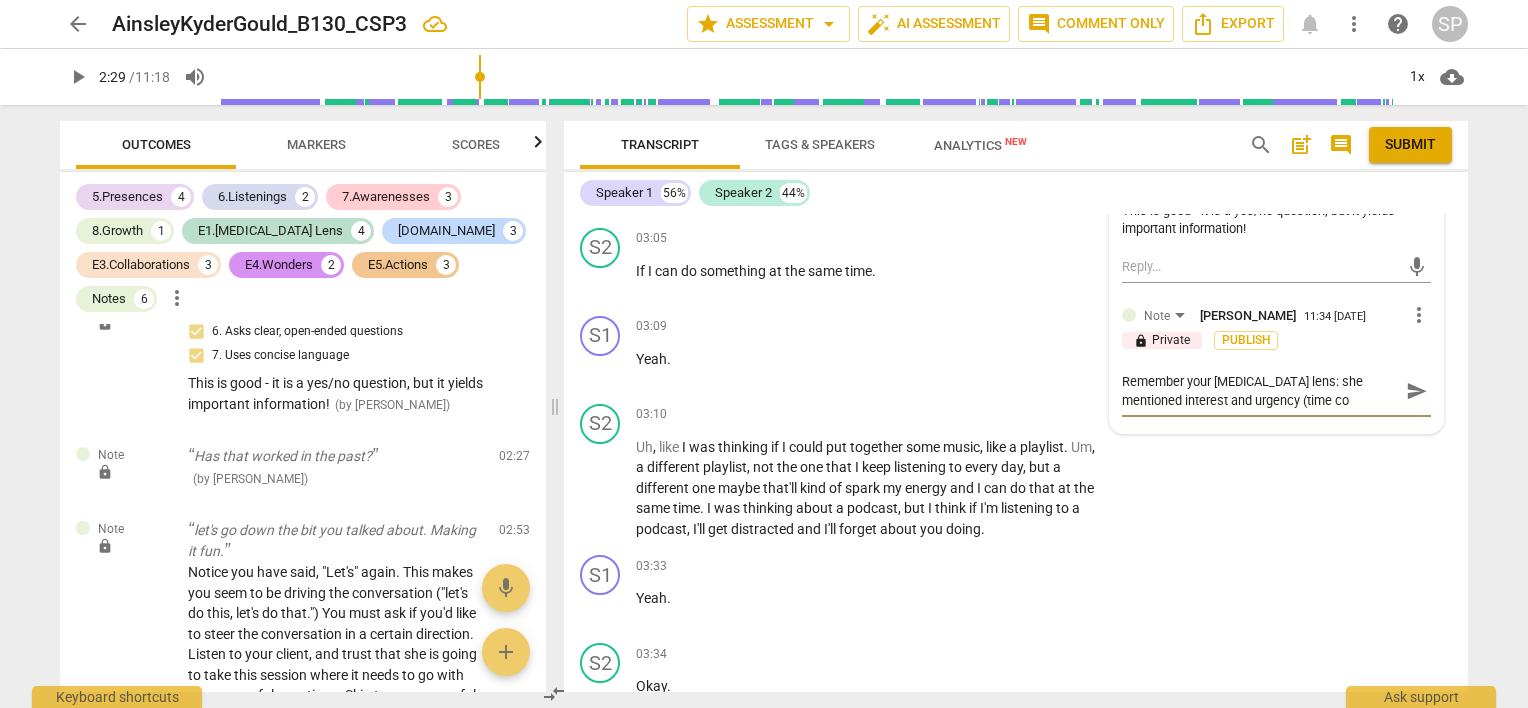 type on "Remember your [MEDICAL_DATA] lens: she mentioned interest and urgency (time con" 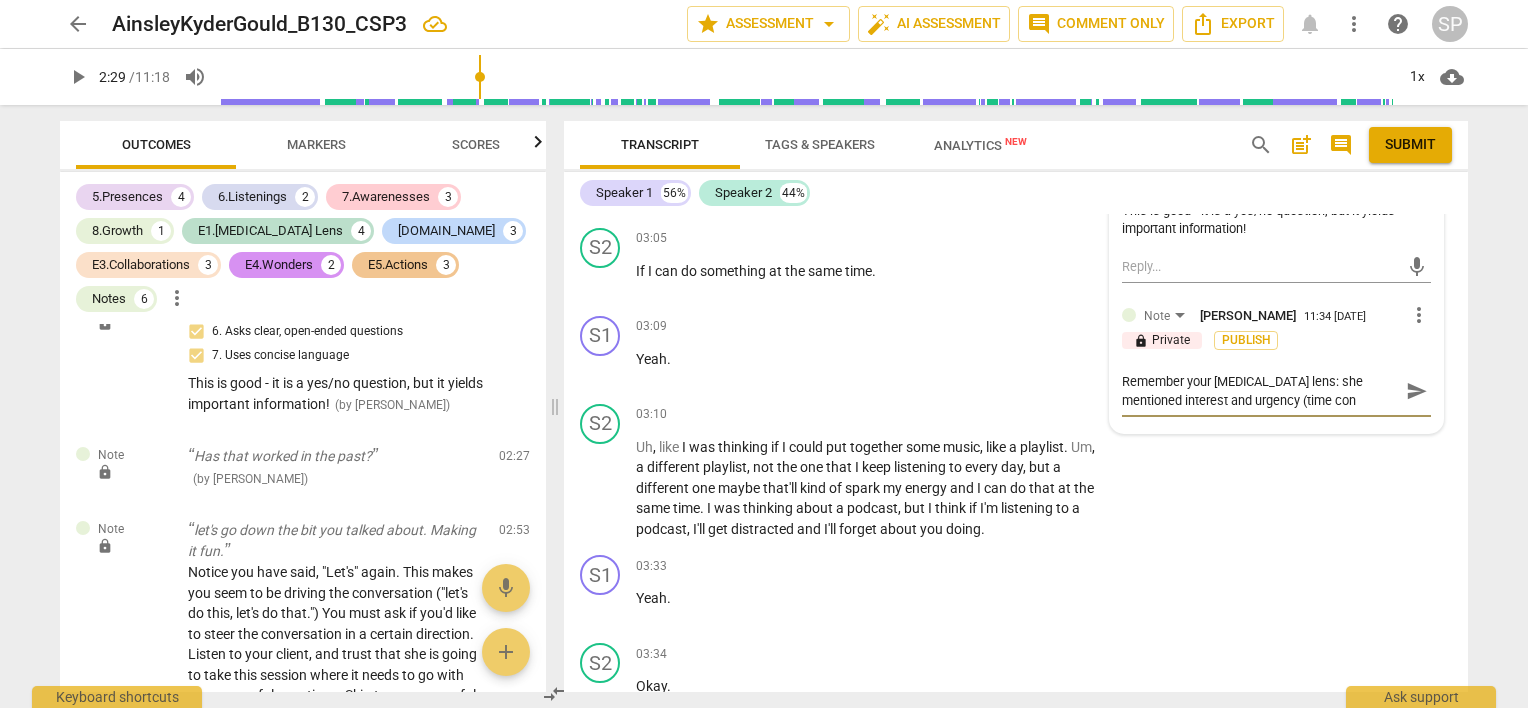type on "Remember your [MEDICAL_DATA] lens: she mentioned interest and urgency (time cont" 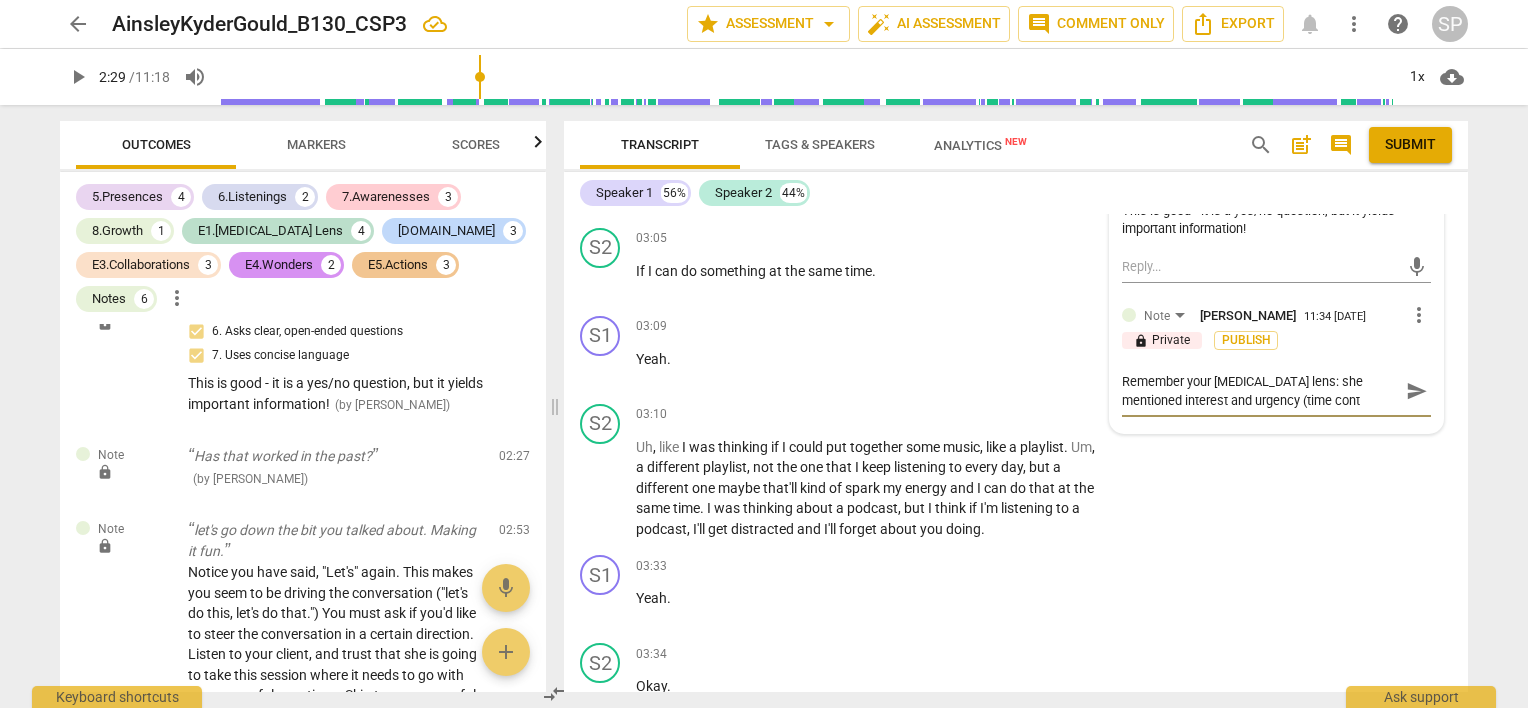 type on "Remember your [MEDICAL_DATA] lens: she mentioned interest and urgency (time contr" 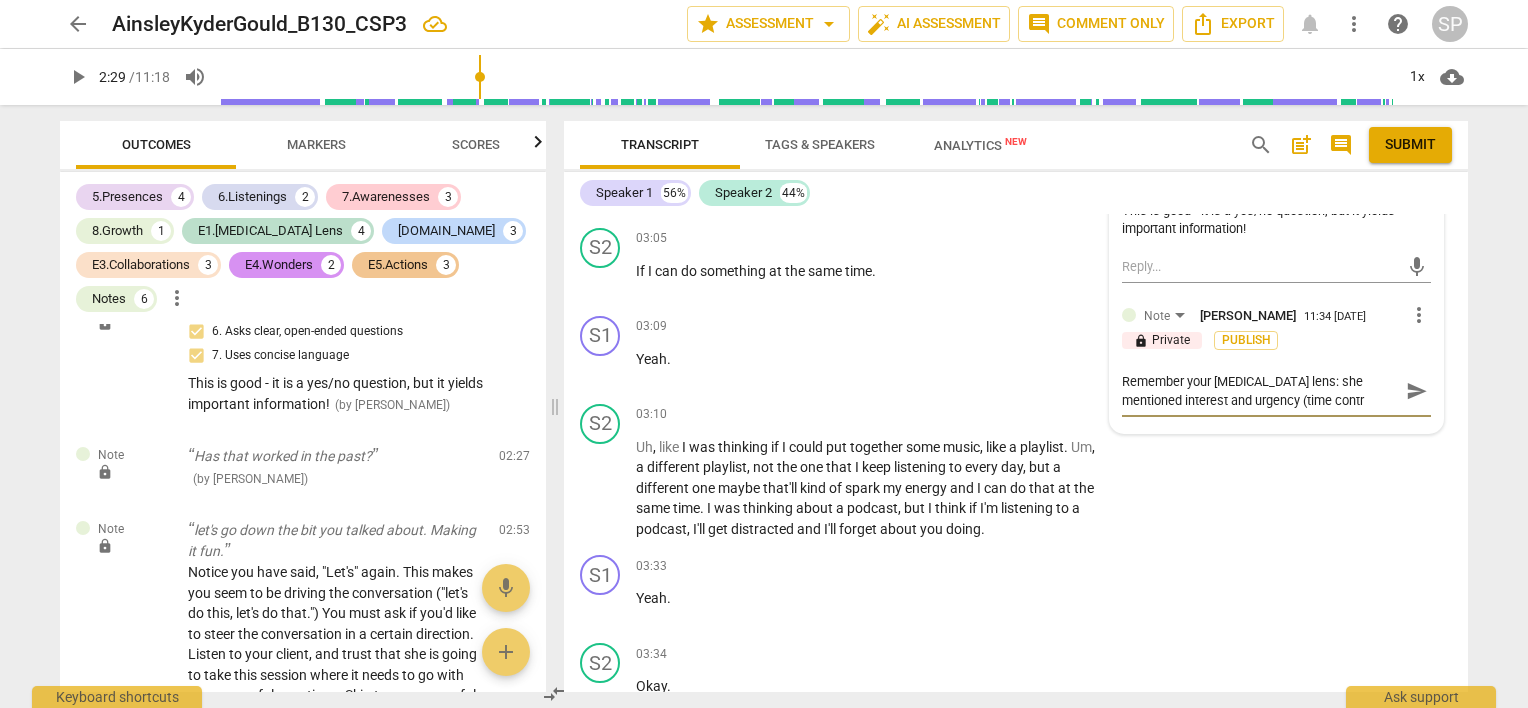 type on "Remember your [MEDICAL_DATA] lens: she mentioned interest and urgency (time contra" 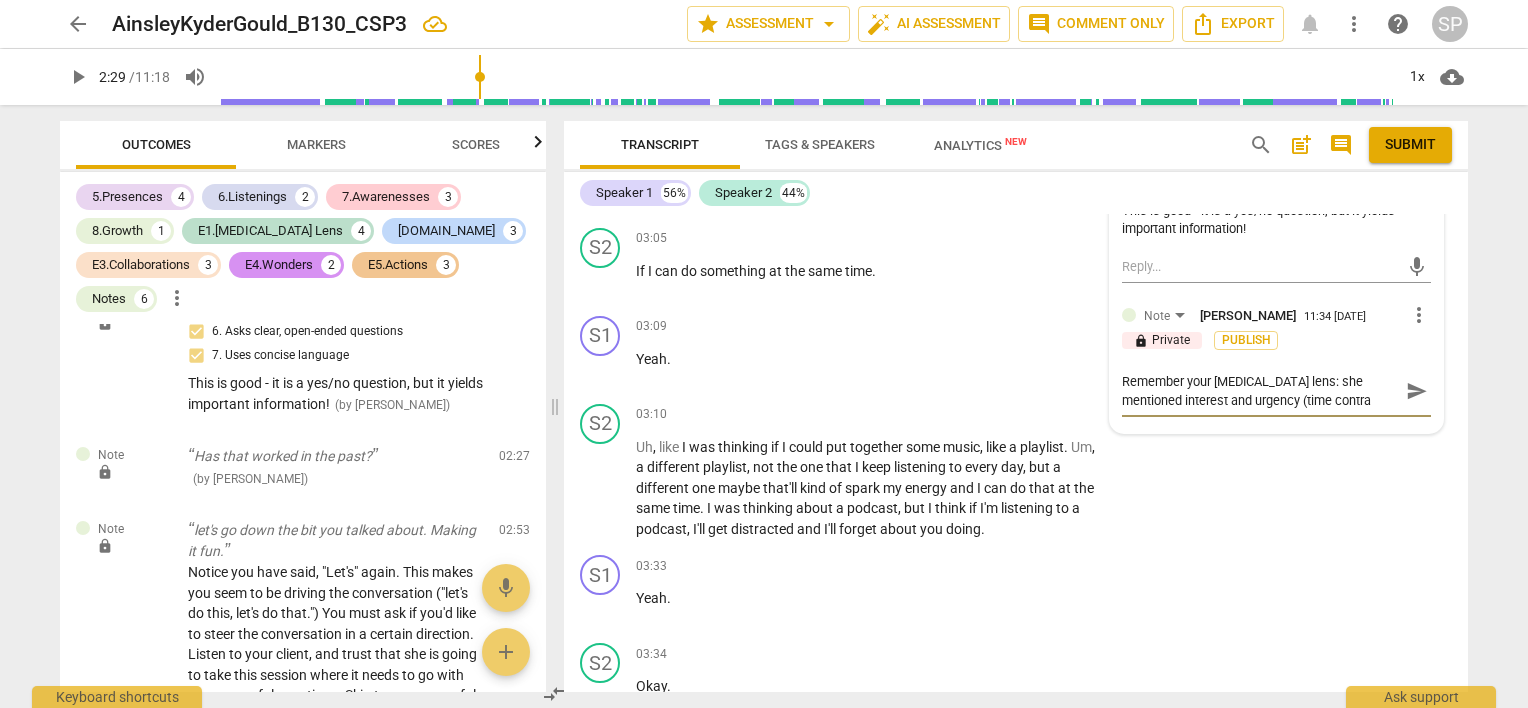 type on "Remember your [MEDICAL_DATA] lens: she mentioned interest and urgency (time contrai" 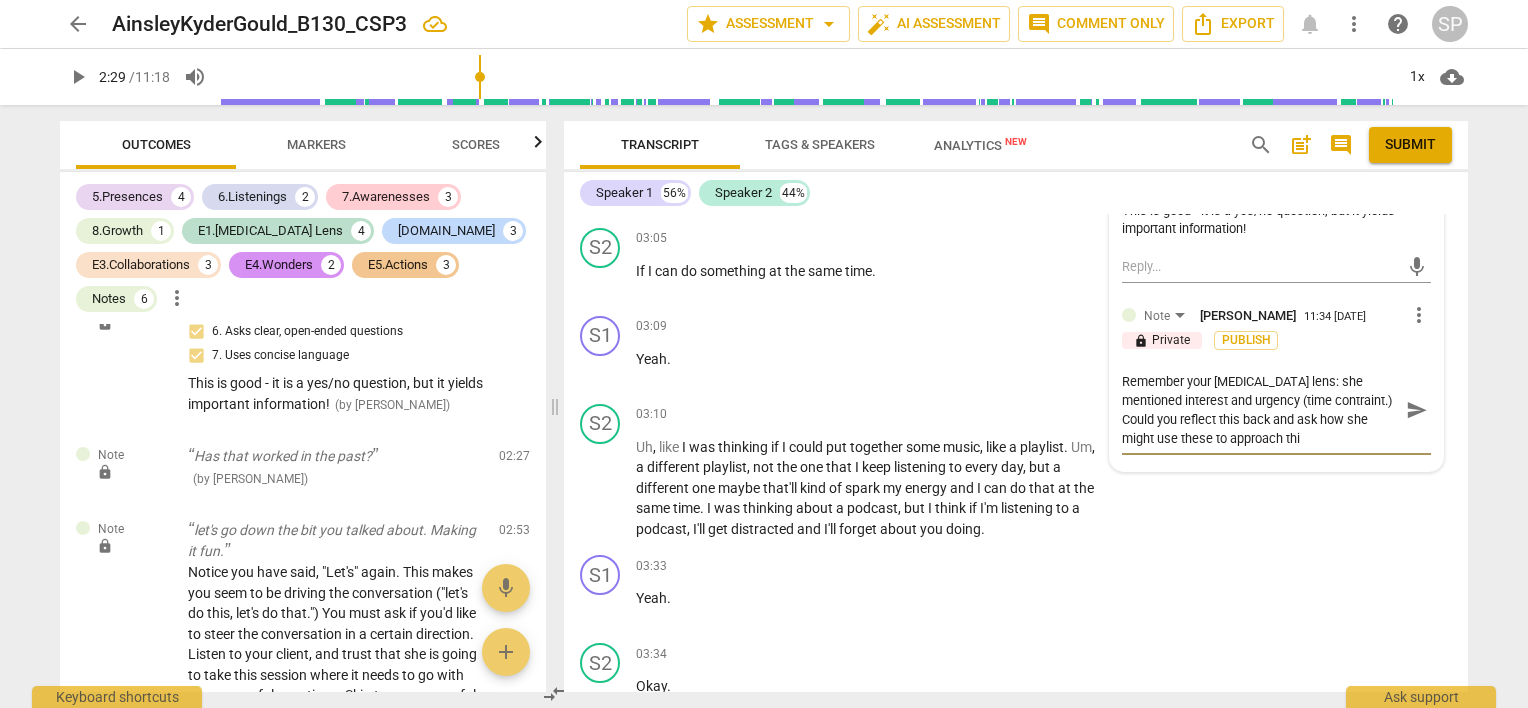 scroll, scrollTop: 0, scrollLeft: 0, axis: both 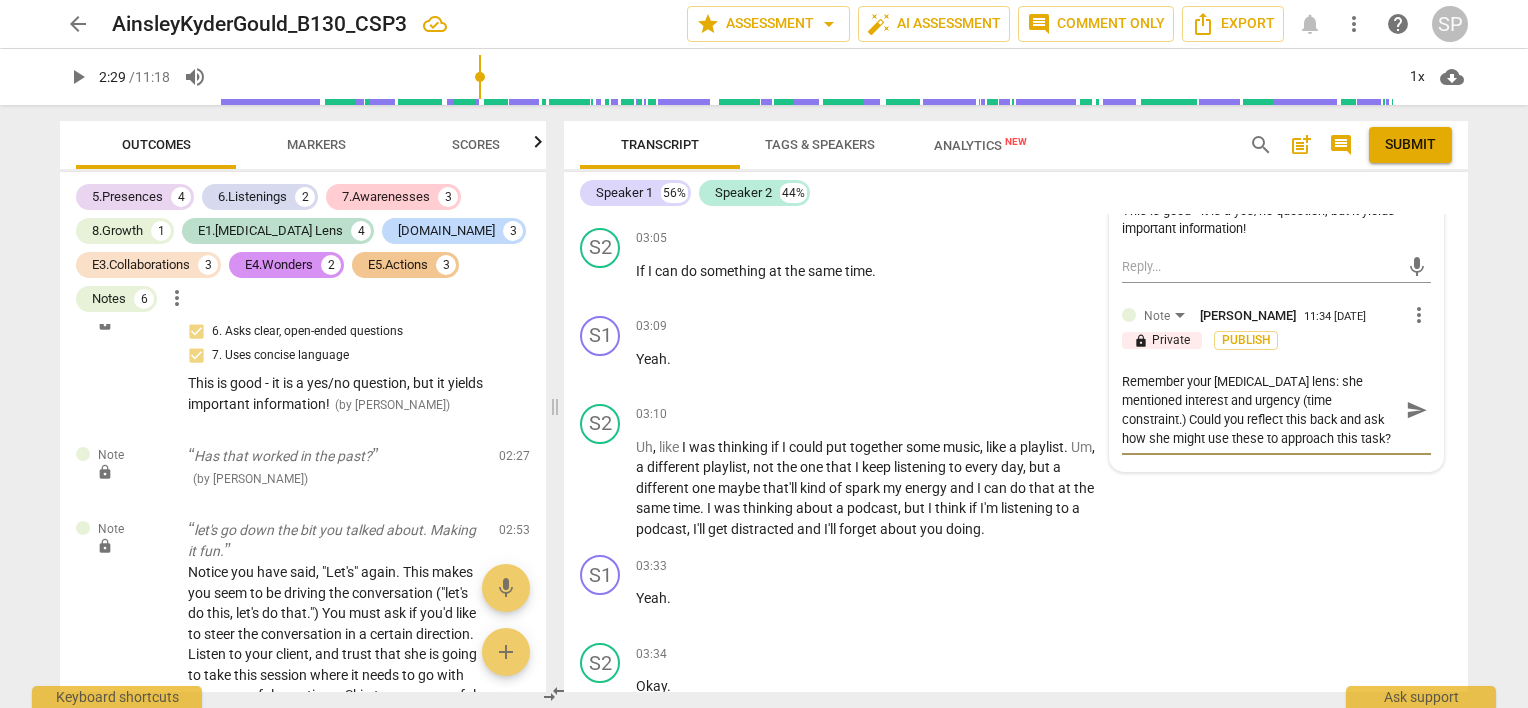 click on "Remember your [MEDICAL_DATA] lens: she mentioned interest and urgency (time constraint.) Could you reflect this back and ask how she might use these to approach this task?" at bounding box center (1260, 410) 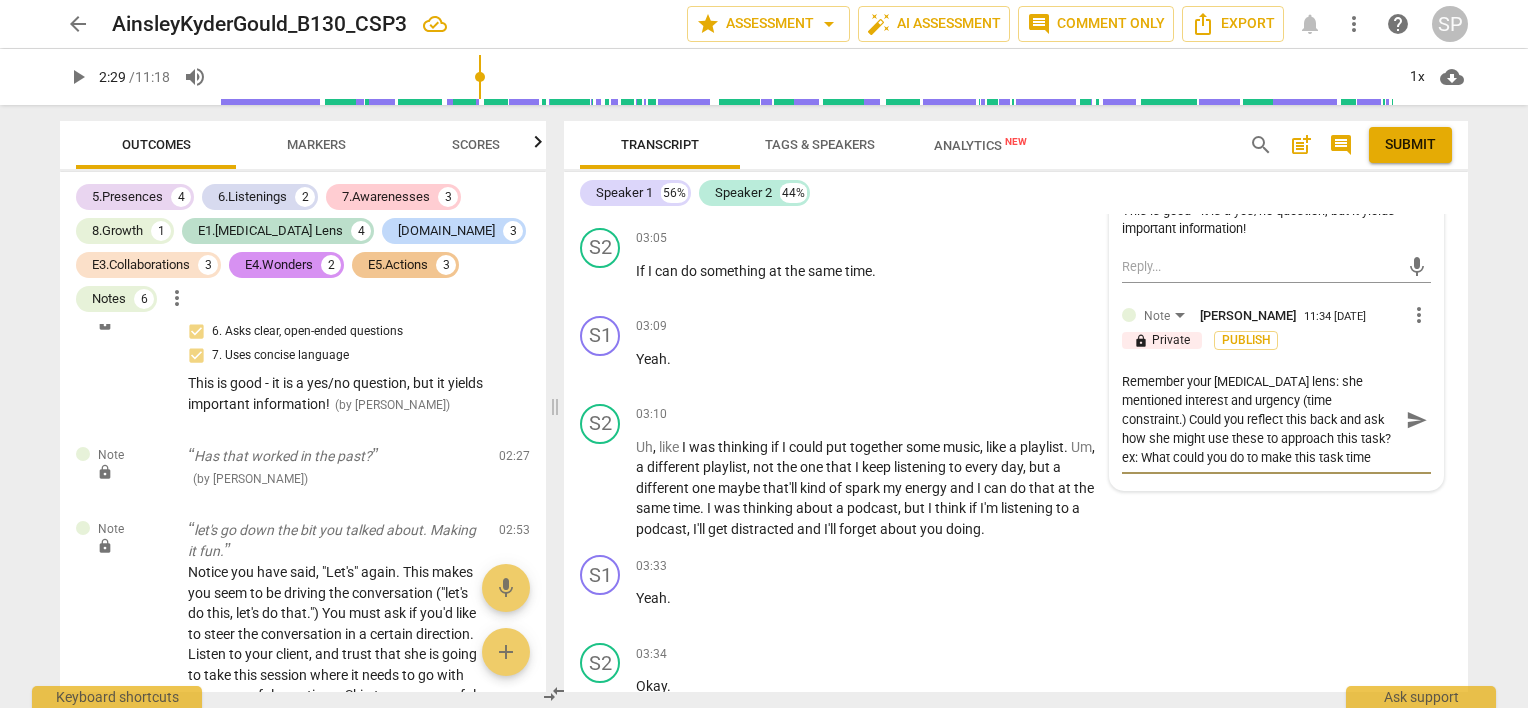 scroll, scrollTop: 17, scrollLeft: 0, axis: vertical 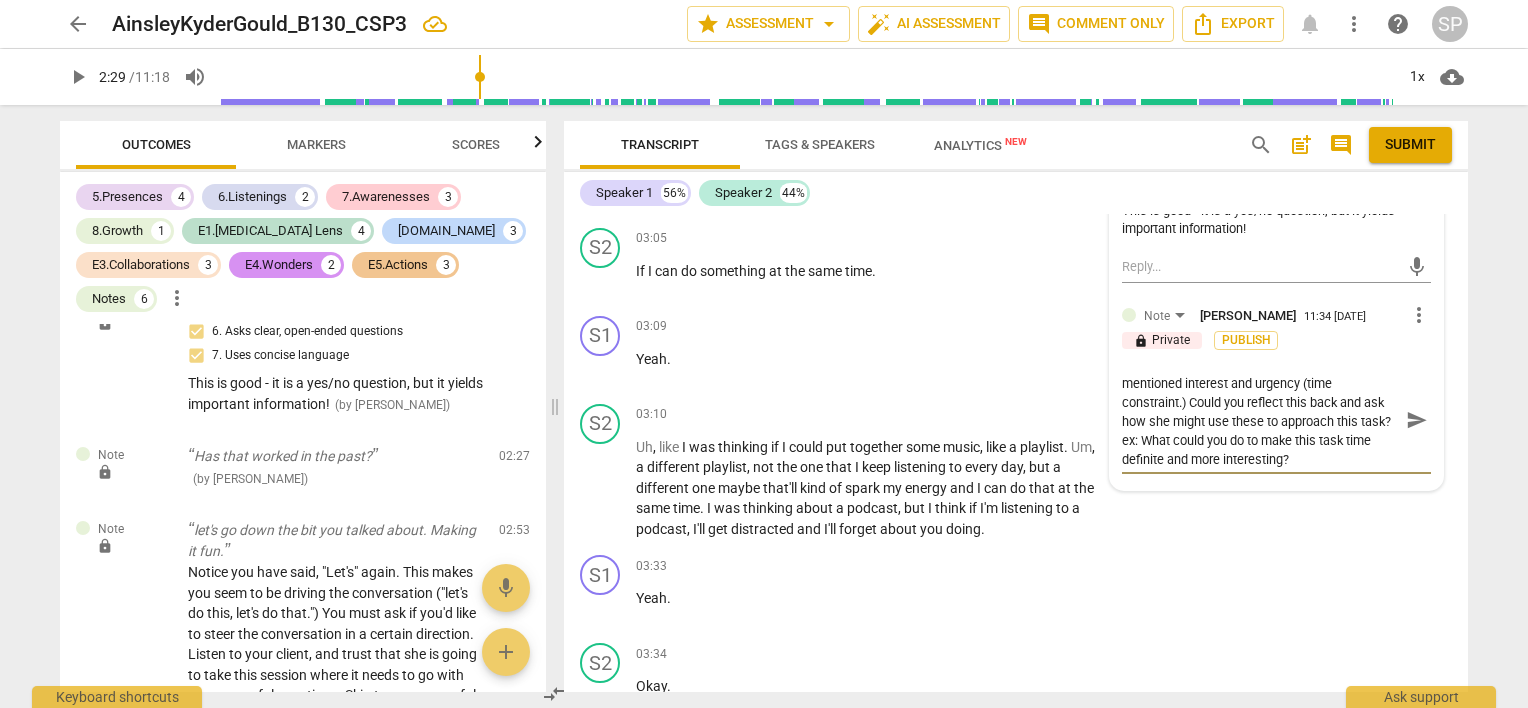 click on "Remember your [MEDICAL_DATA] lens: she mentioned interest and urgency (time constraint.) Could you reflect this back and ask how she might use these to approach this task? ex: What could you do to make this task time definite and more interesting?" at bounding box center (1260, 419) 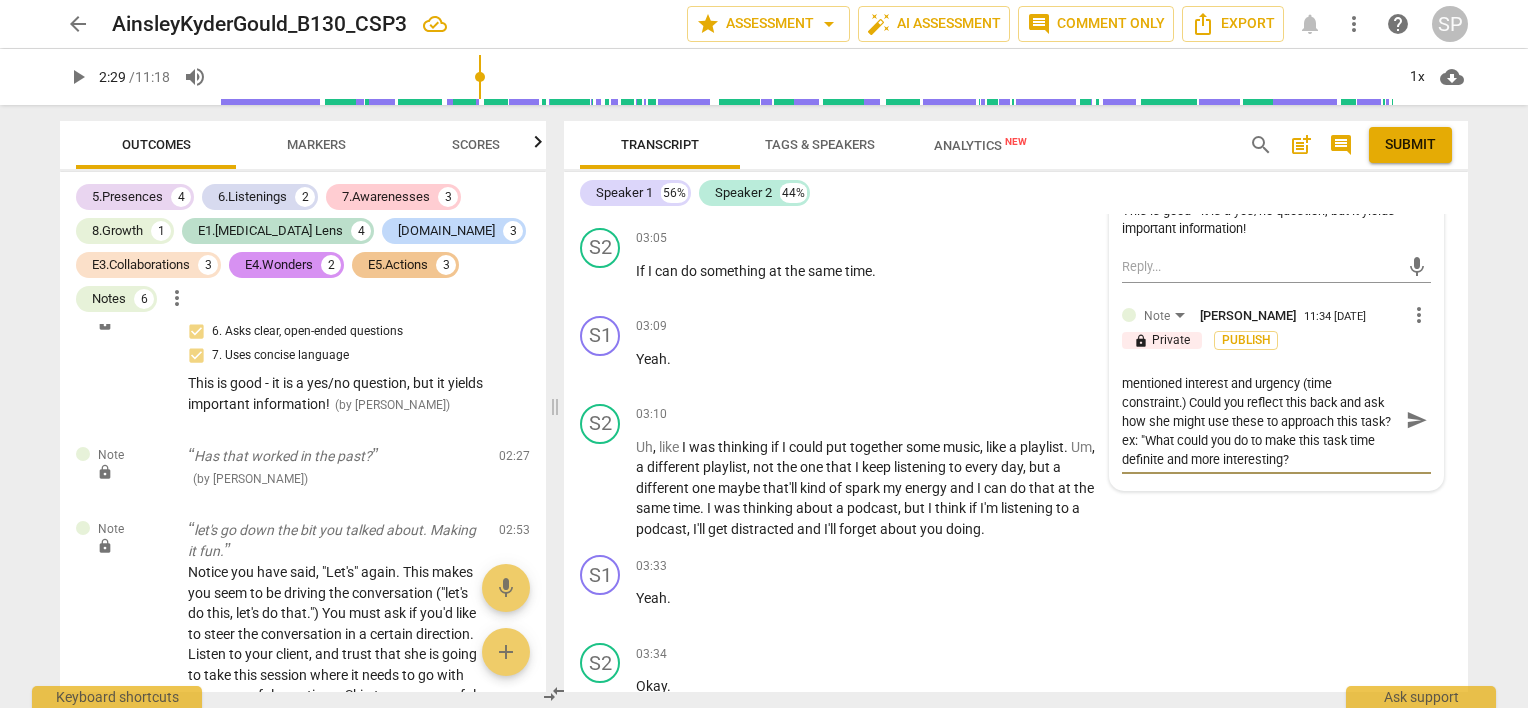 click on "Remember your [MEDICAL_DATA] lens: she mentioned interest and urgency (time constraint.) Could you reflect this back and ask how she might use these to approach this task? ex: "What could you do to make this task time definite and more interesting?" at bounding box center [1260, 419] 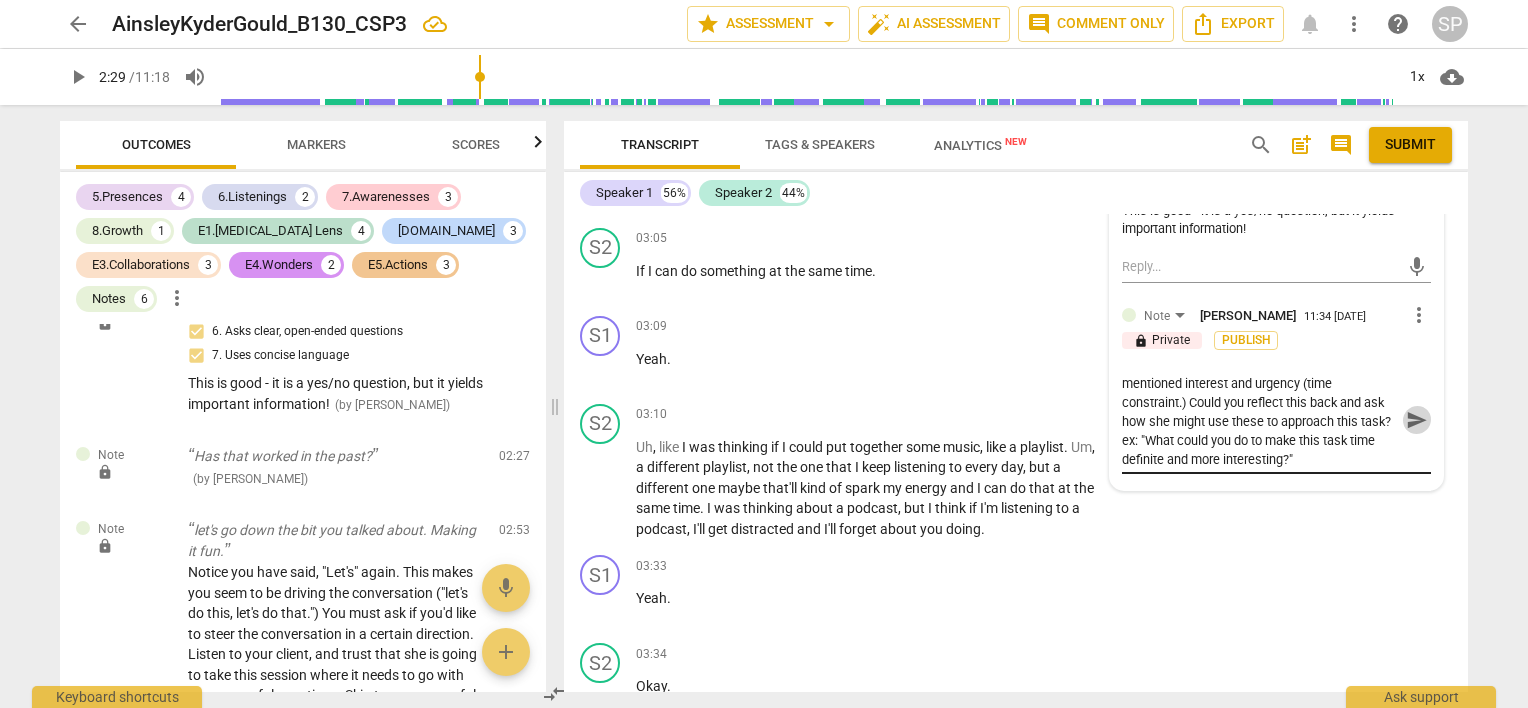 click on "send" at bounding box center (1417, 420) 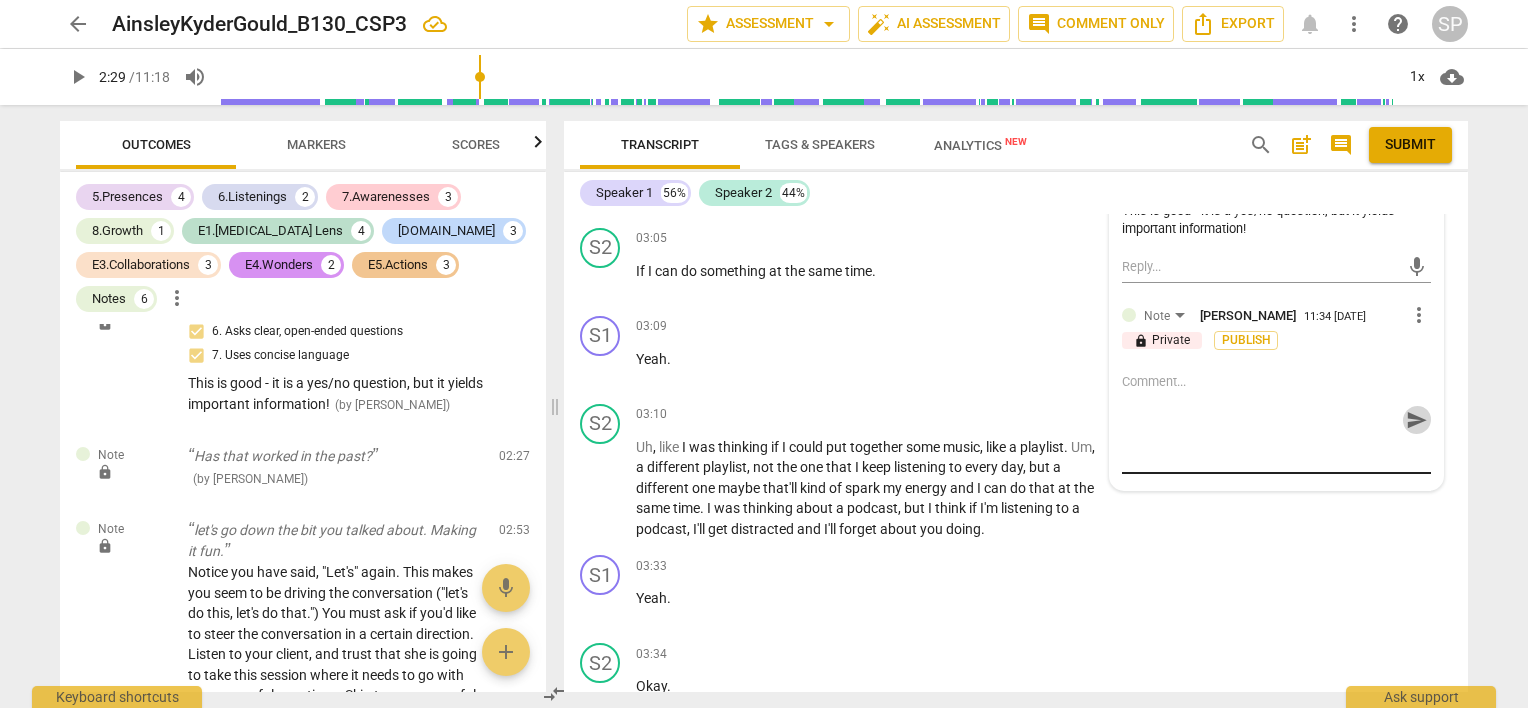 scroll, scrollTop: 0, scrollLeft: 0, axis: both 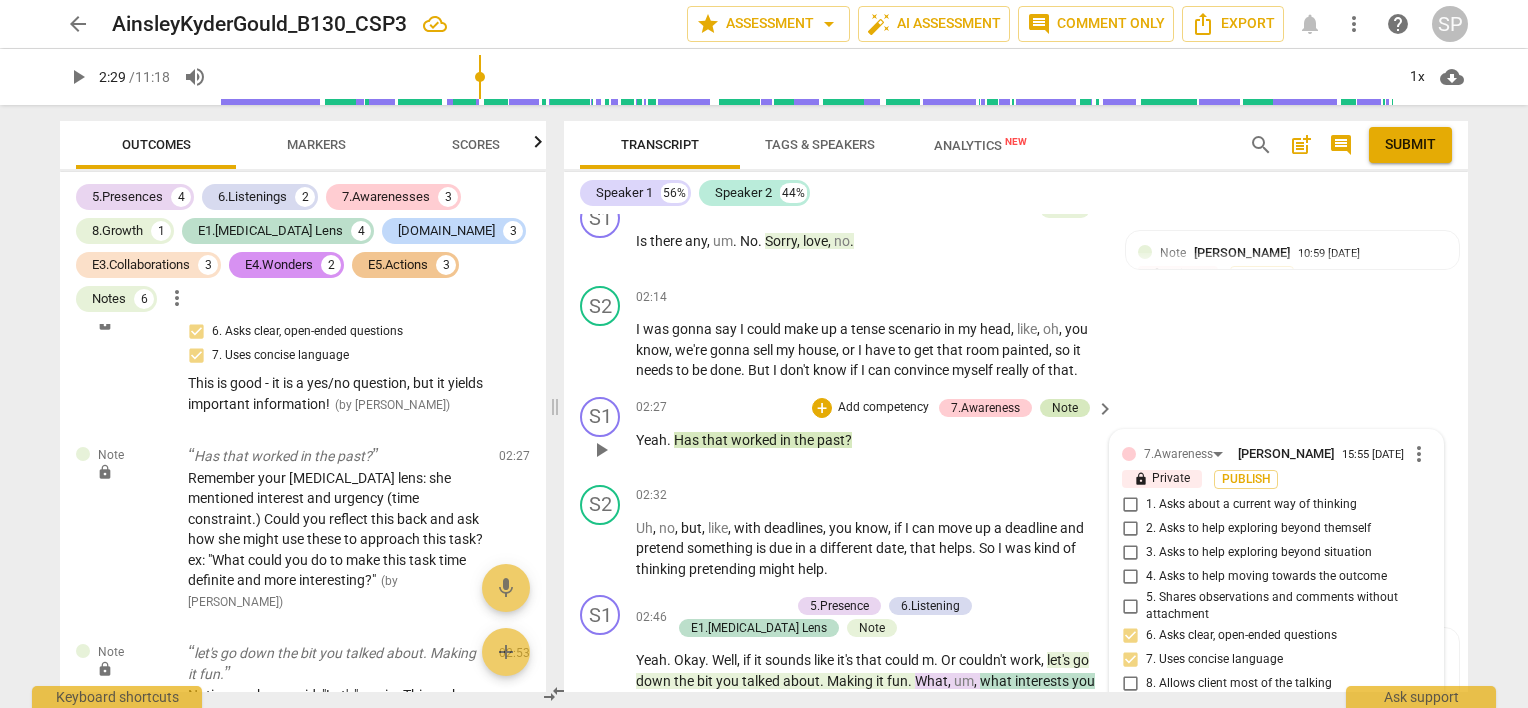 click on "Note" at bounding box center (1065, 408) 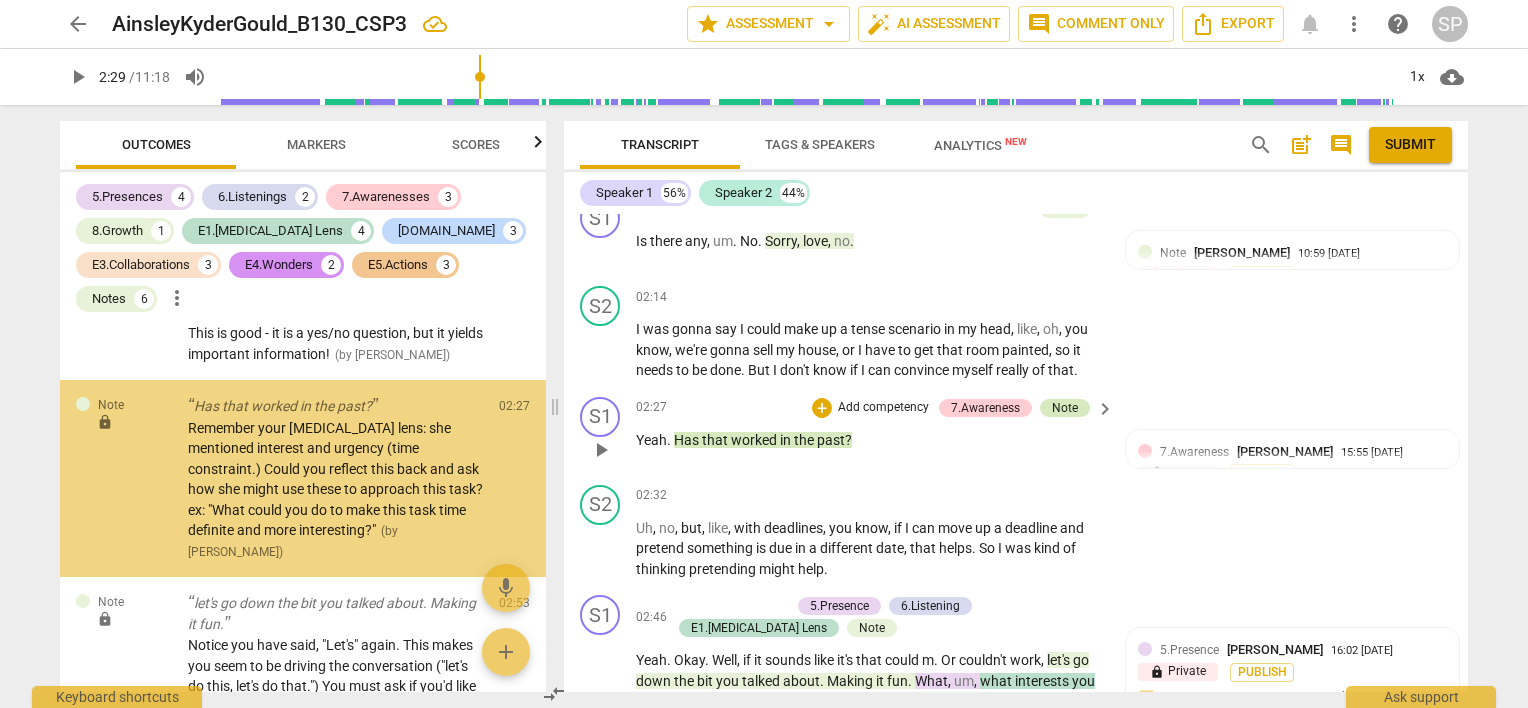 scroll, scrollTop: 5116, scrollLeft: 0, axis: vertical 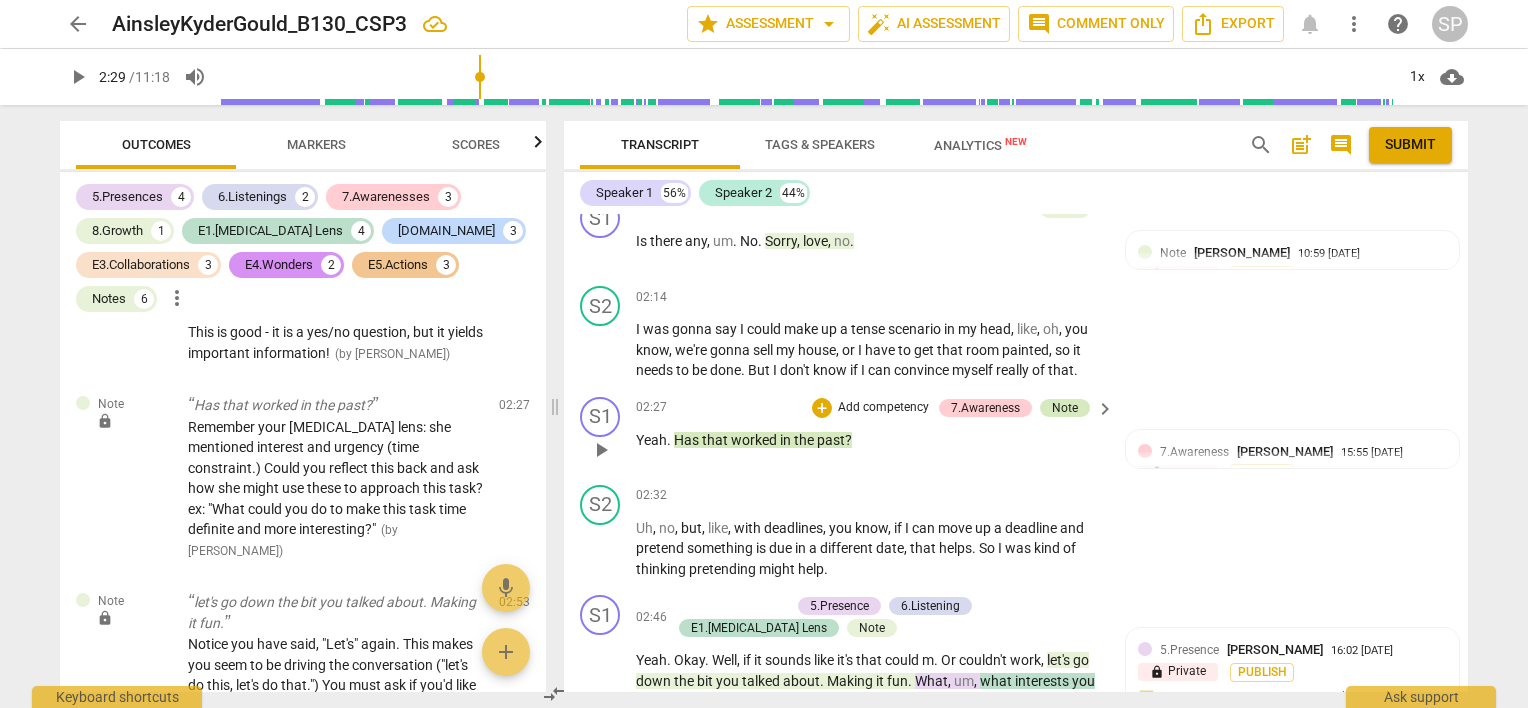 click on "Note" at bounding box center [1065, 408] 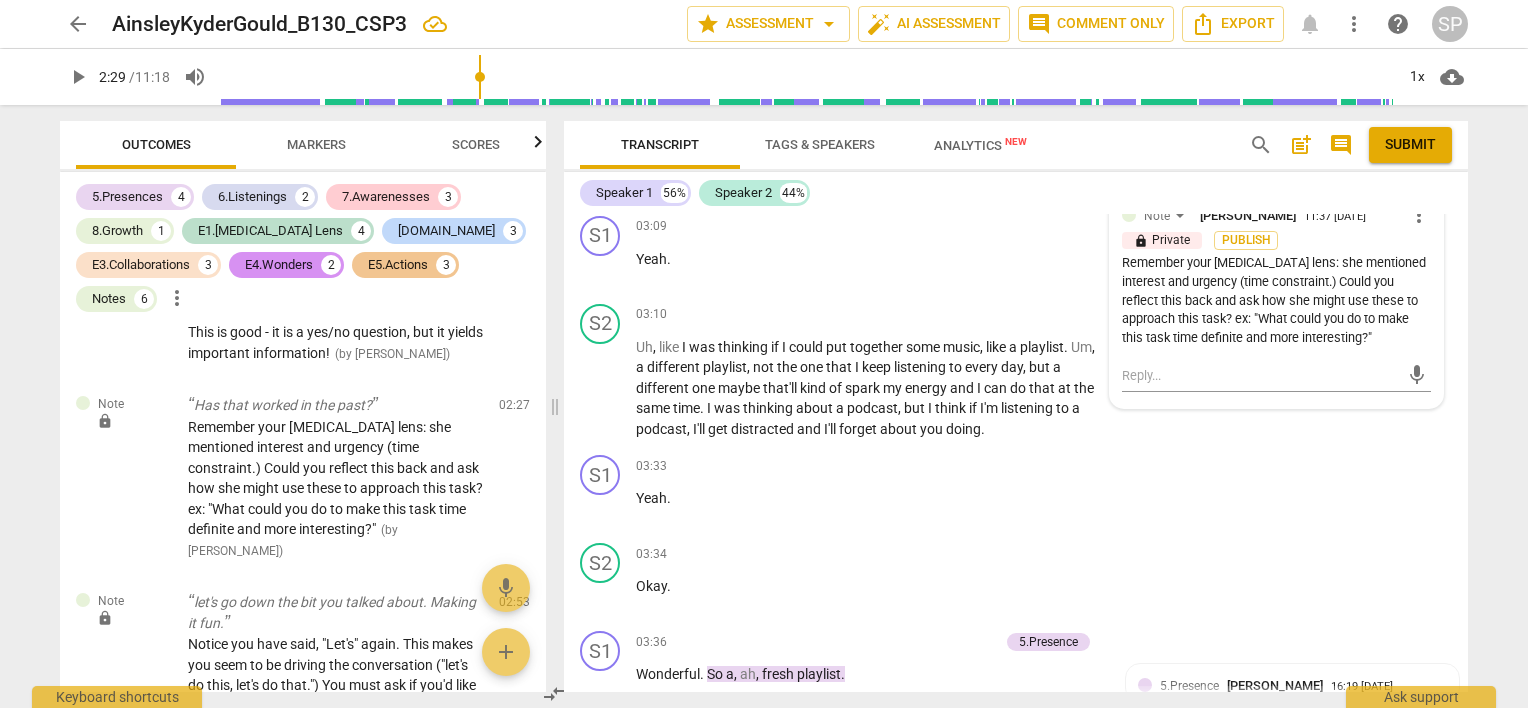 scroll, scrollTop: 1500, scrollLeft: 0, axis: vertical 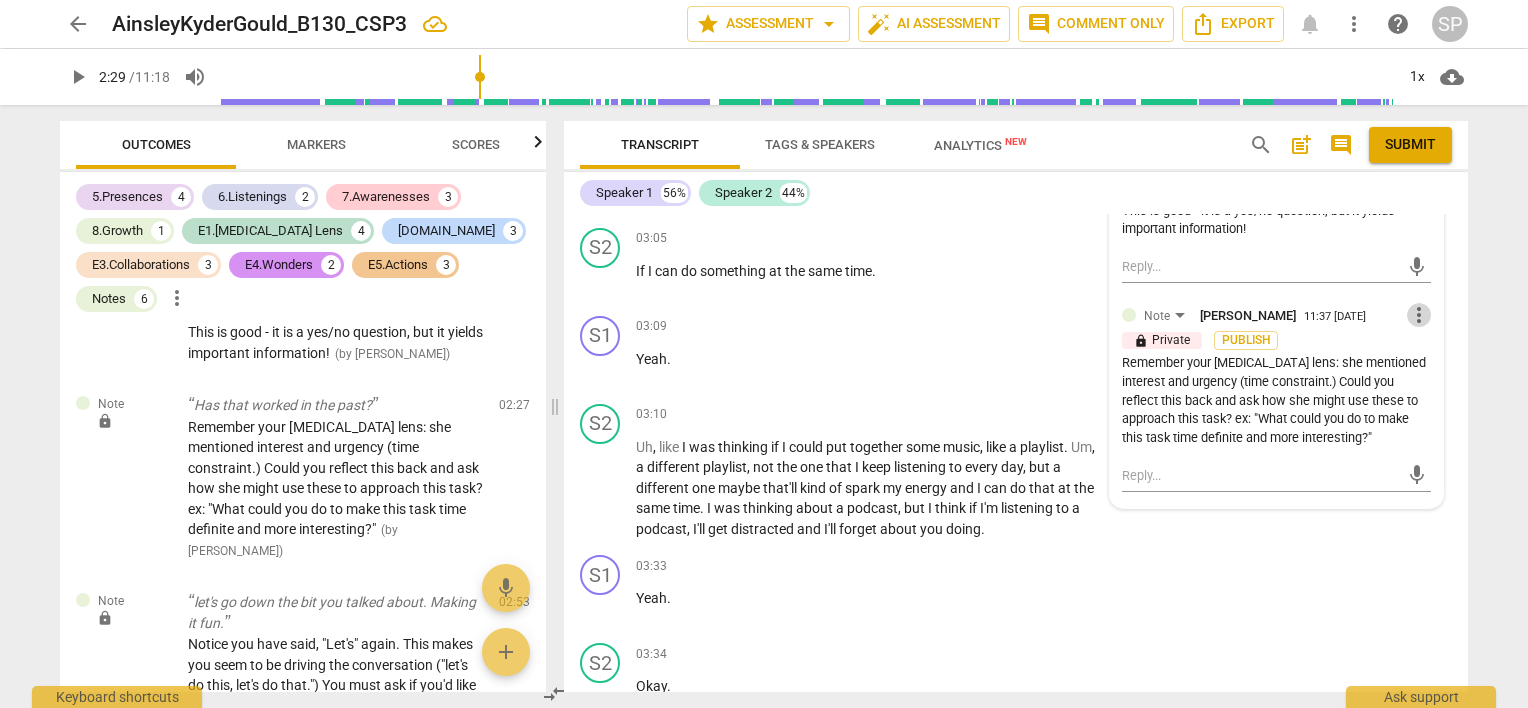 click on "more_vert" at bounding box center [1419, 315] 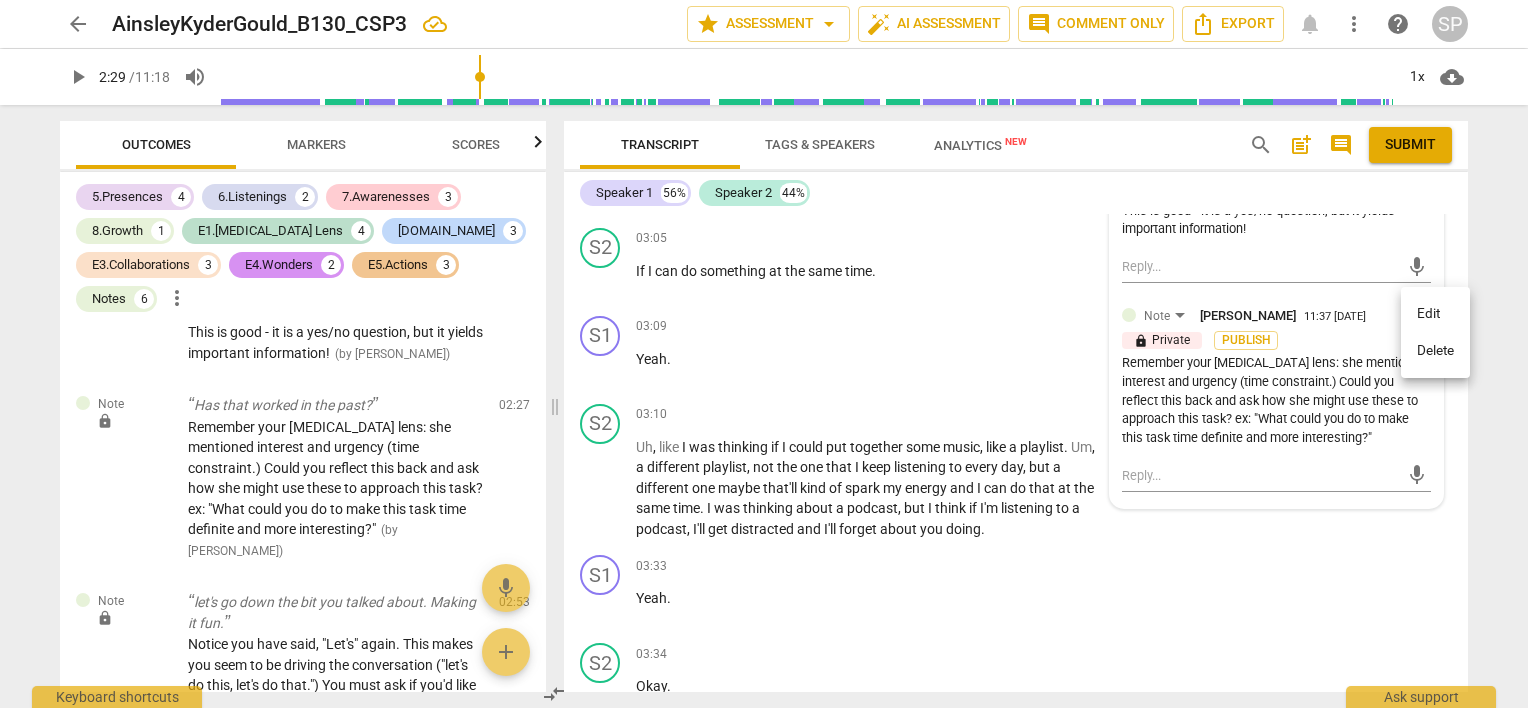 click on "Edit" at bounding box center (1435, 314) 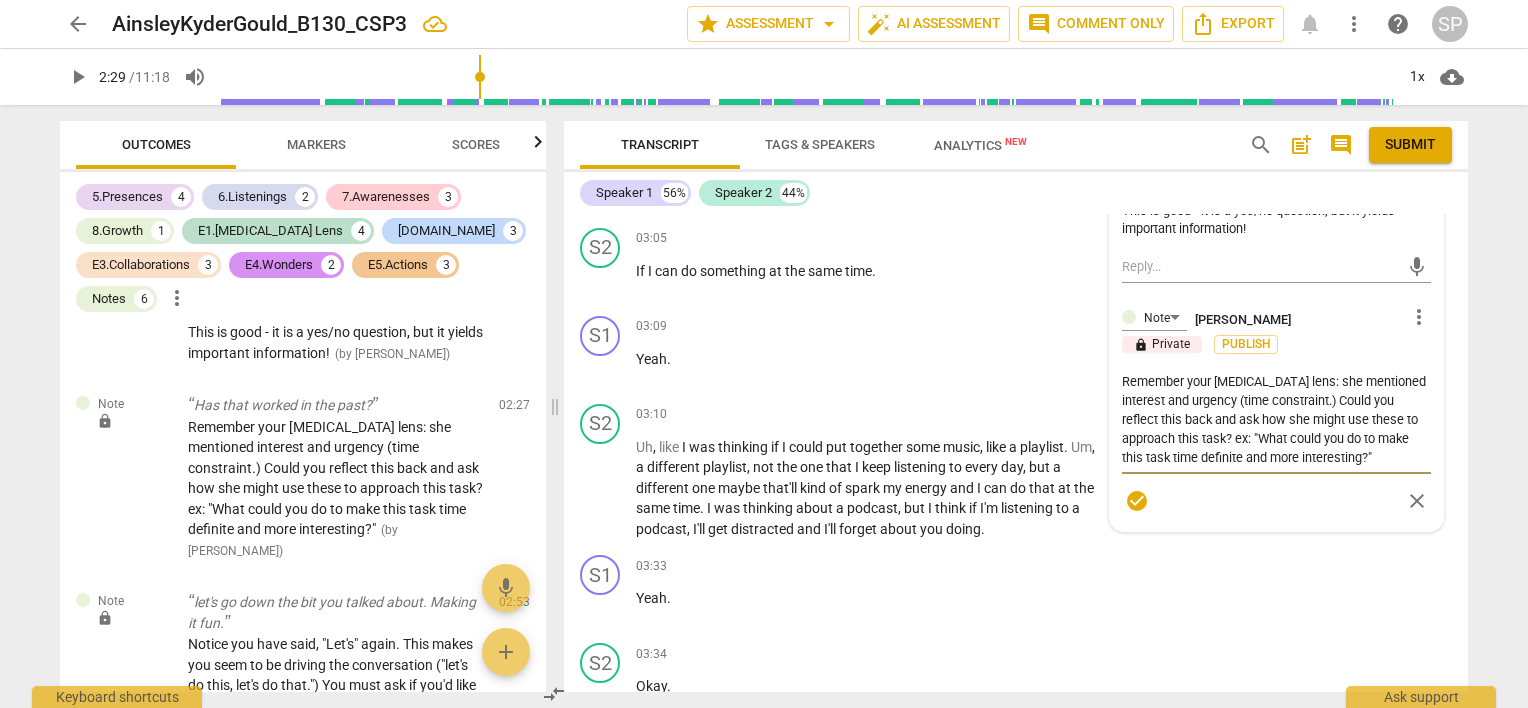 click on "Remember your [MEDICAL_DATA] lens: she mentioned interest and urgency (time constraint.) Could you reflect this back and ask how she might use these to approach this task? ex: "What could you do to make this task time definite and more interesting?"" at bounding box center [1276, 419] 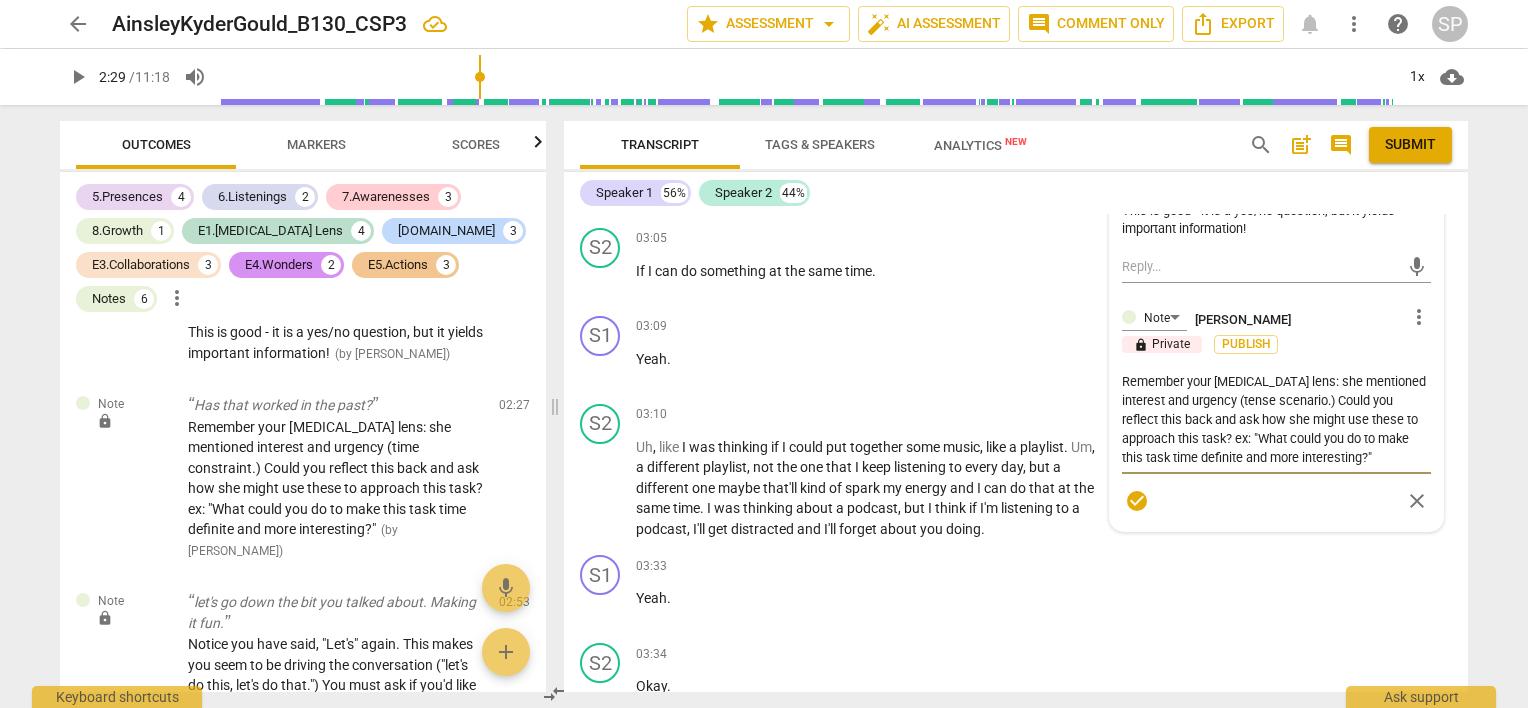 click on "check_circle" at bounding box center (1137, 501) 